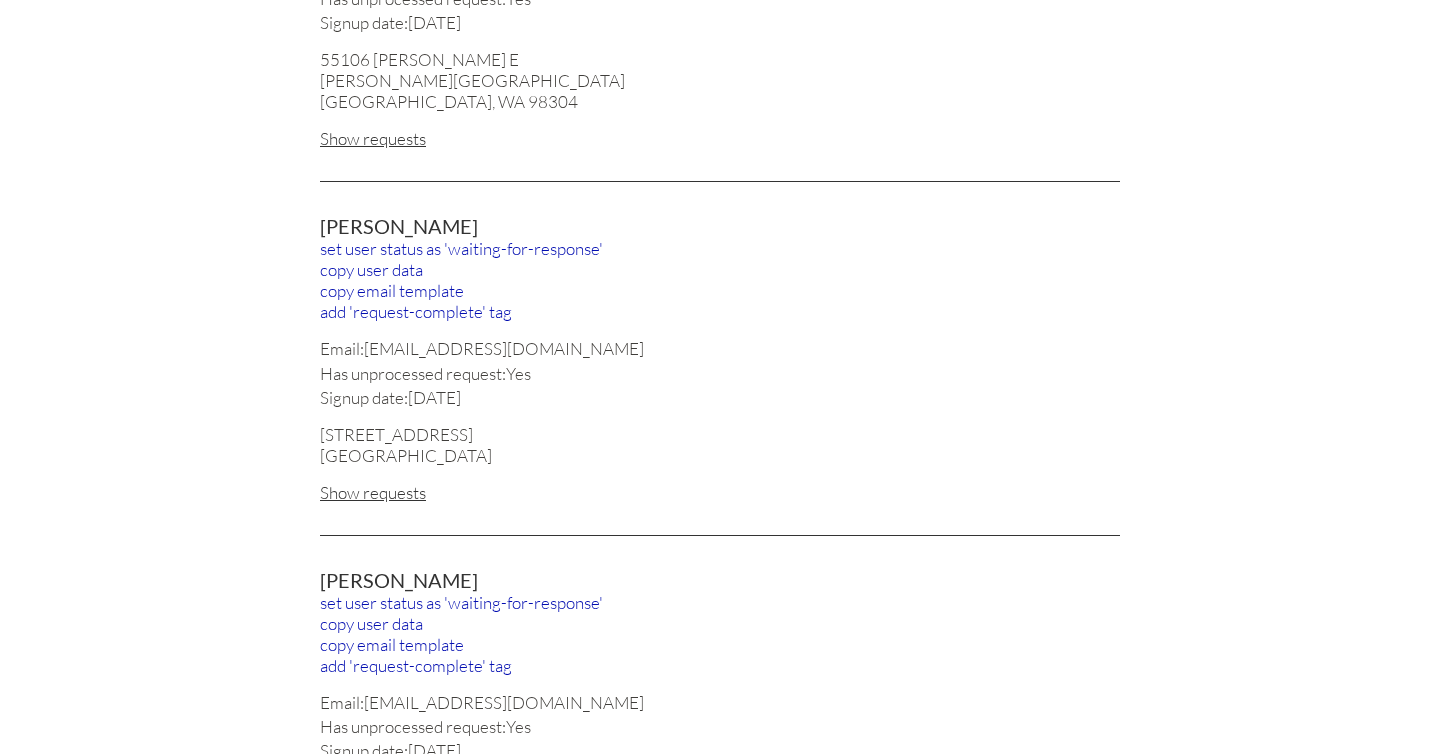 scroll, scrollTop: 3236, scrollLeft: 0, axis: vertical 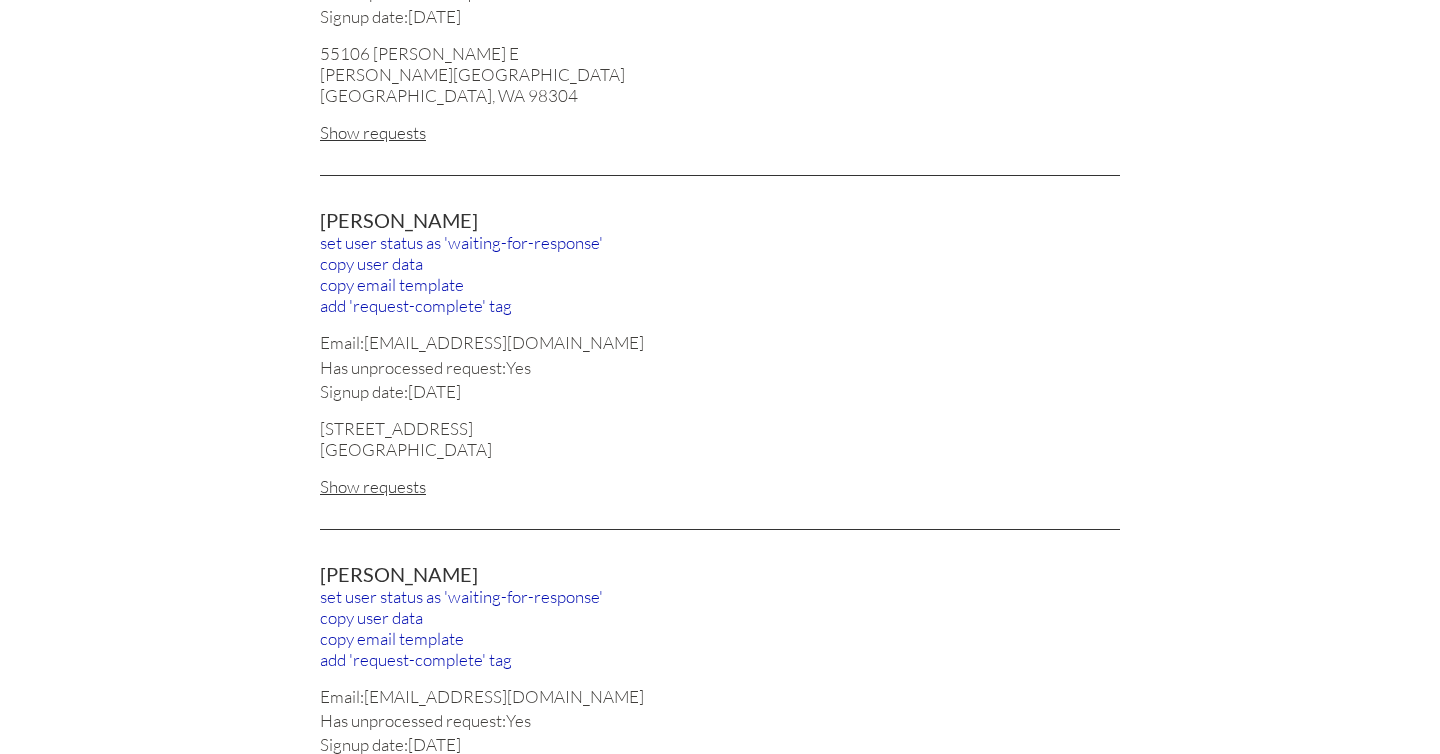 click on "Show requests" at bounding box center [720, 486] 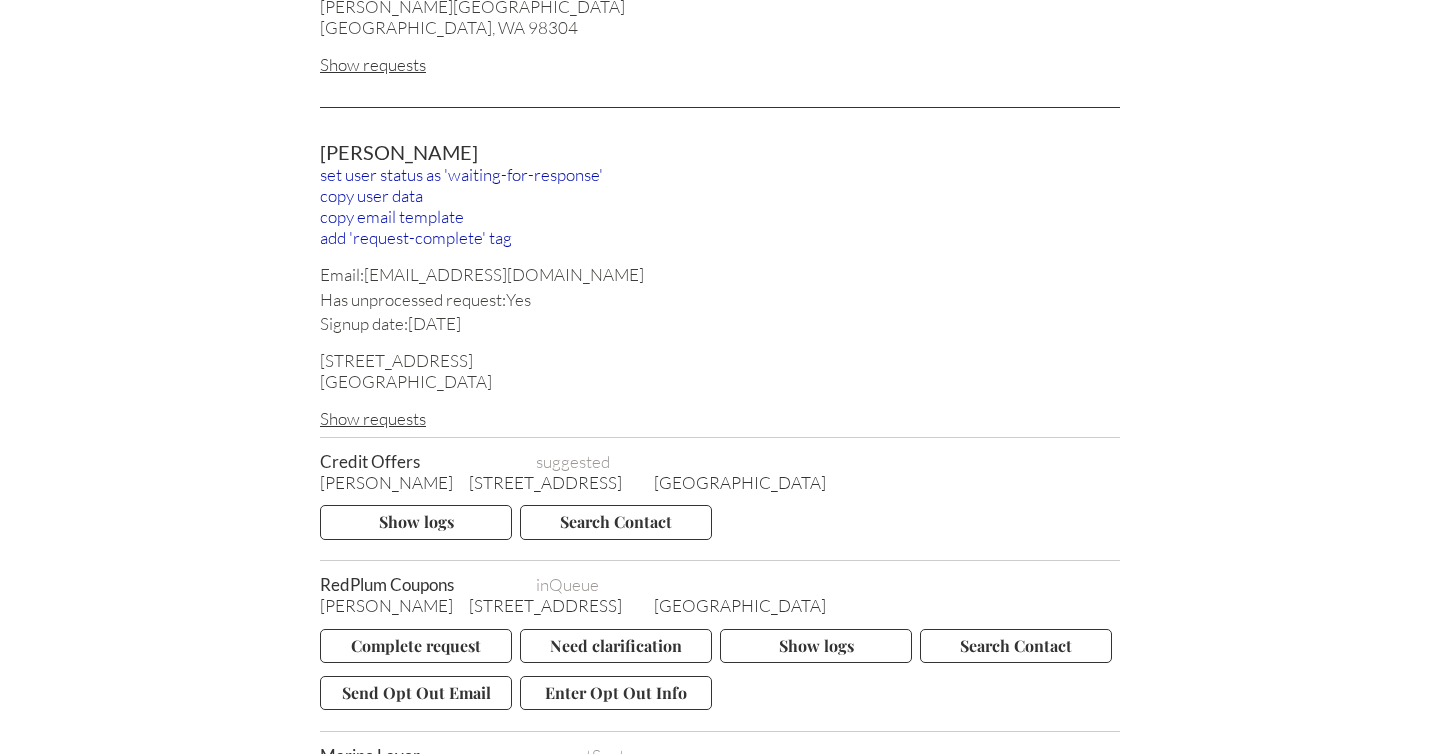 scroll, scrollTop: 3301, scrollLeft: 0, axis: vertical 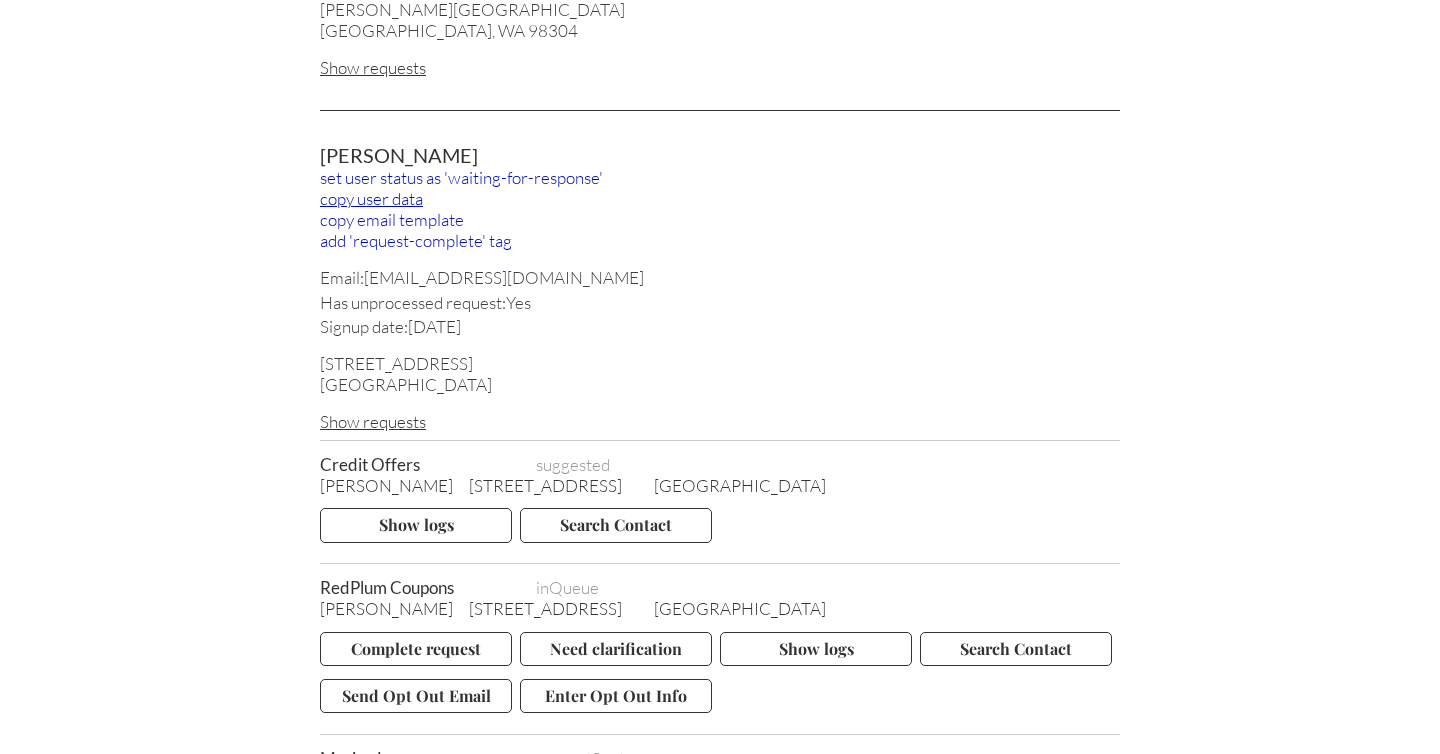 click on "copy user data" at bounding box center [720, 198] 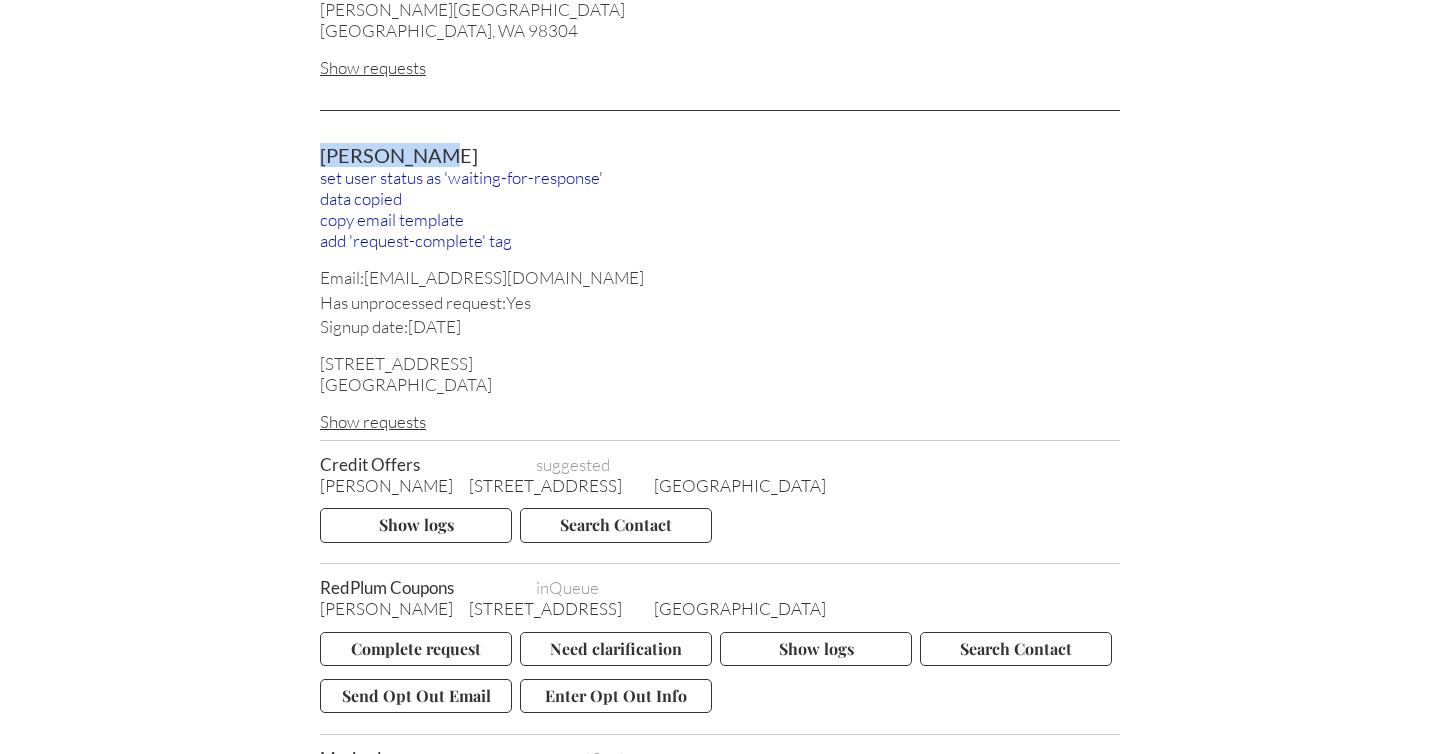 drag, startPoint x: 426, startPoint y: 113, endPoint x: 319, endPoint y: 110, distance: 107.042046 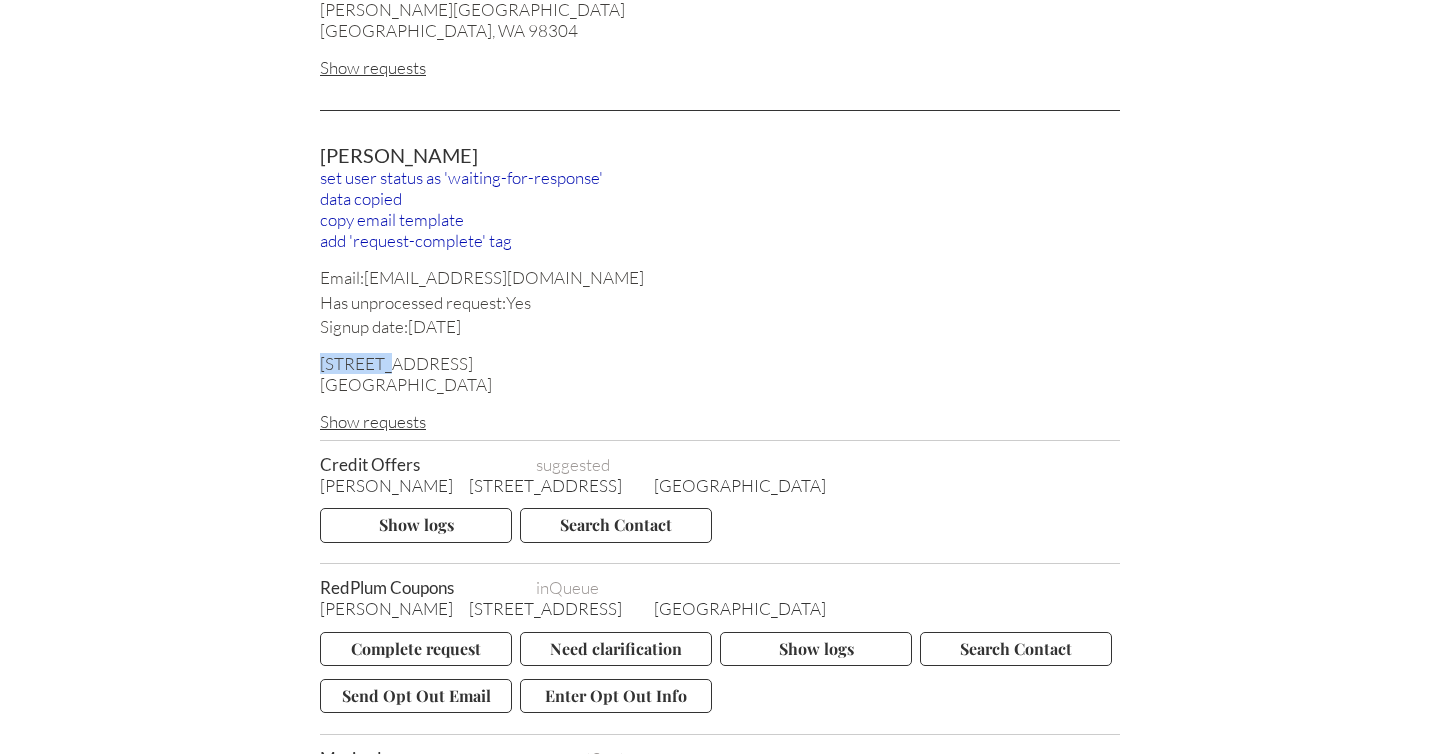 drag, startPoint x: 319, startPoint y: 313, endPoint x: 382, endPoint y: 312, distance: 63.007935 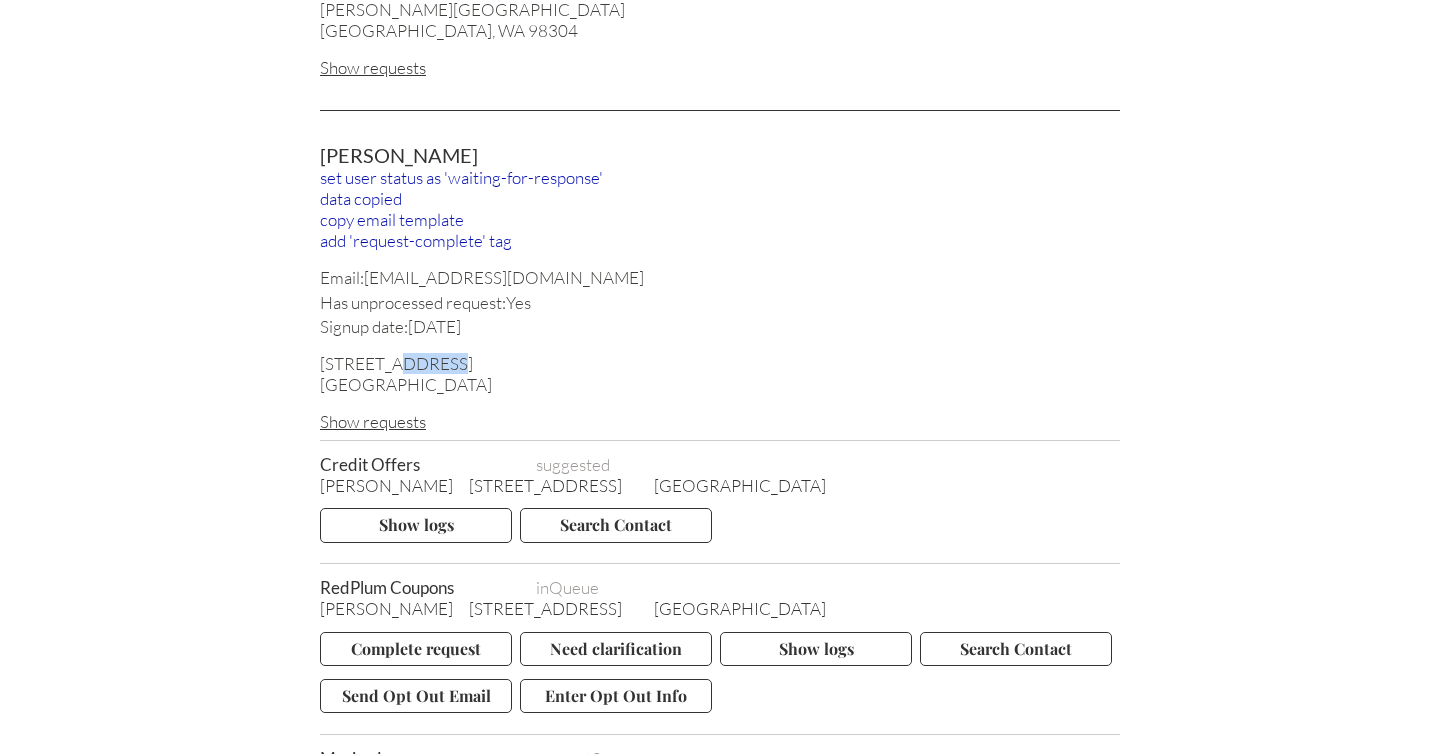 drag, startPoint x: 390, startPoint y: 313, endPoint x: 445, endPoint y: 312, distance: 55.00909 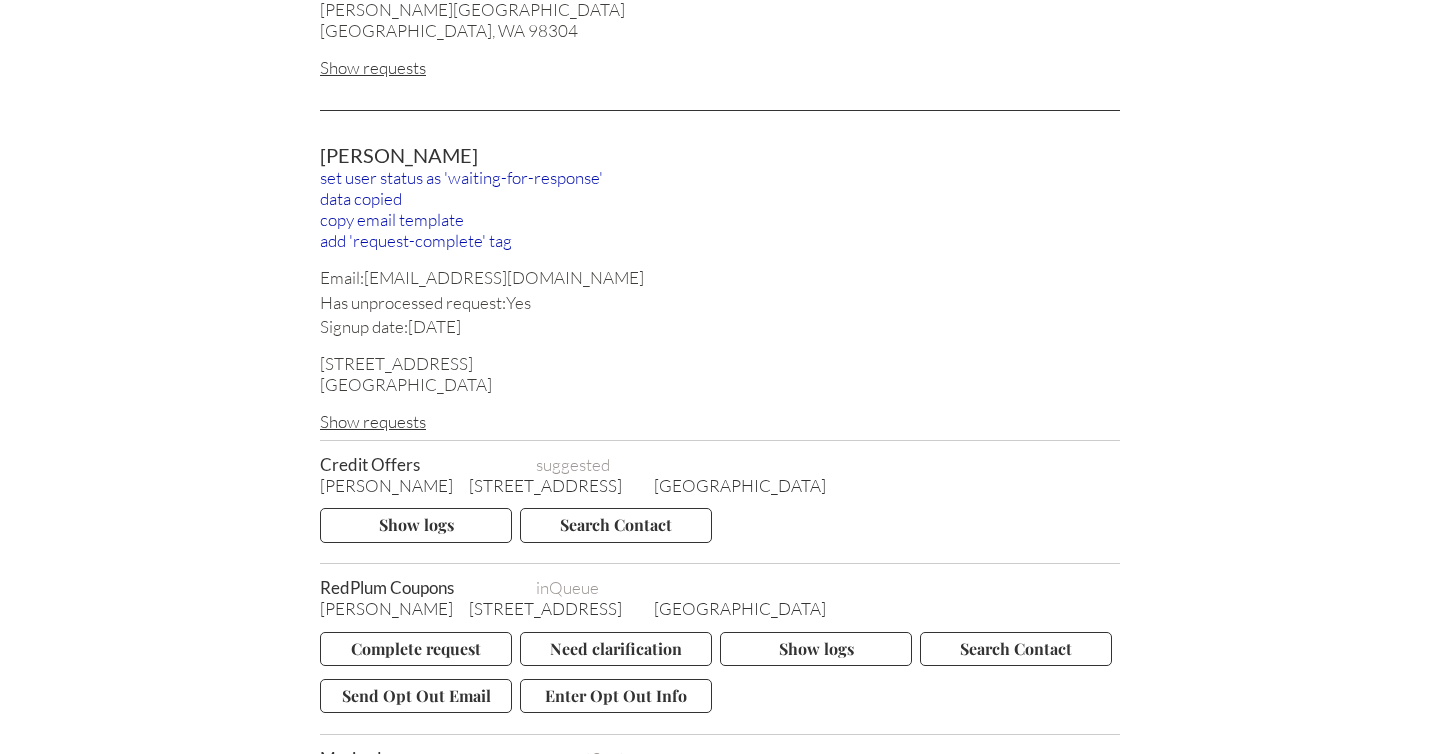 click on "BOSTON, MA 02127" at bounding box center (720, 384) 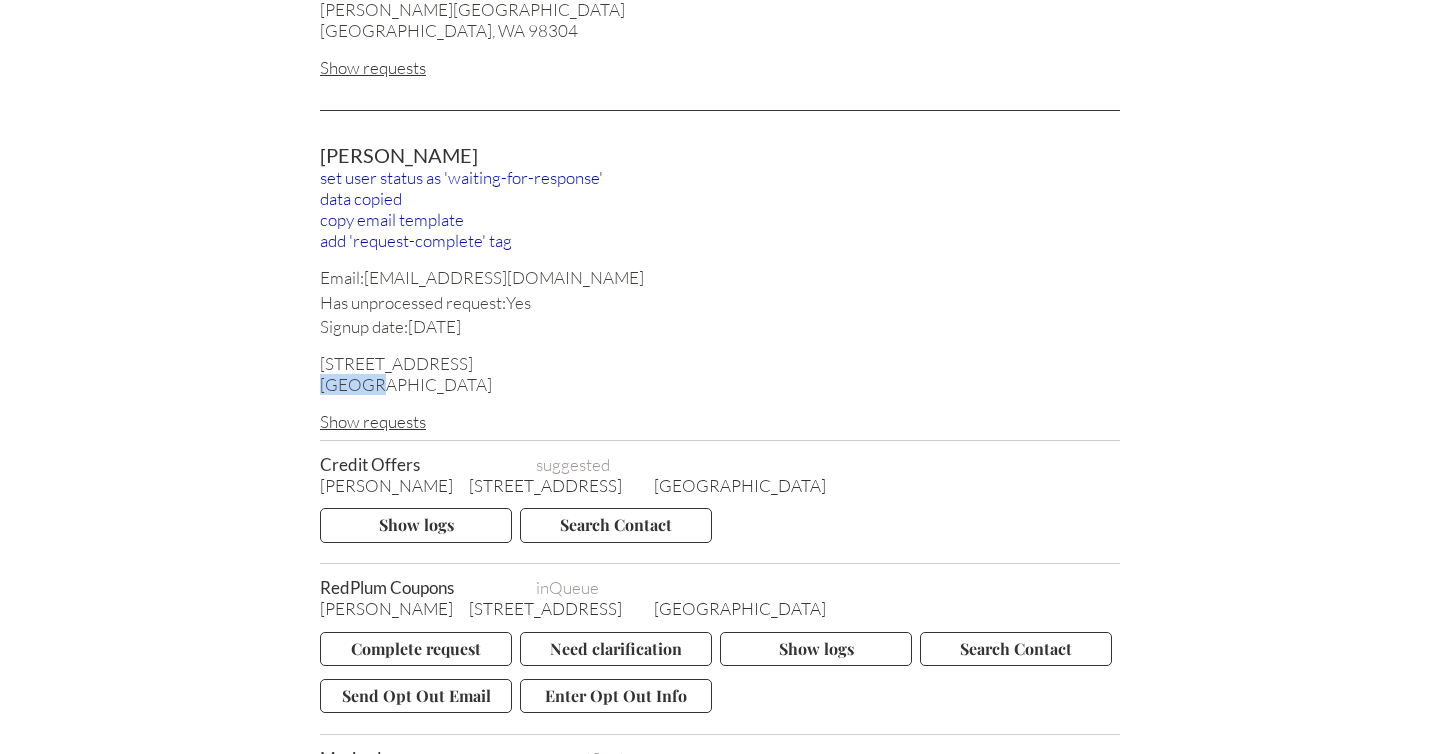 click on "BOSTON, MA 02127" at bounding box center [720, 384] 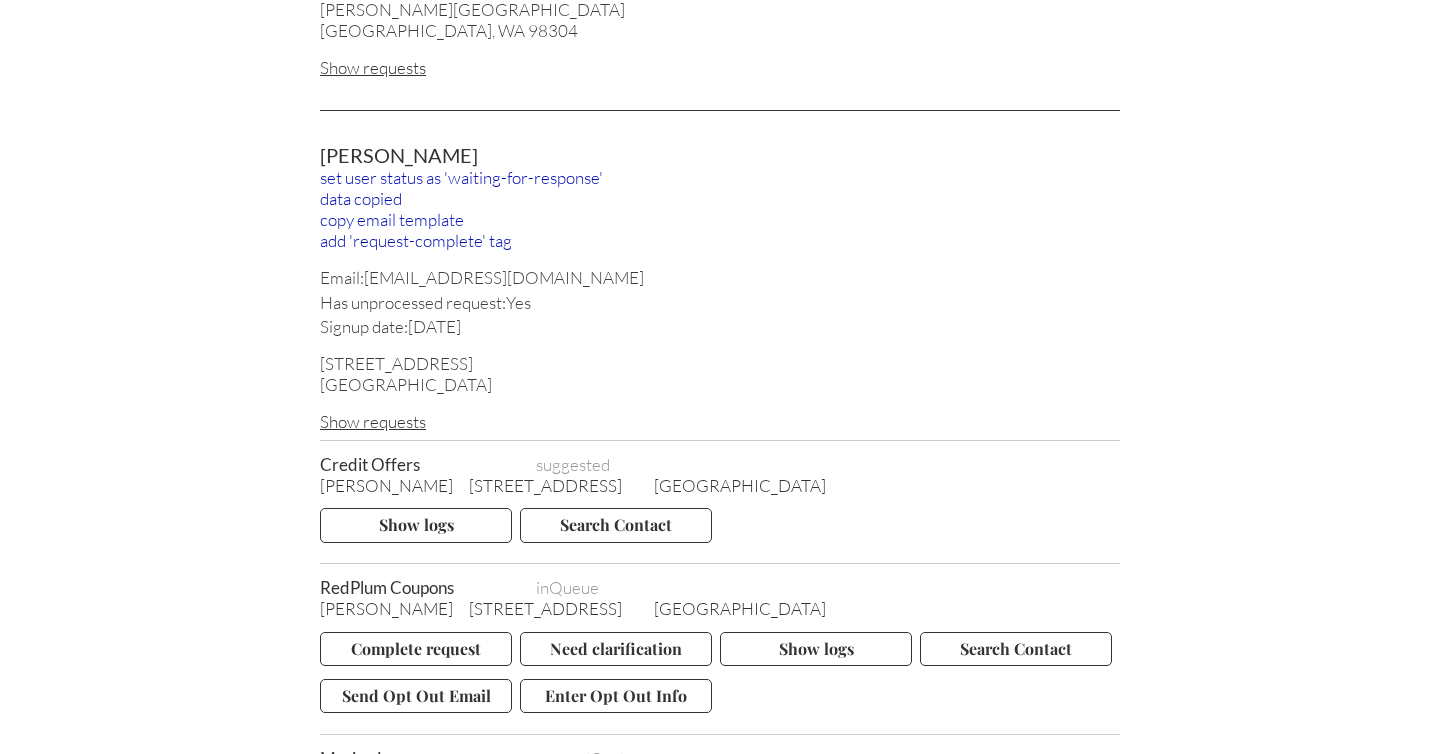 click on "BOSTON, MA 02127" at bounding box center (720, 384) 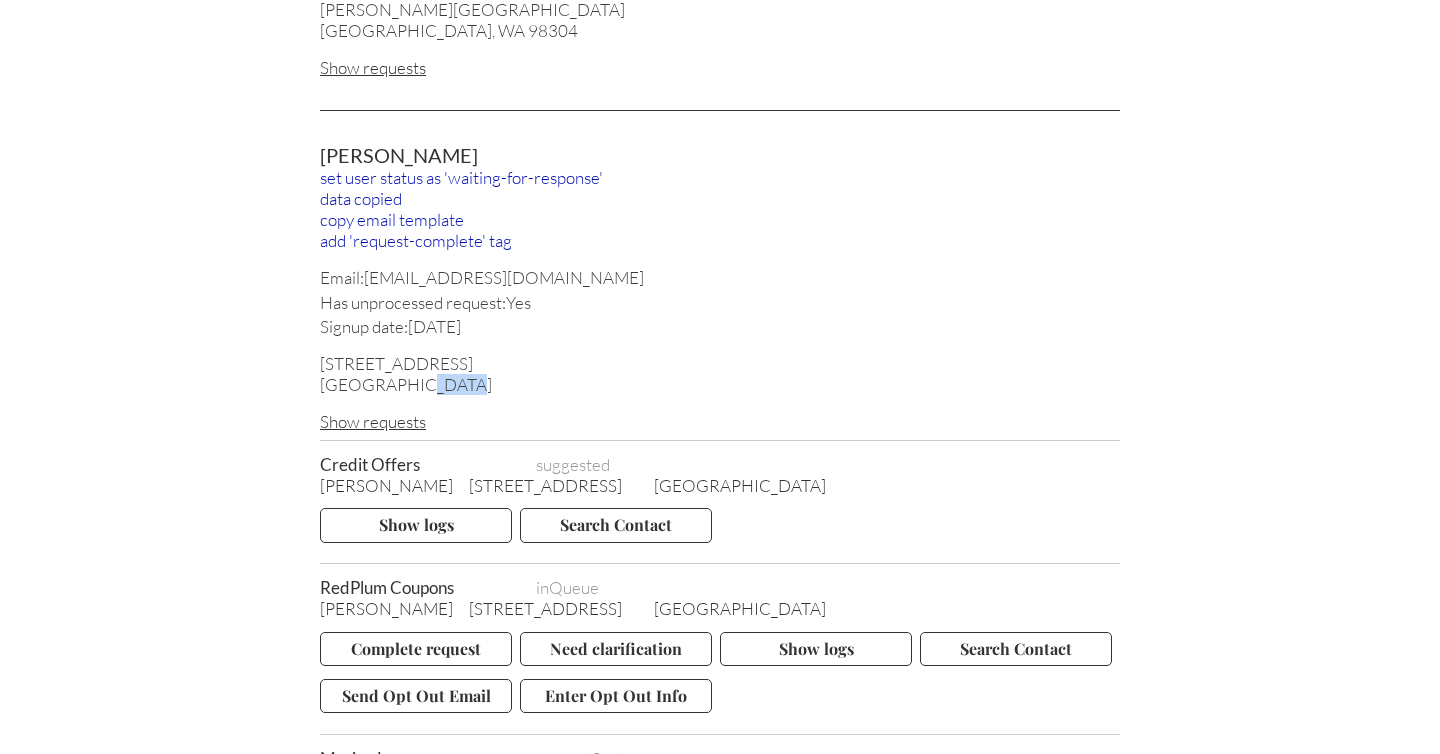 click on "BOSTON, MA 02127" at bounding box center (720, 384) 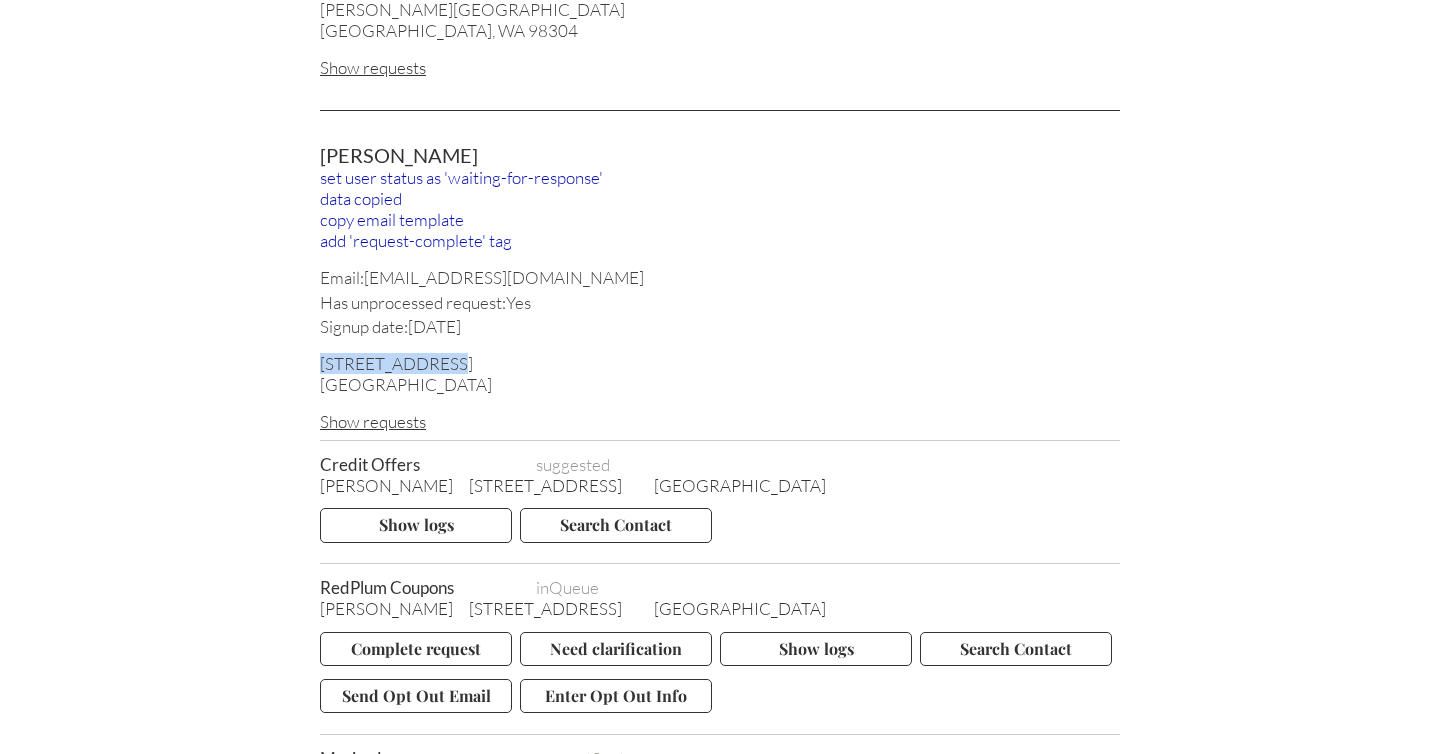 drag, startPoint x: 450, startPoint y: 315, endPoint x: 321, endPoint y: 313, distance: 129.0155 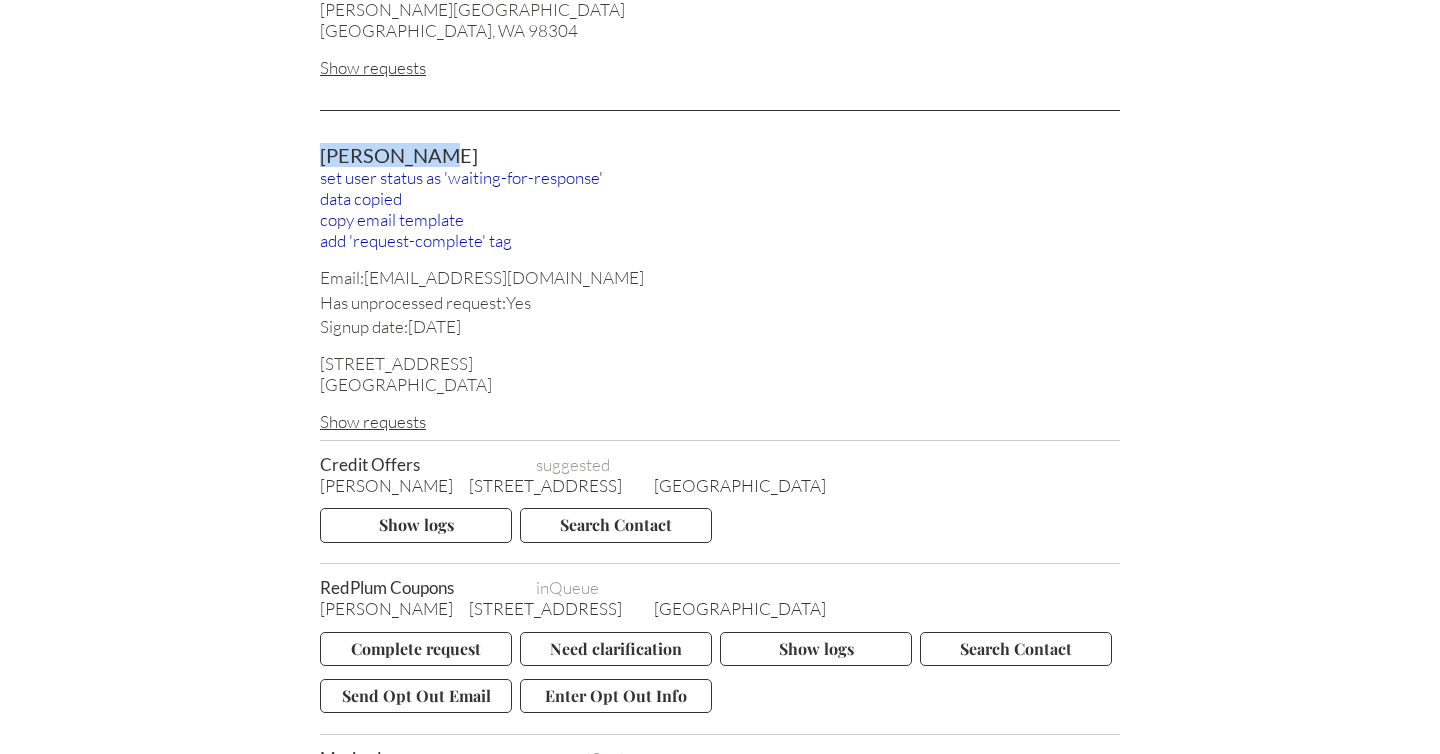 drag, startPoint x: 422, startPoint y: 106, endPoint x: 315, endPoint y: 109, distance: 107.042046 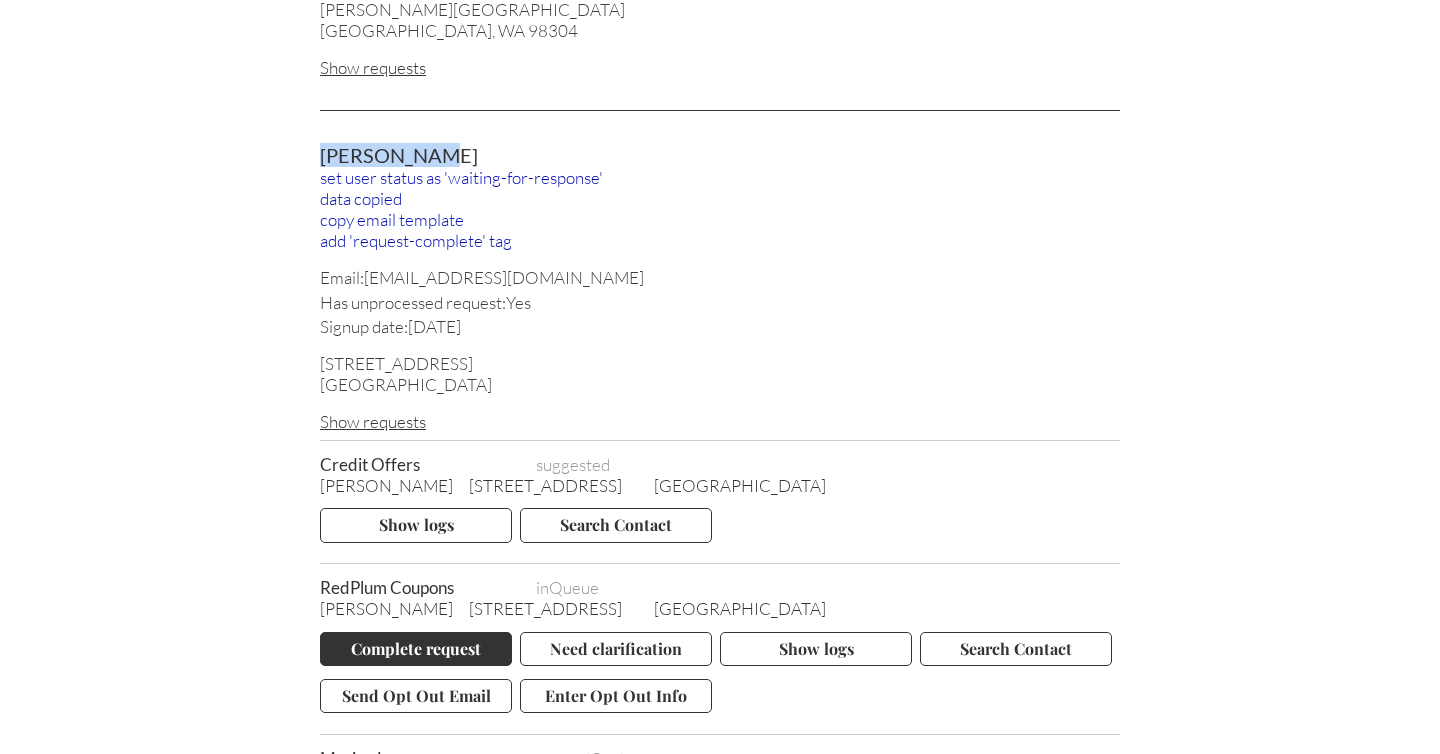 click on "Complete request" at bounding box center [416, 649] 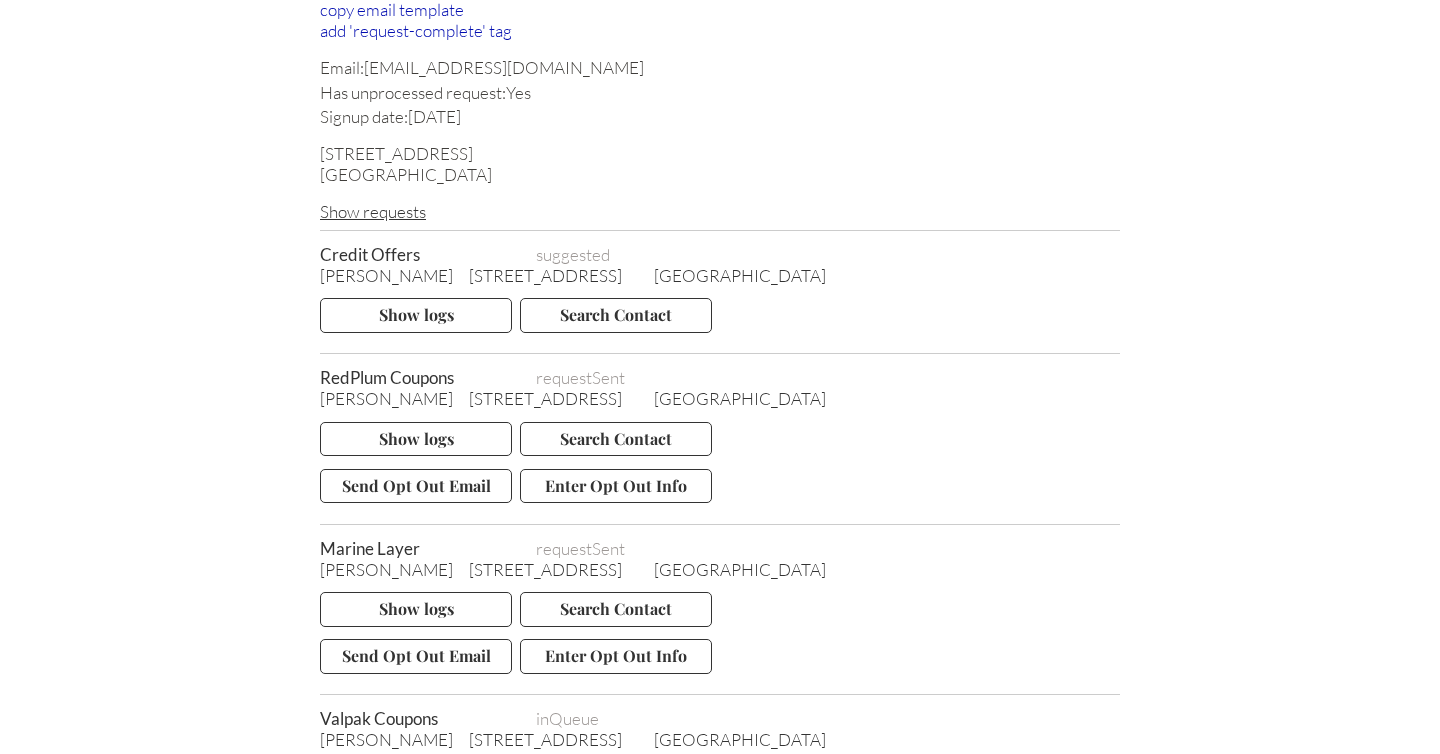 scroll, scrollTop: 3516, scrollLeft: 0, axis: vertical 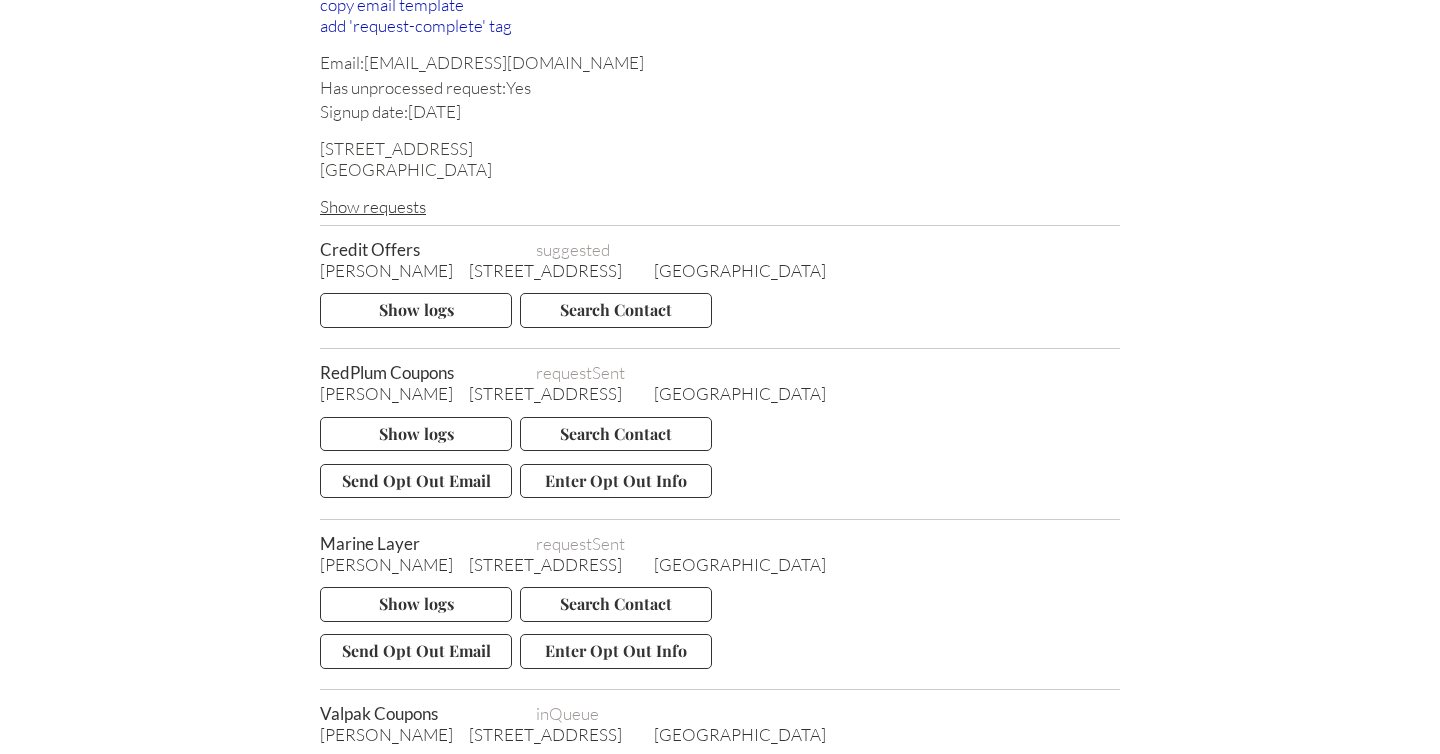 click on "Complete request" at bounding box center [416, 775] 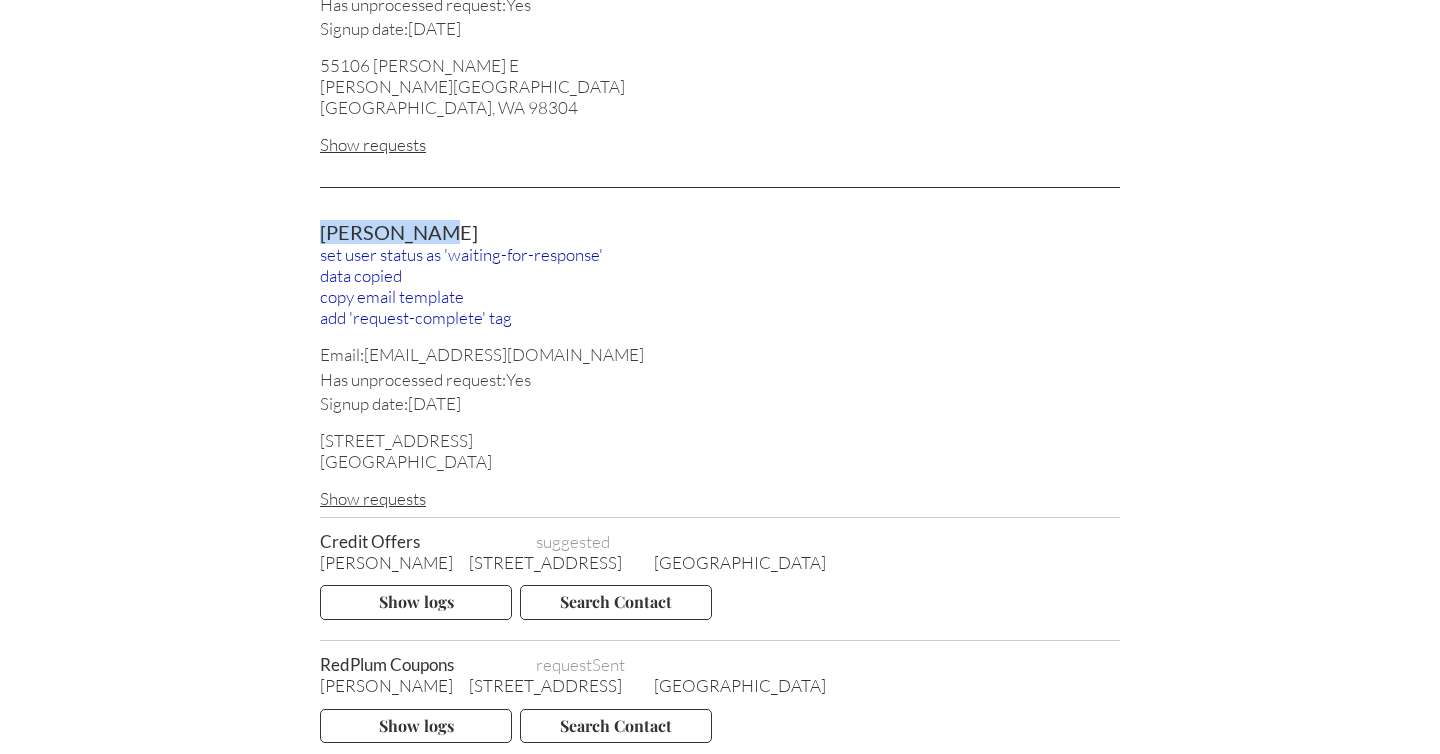 scroll, scrollTop: 3220, scrollLeft: 0, axis: vertical 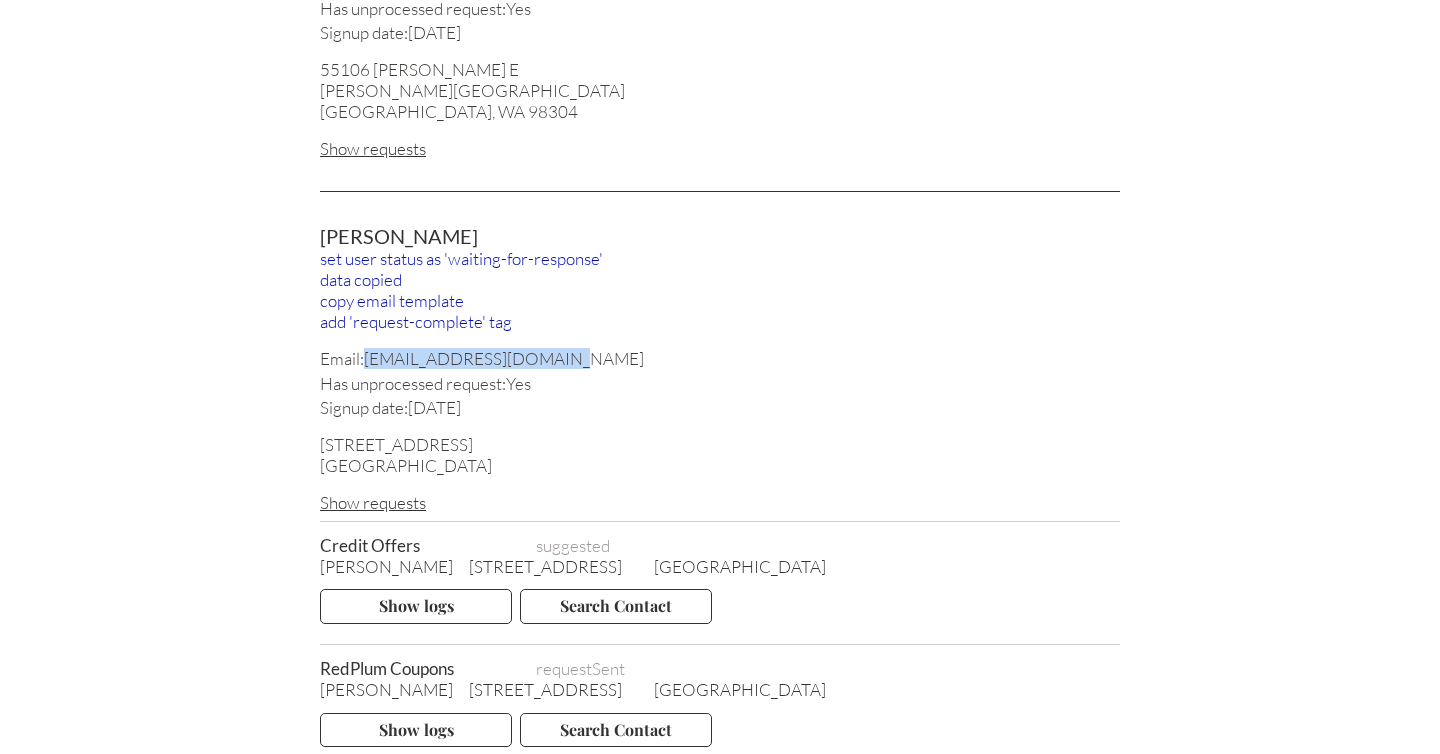 drag, startPoint x: 560, startPoint y: 313, endPoint x: 367, endPoint y: 317, distance: 193.04144 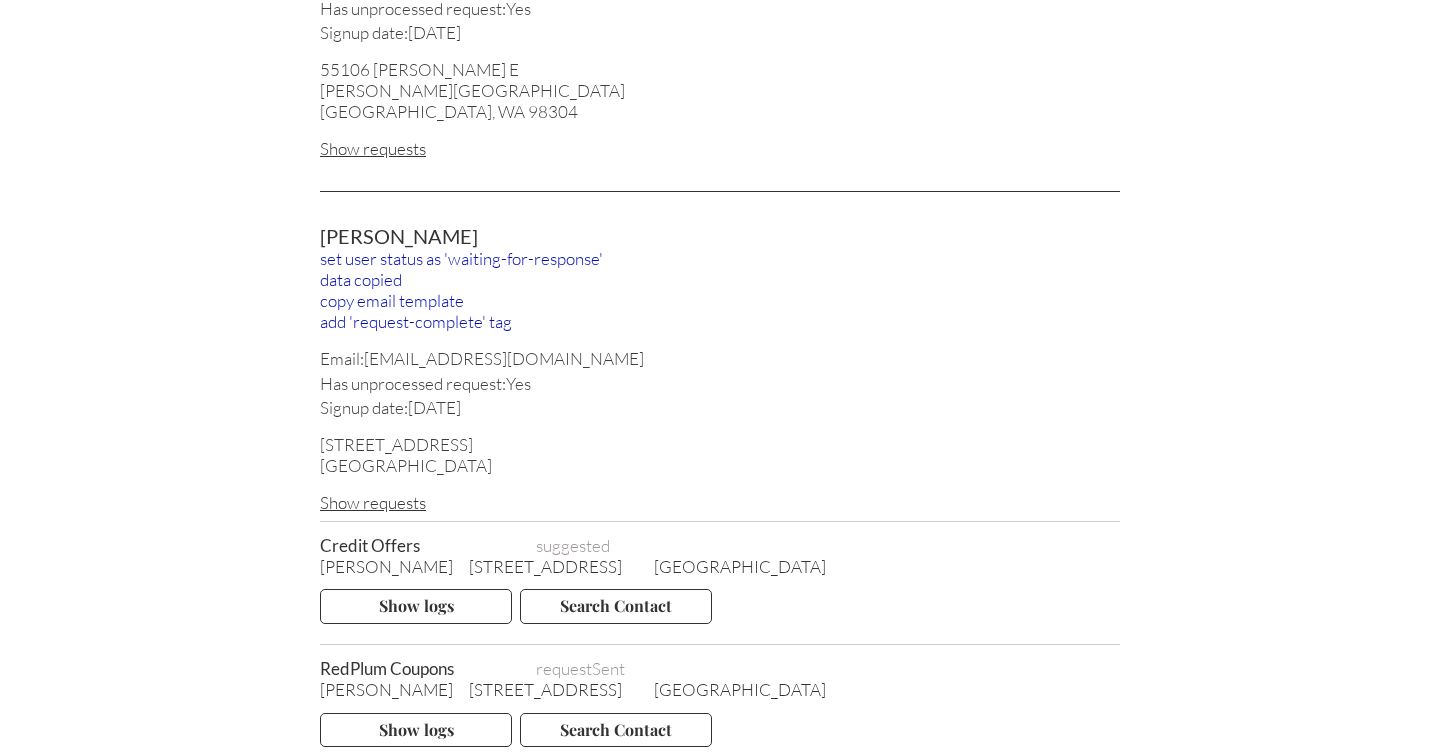 click on "Katie Burke" at bounding box center [720, 236] 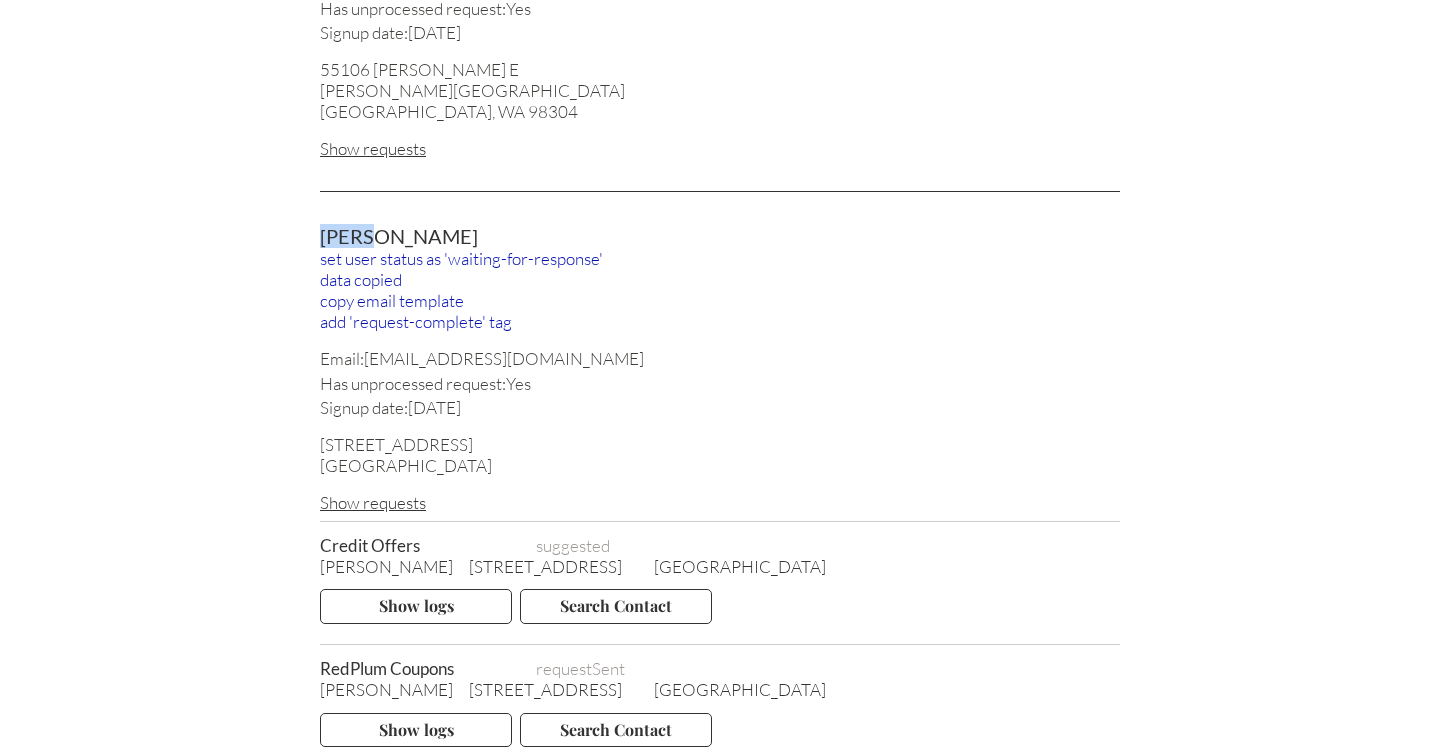 click on "Katie Burke" at bounding box center [720, 236] 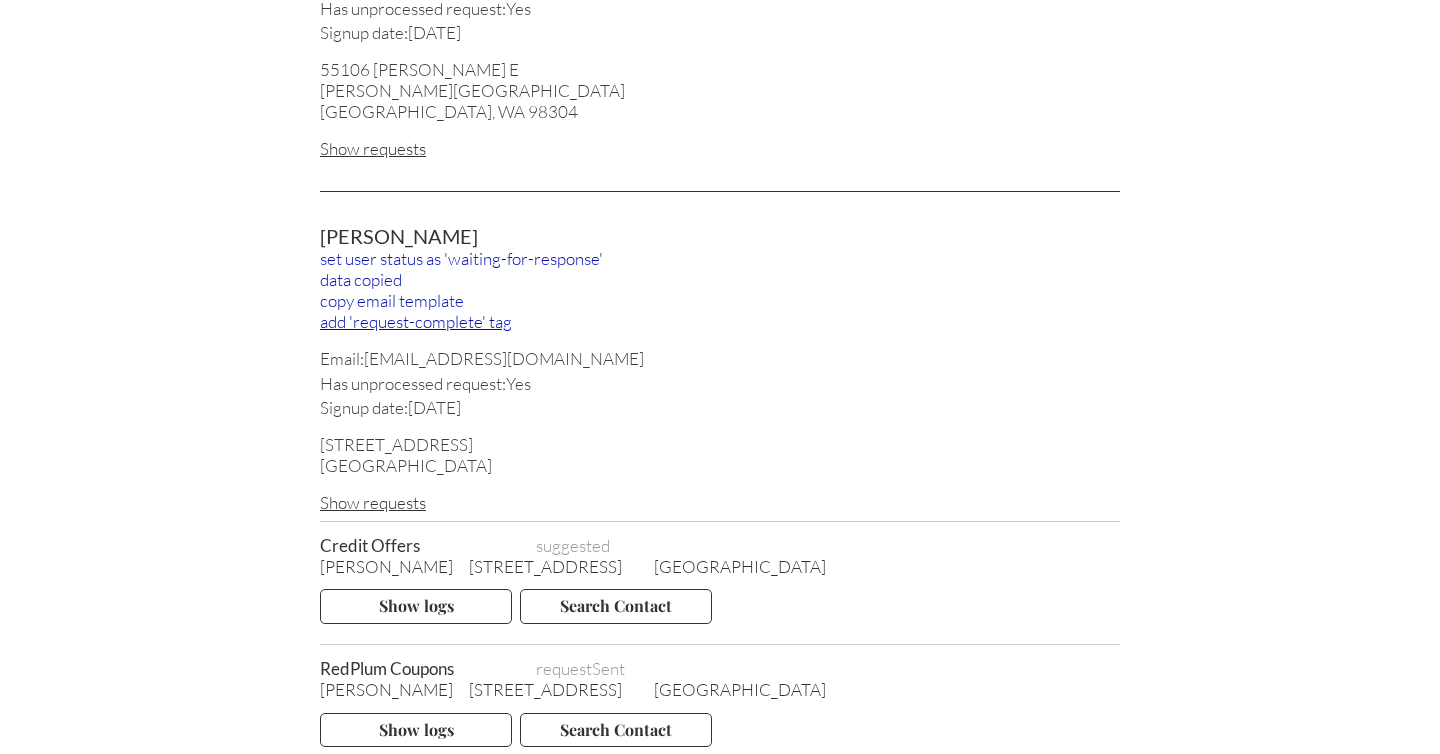 click on "add 'request-complete' tag" at bounding box center [720, 321] 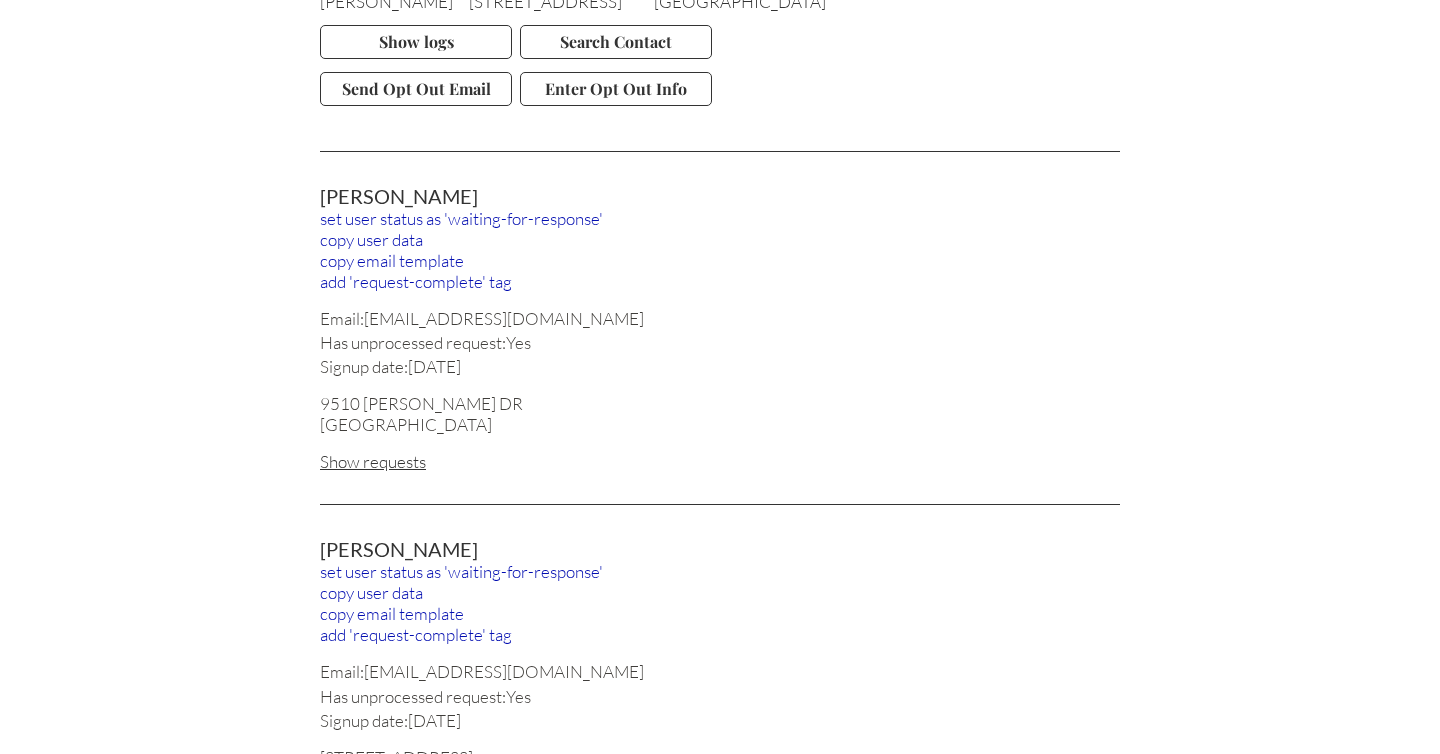 scroll, scrollTop: 4250, scrollLeft: 0, axis: vertical 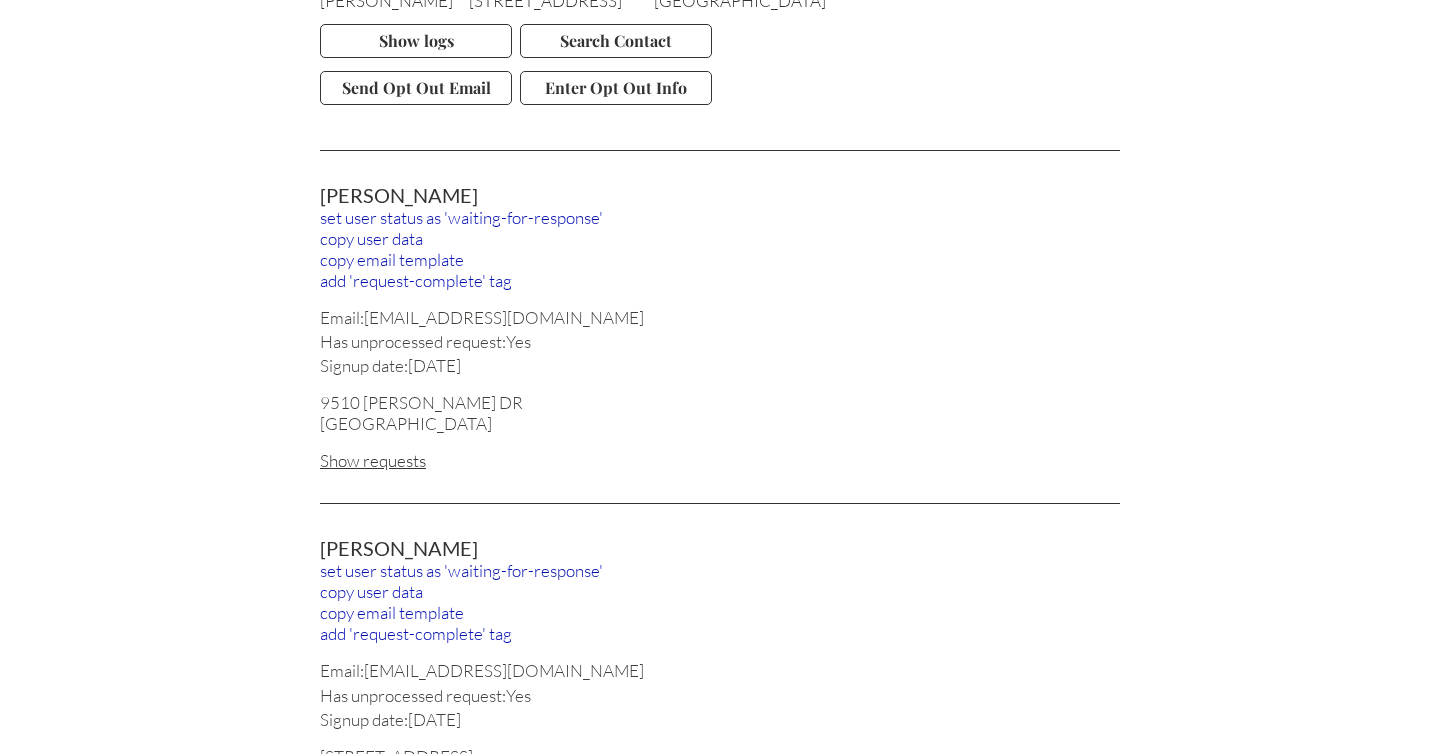 drag, startPoint x: 320, startPoint y: 348, endPoint x: 529, endPoint y: 361, distance: 209.40392 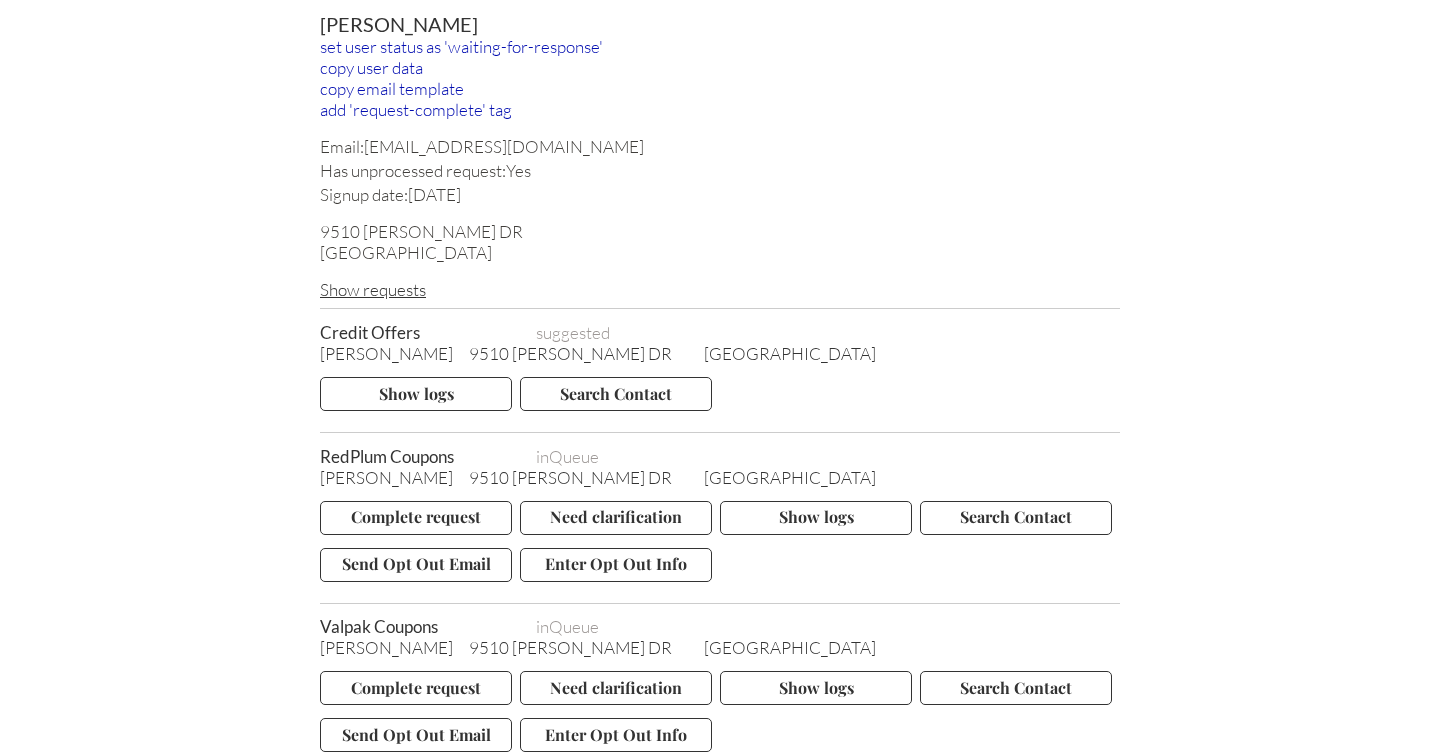 scroll, scrollTop: 4240, scrollLeft: 0, axis: vertical 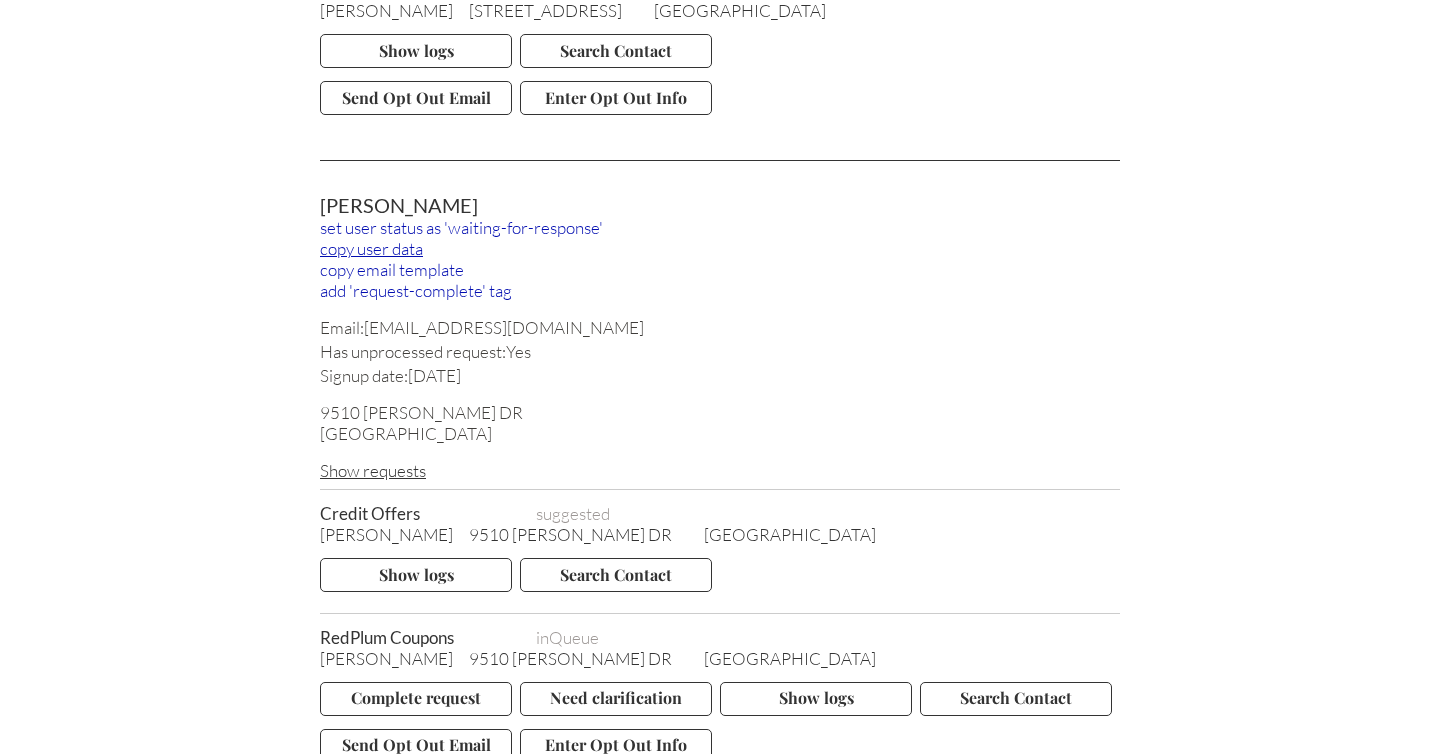 click on "copy user data" at bounding box center [720, 248] 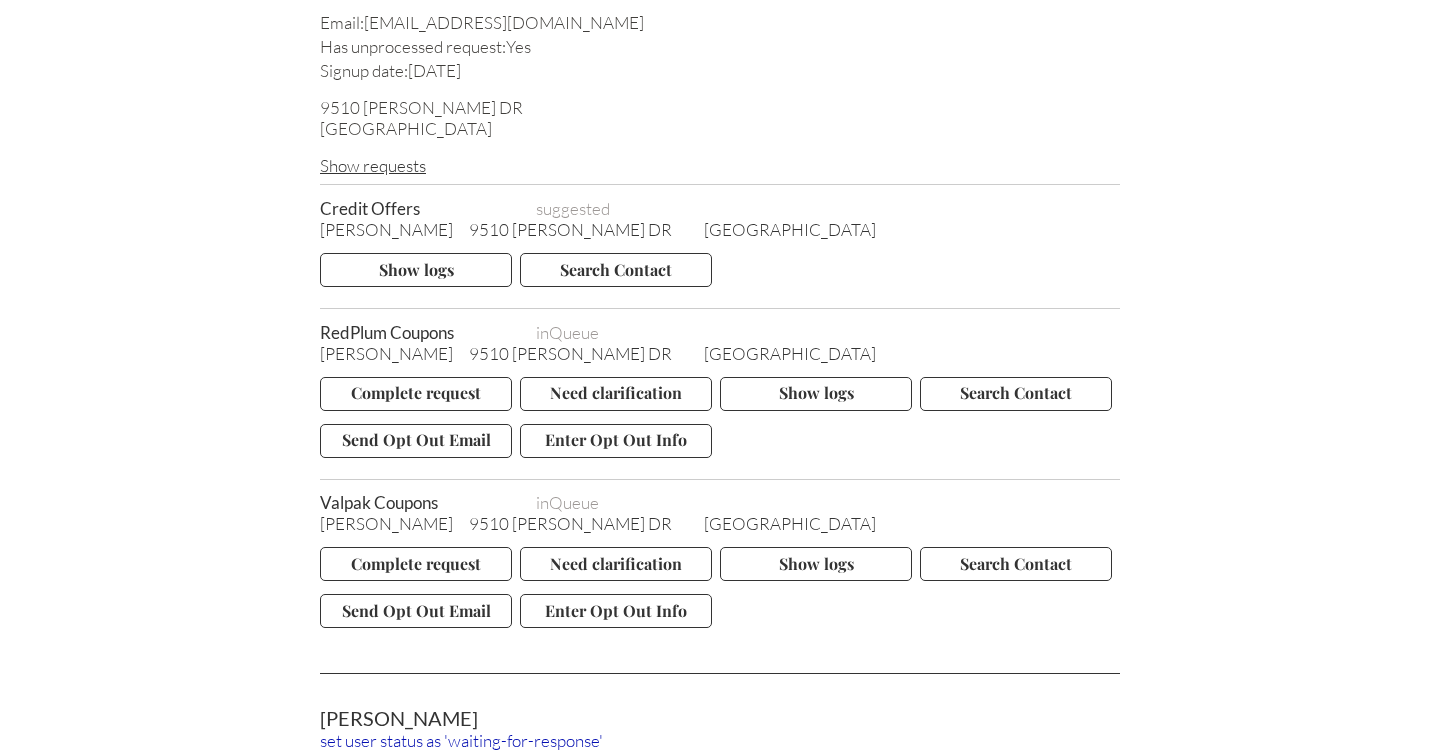 scroll, scrollTop: 4534, scrollLeft: 0, axis: vertical 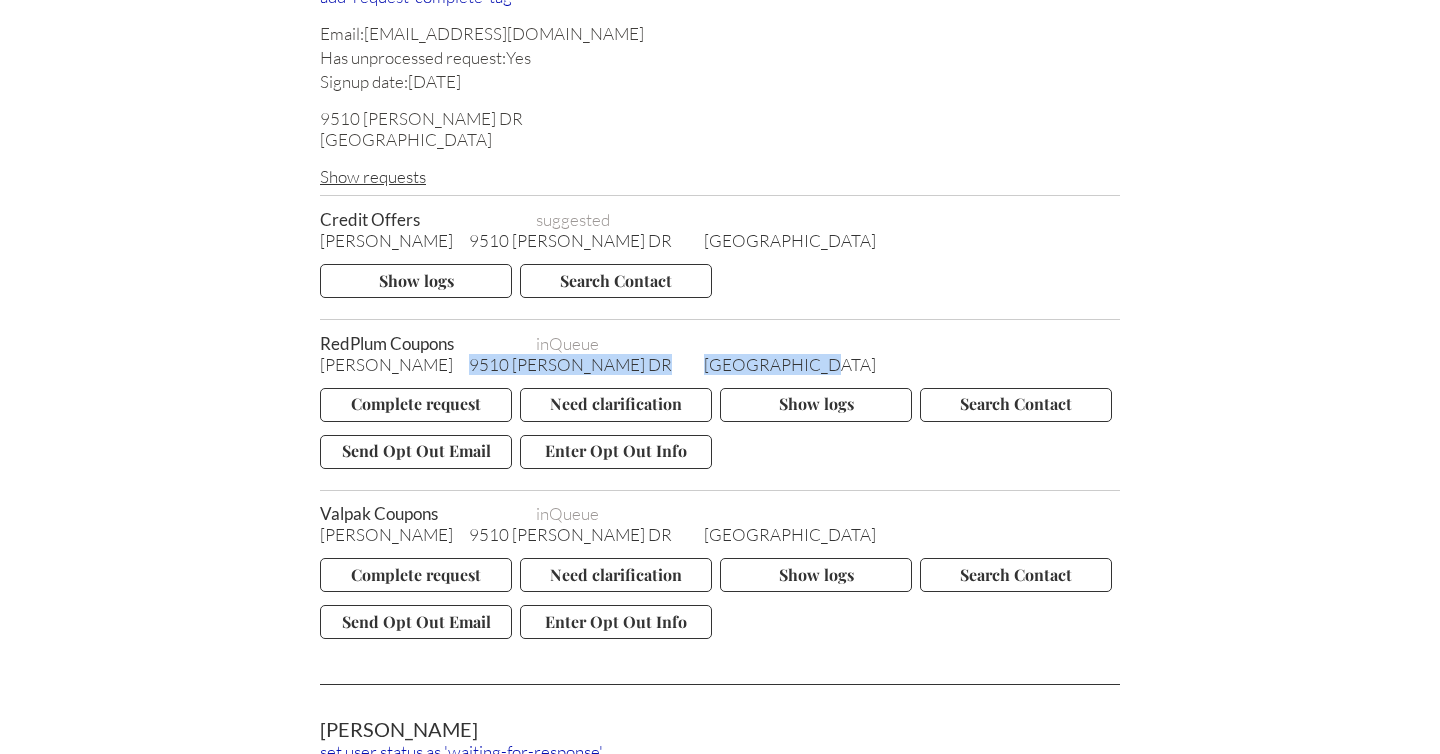 drag, startPoint x: 701, startPoint y: 309, endPoint x: 428, endPoint y: 310, distance: 273.00183 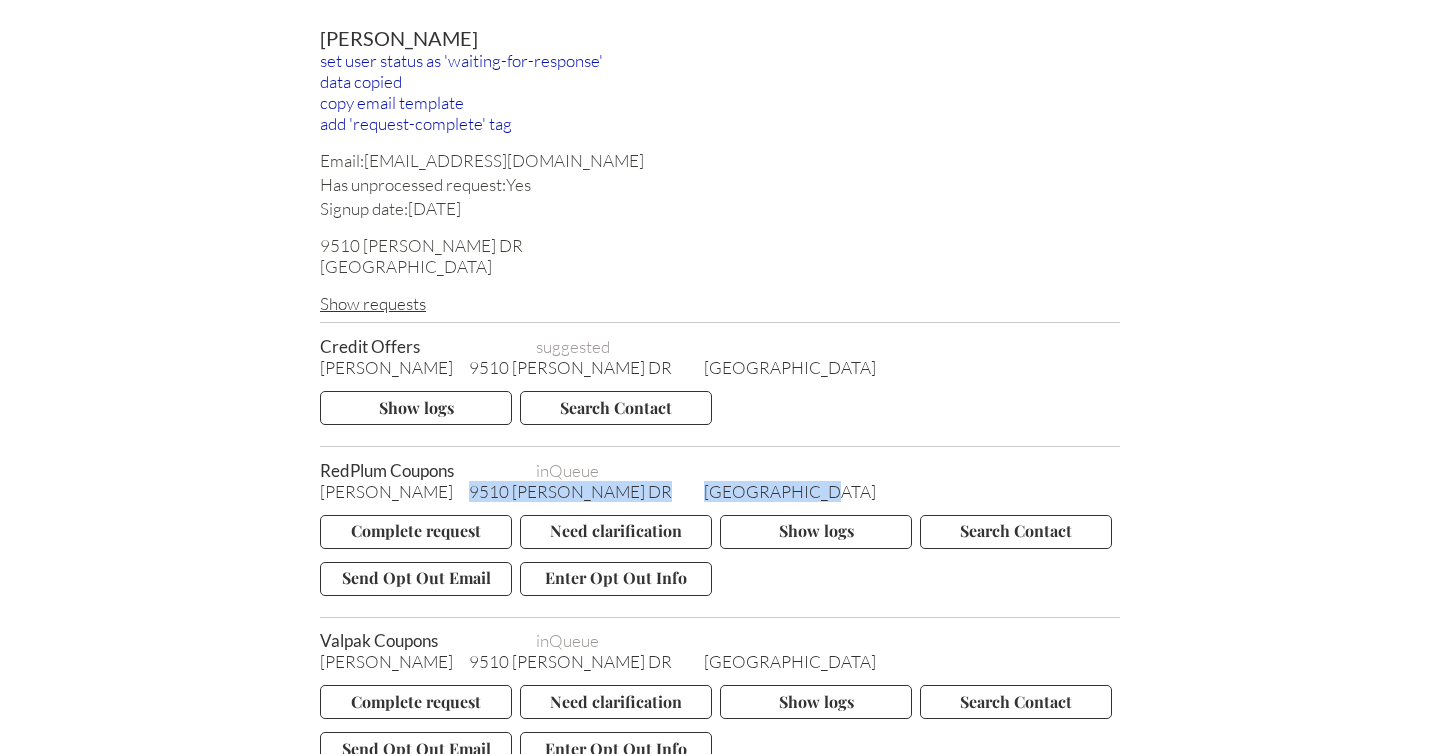 scroll, scrollTop: 4432, scrollLeft: 0, axis: vertical 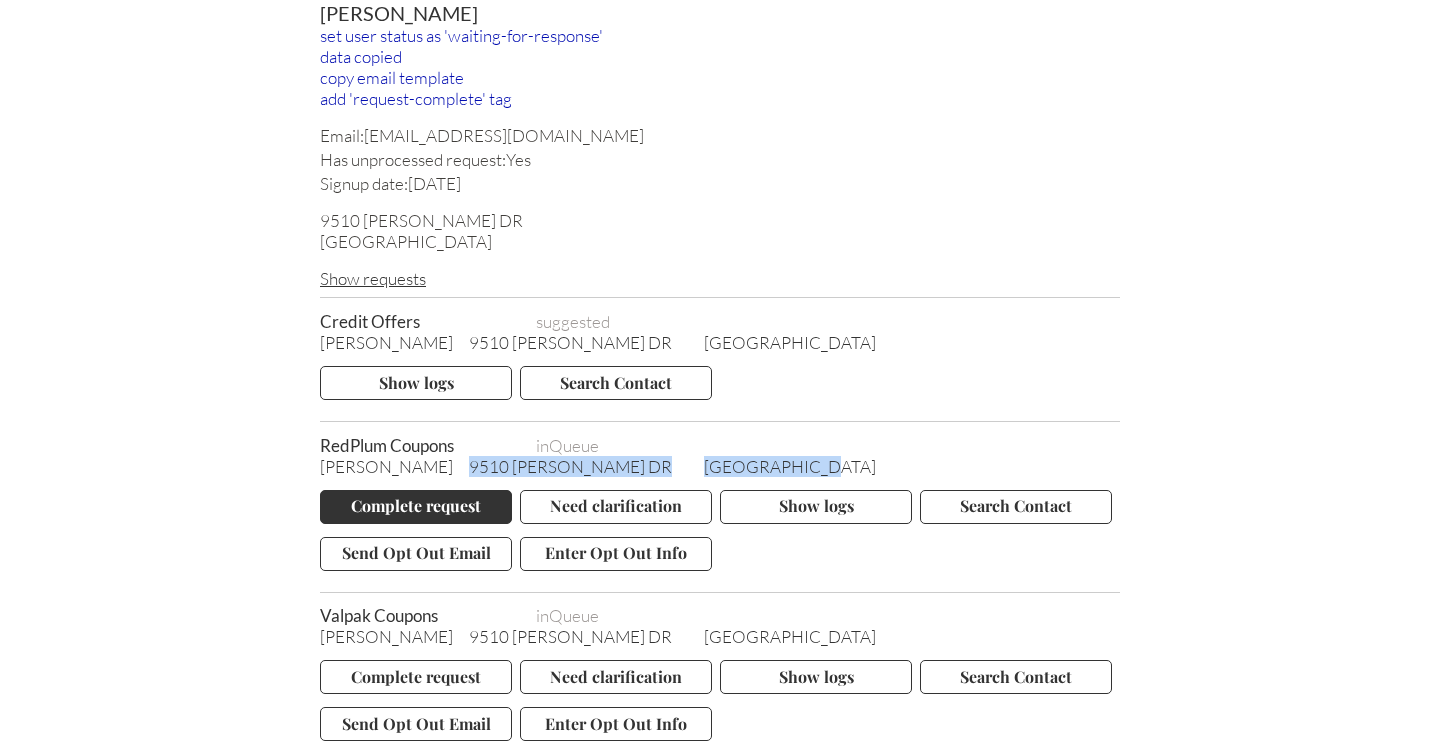 click on "Complete request" at bounding box center (416, 507) 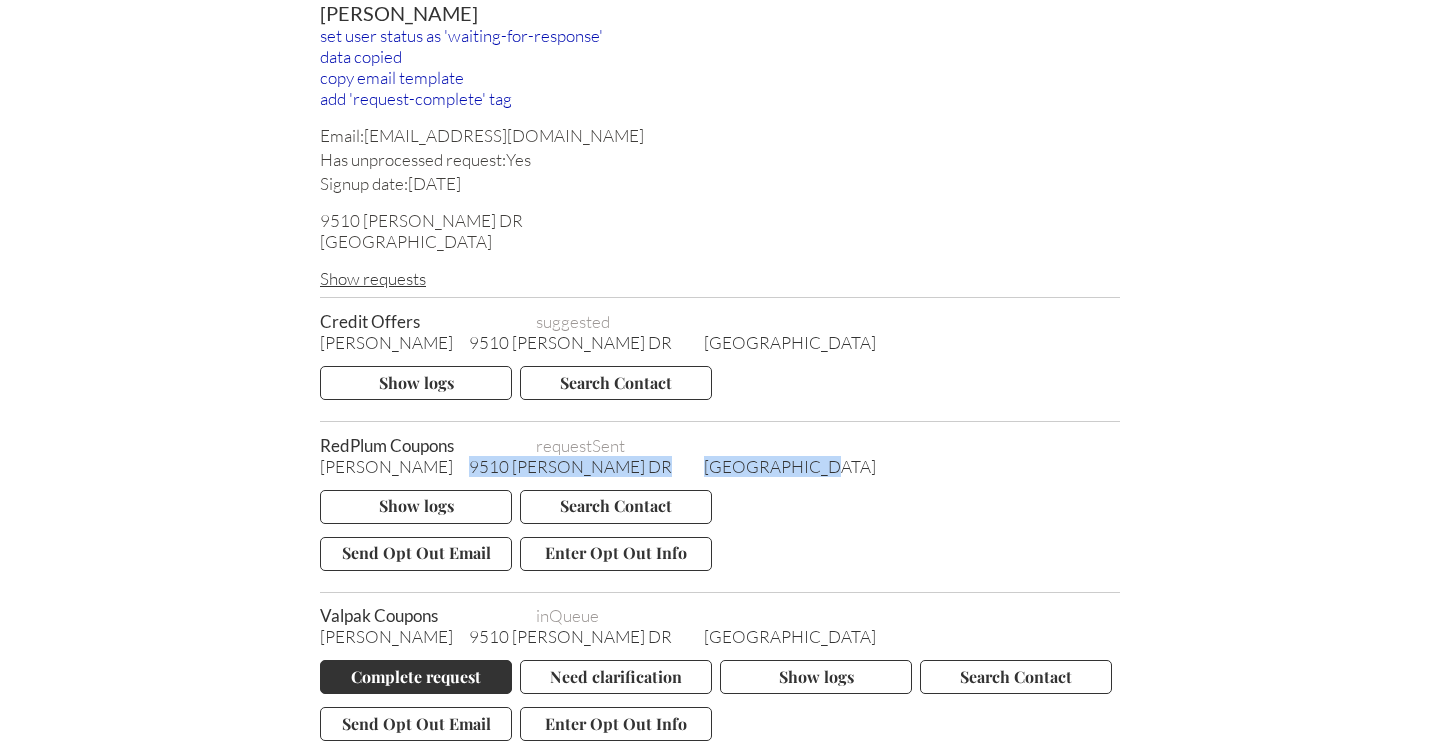 click on "Complete request" at bounding box center (416, 677) 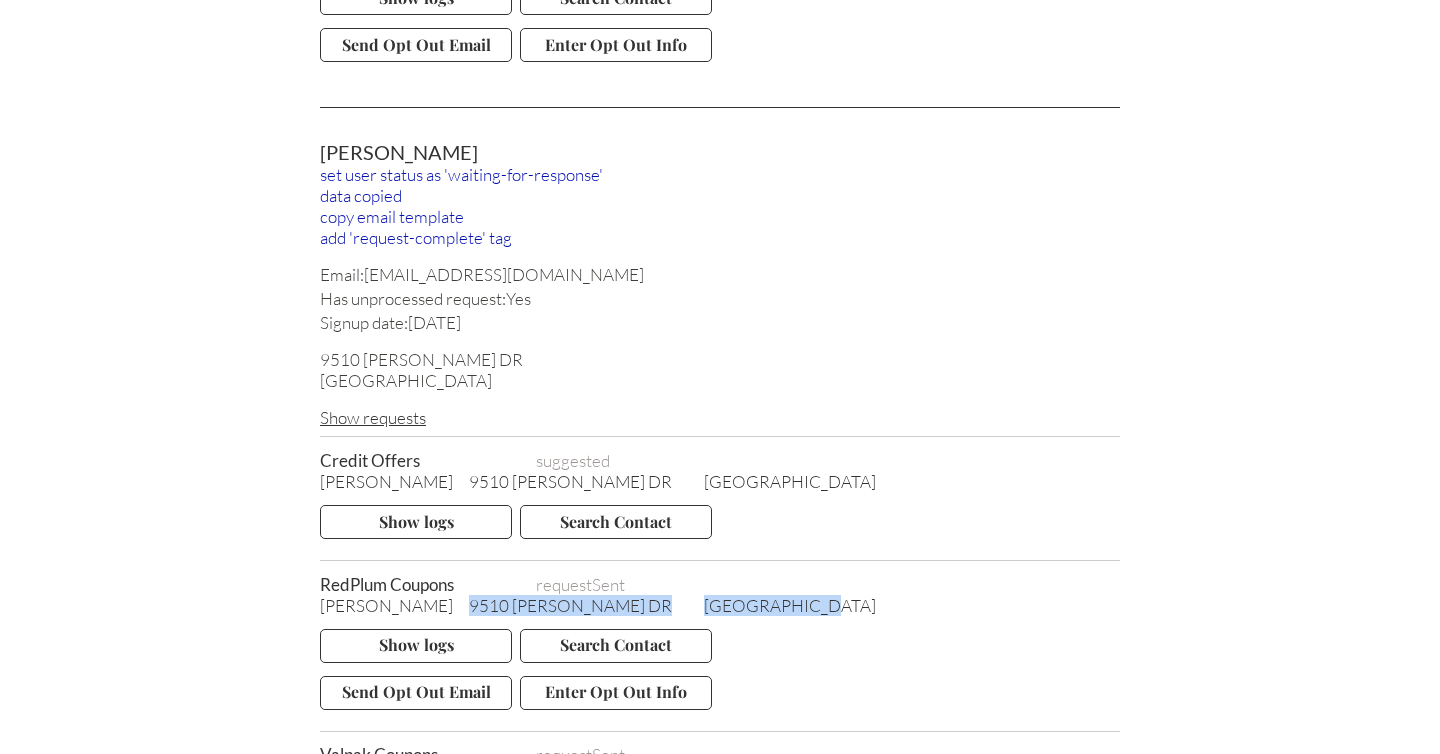 scroll, scrollTop: 4272, scrollLeft: 0, axis: vertical 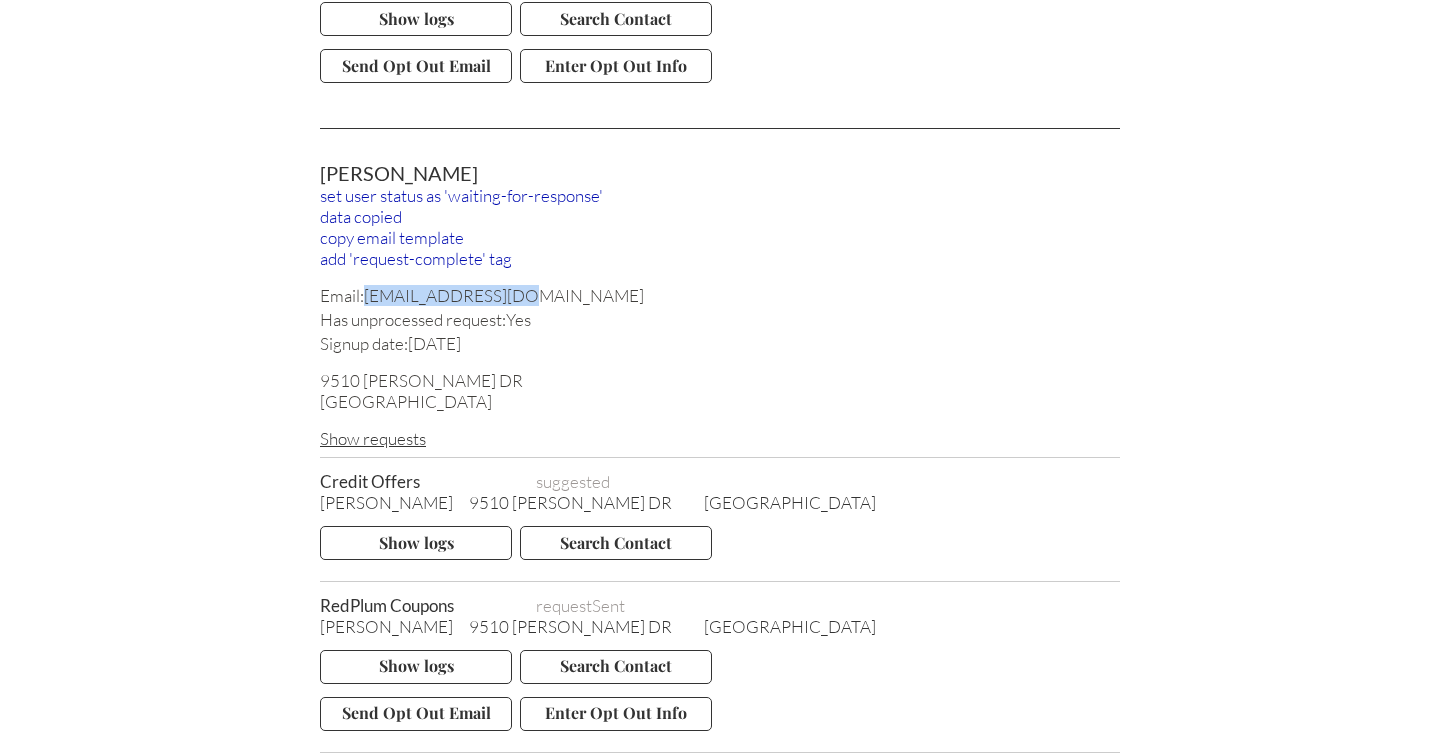 drag, startPoint x: 520, startPoint y: 242, endPoint x: 367, endPoint y: 250, distance: 153.20901 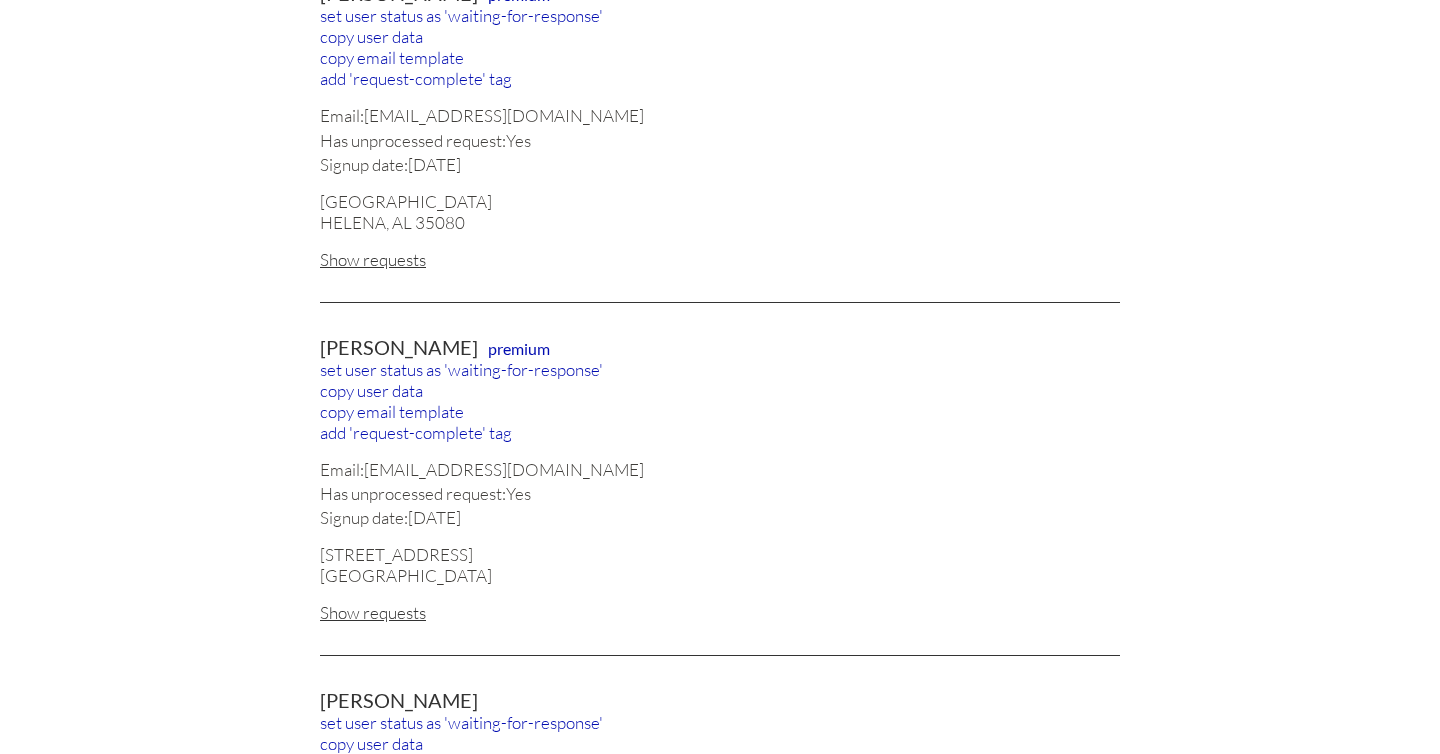 scroll, scrollTop: 0, scrollLeft: 0, axis: both 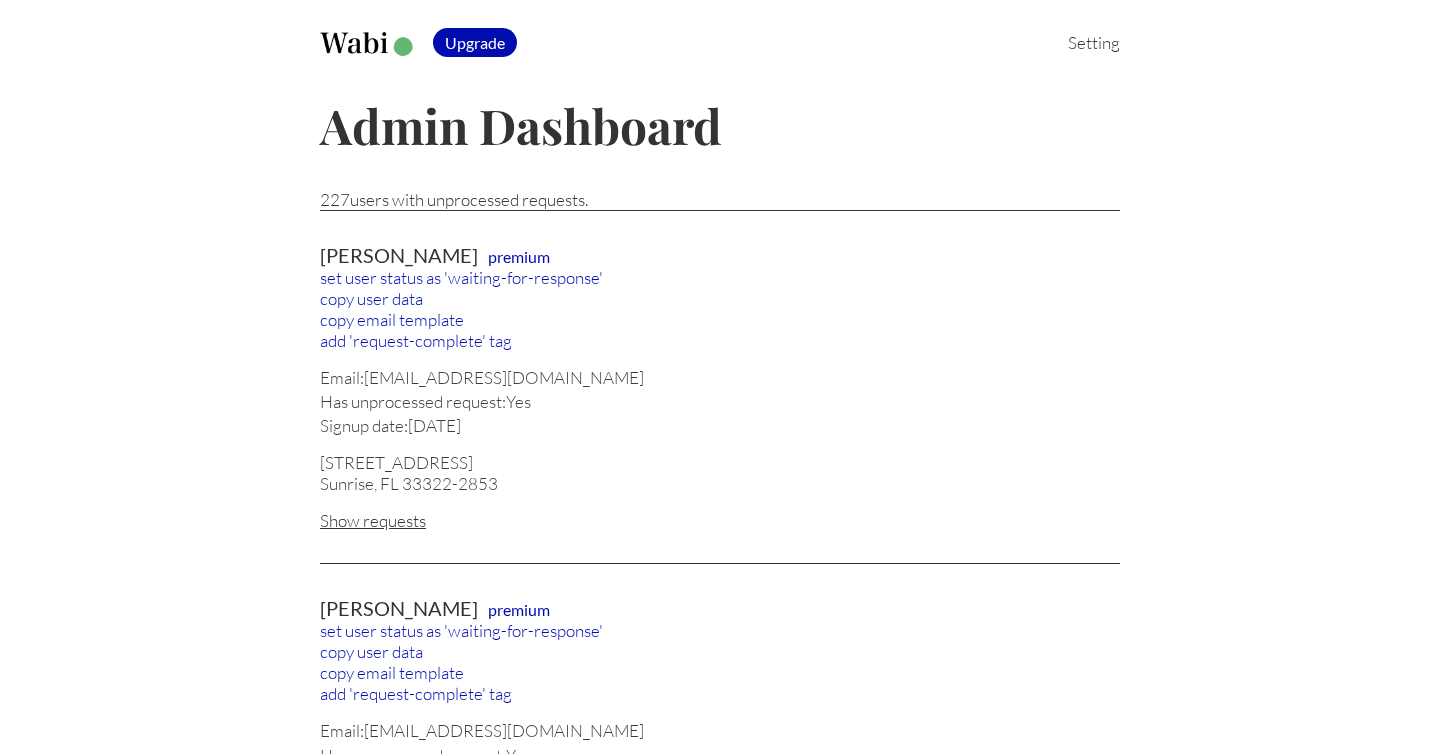 click on "Show requests" at bounding box center (720, 520) 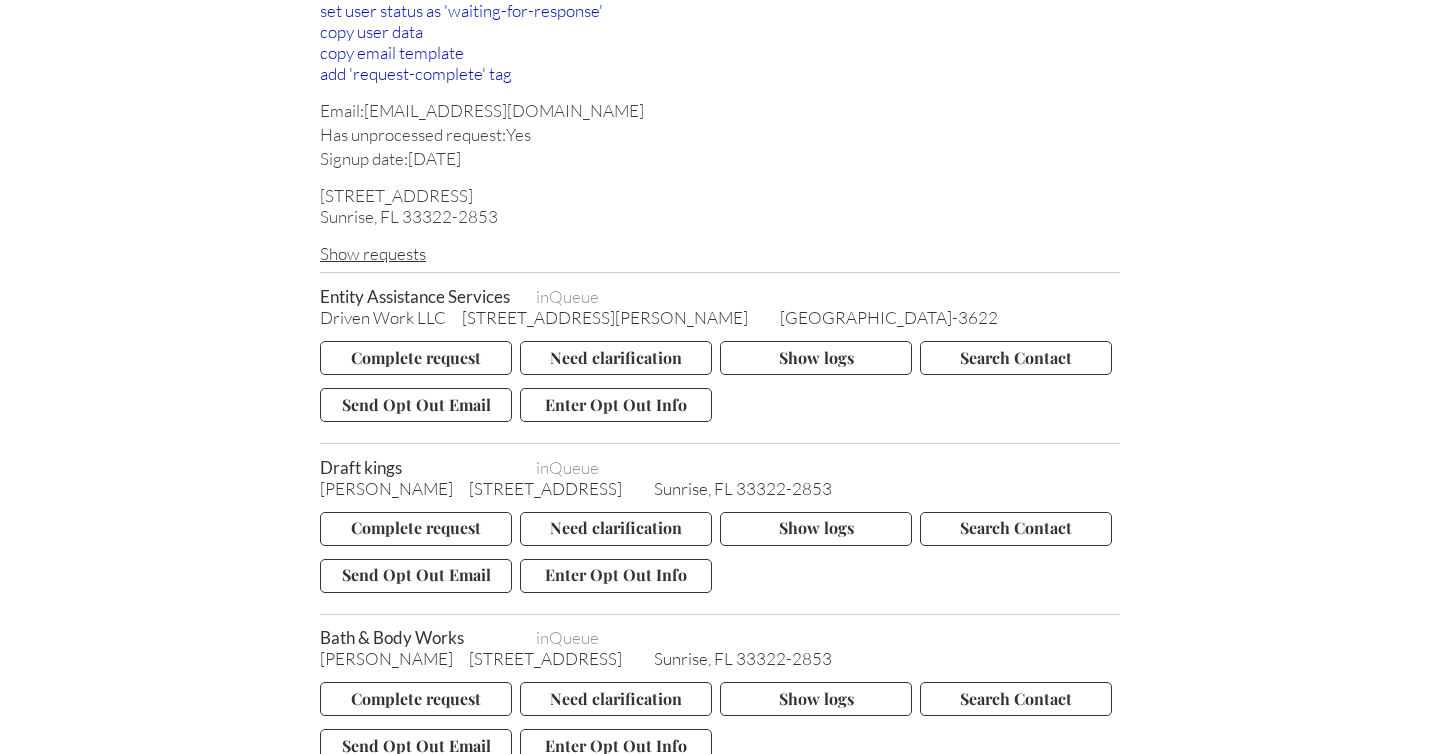 scroll, scrollTop: 264, scrollLeft: 0, axis: vertical 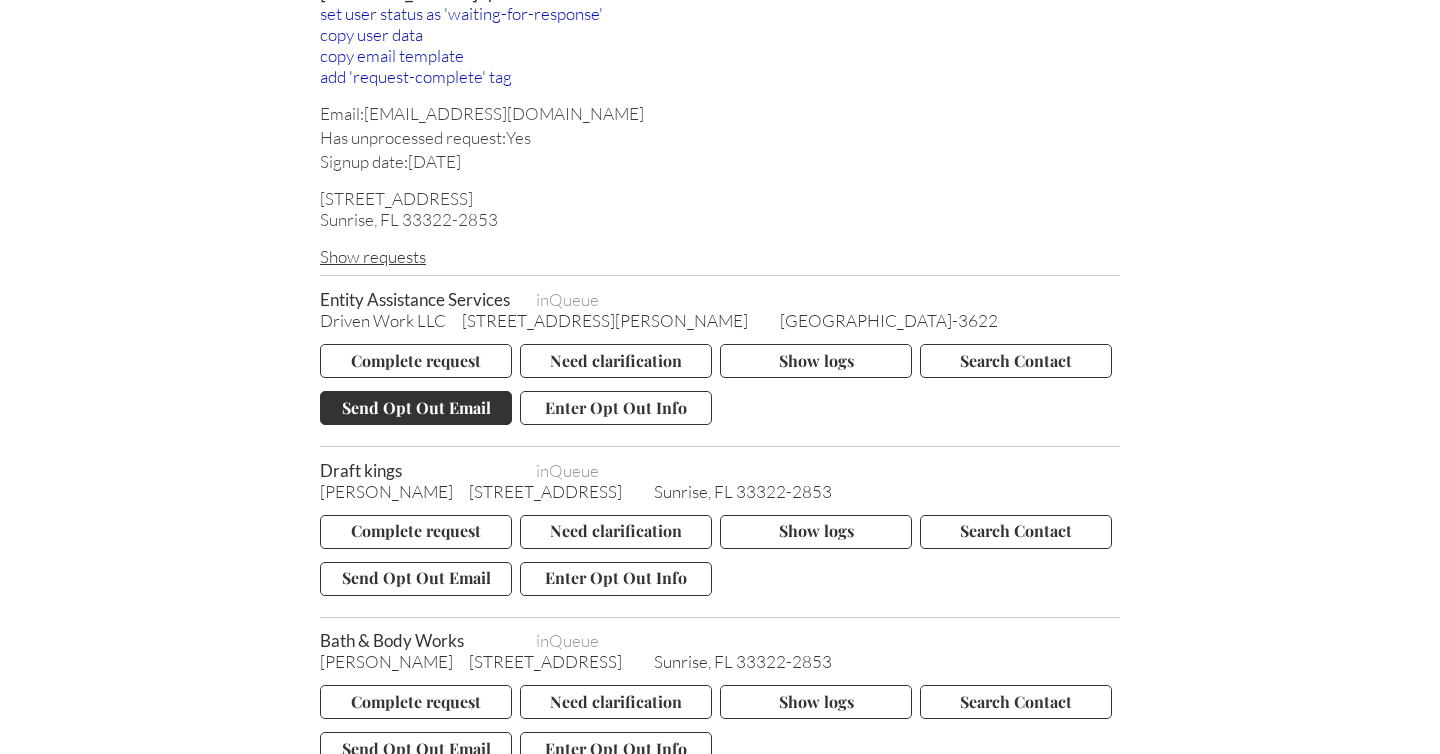 click on "Send Opt Out Email" at bounding box center (416, 408) 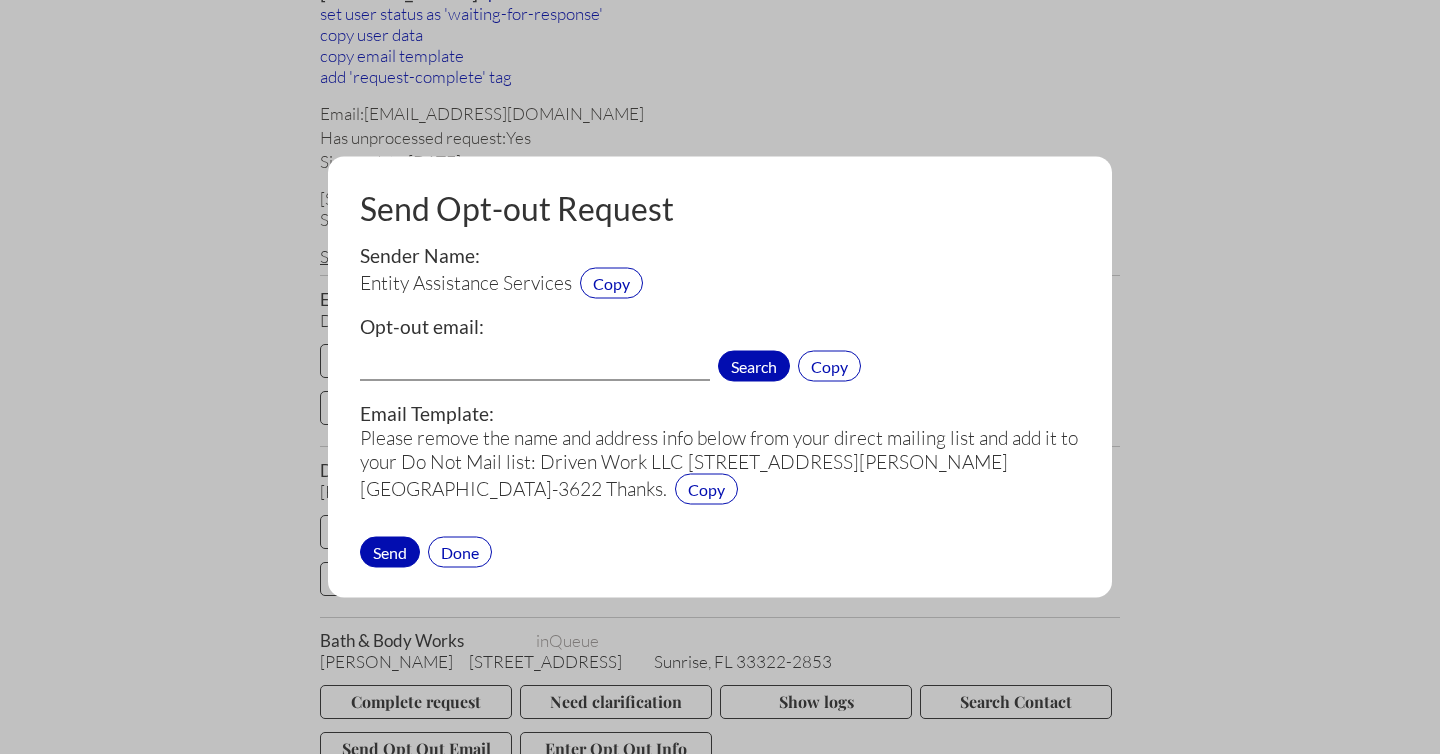 click on "Search" at bounding box center (754, 366) 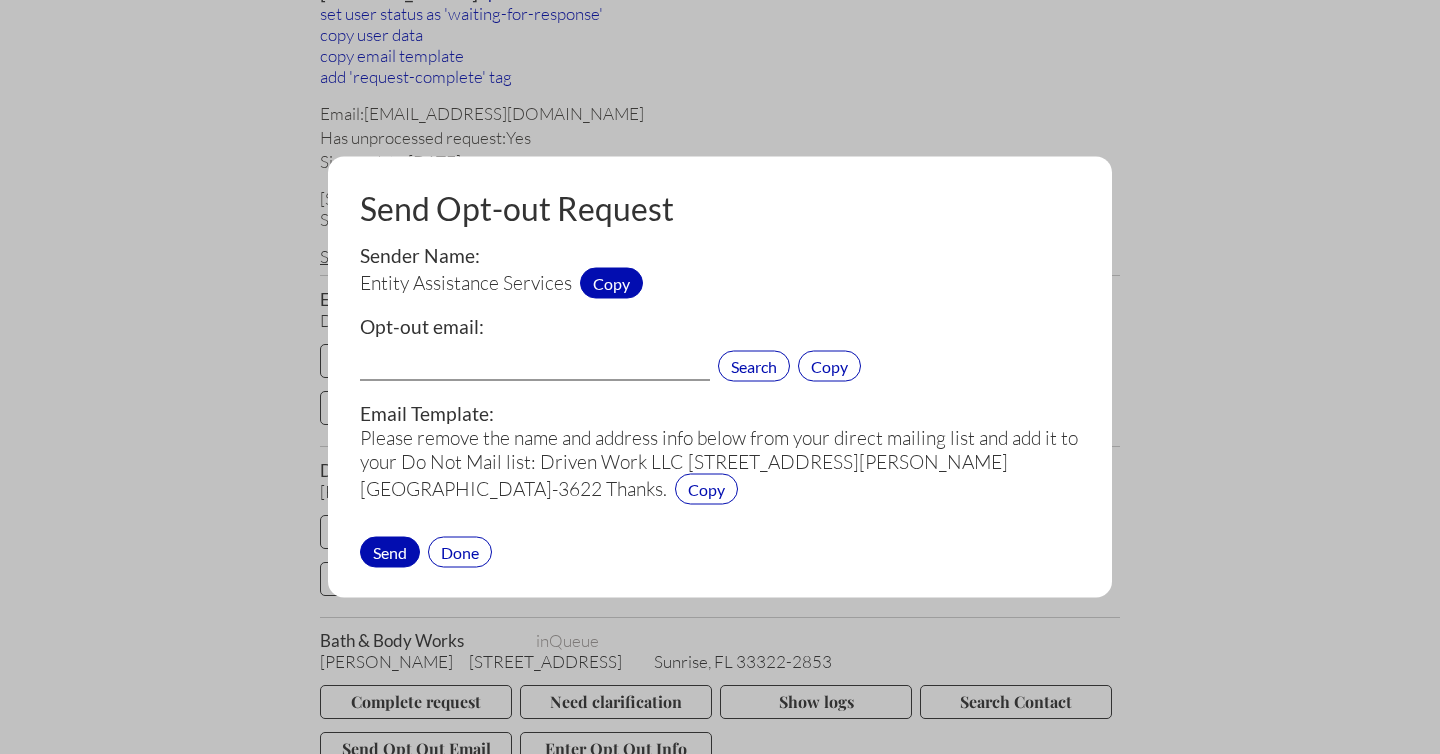 click on "Copy" at bounding box center (611, 283) 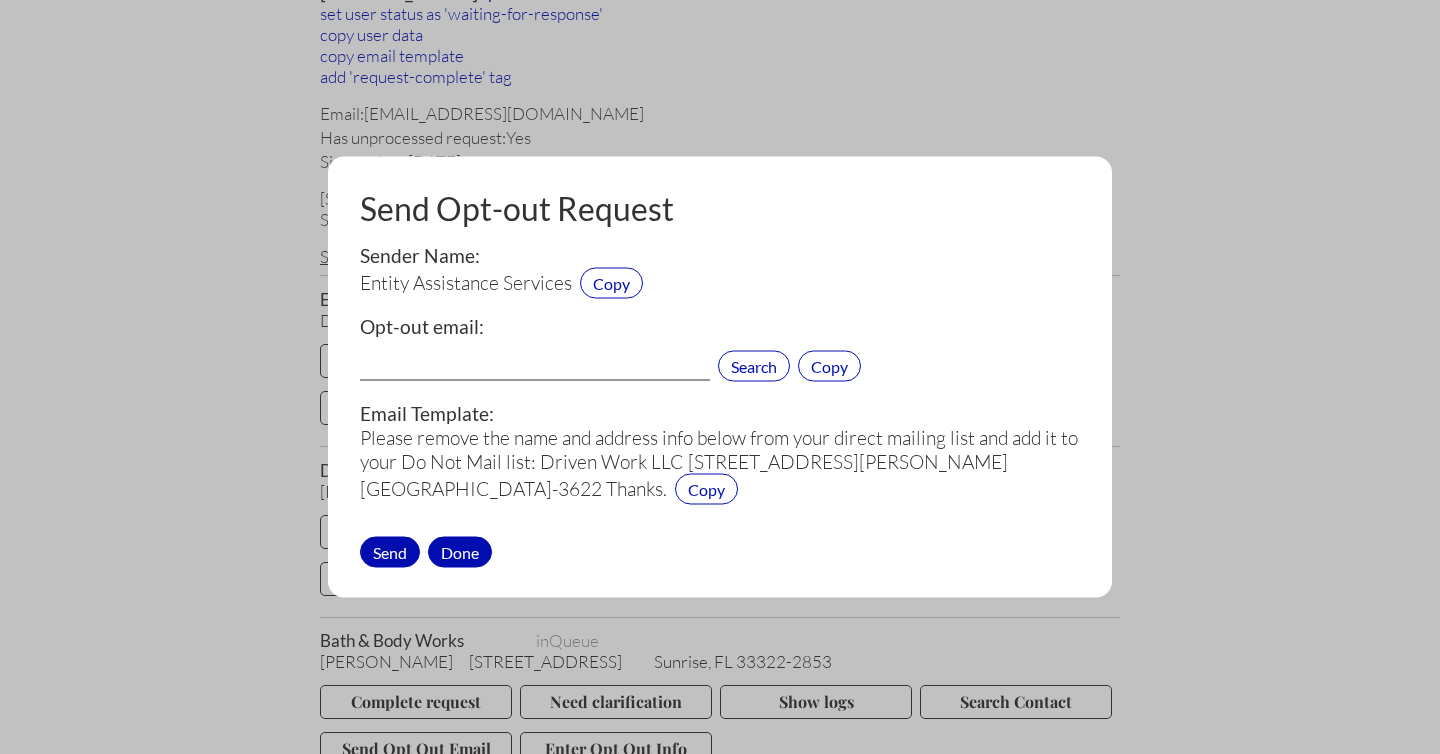 click on "Done" at bounding box center [460, 551] 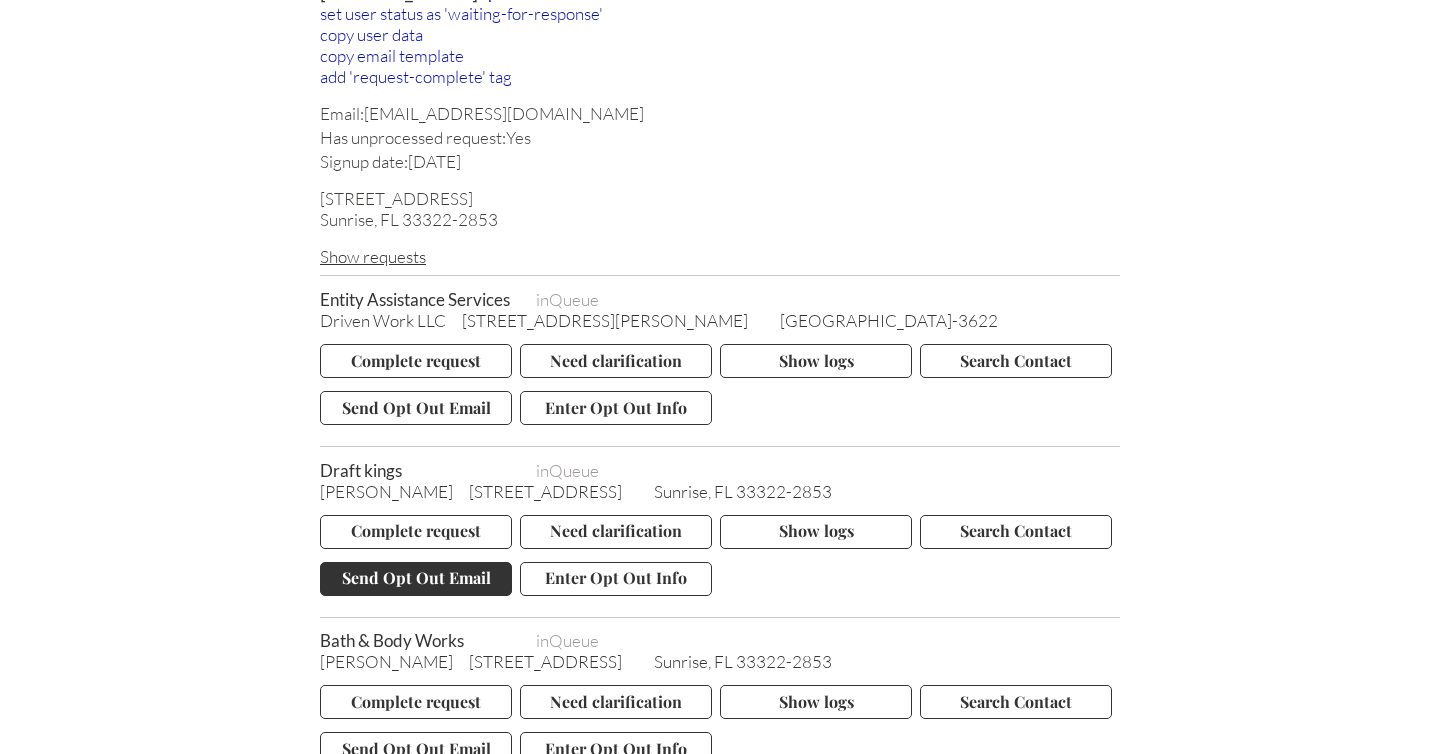 click on "Send Opt Out Email" at bounding box center [416, 579] 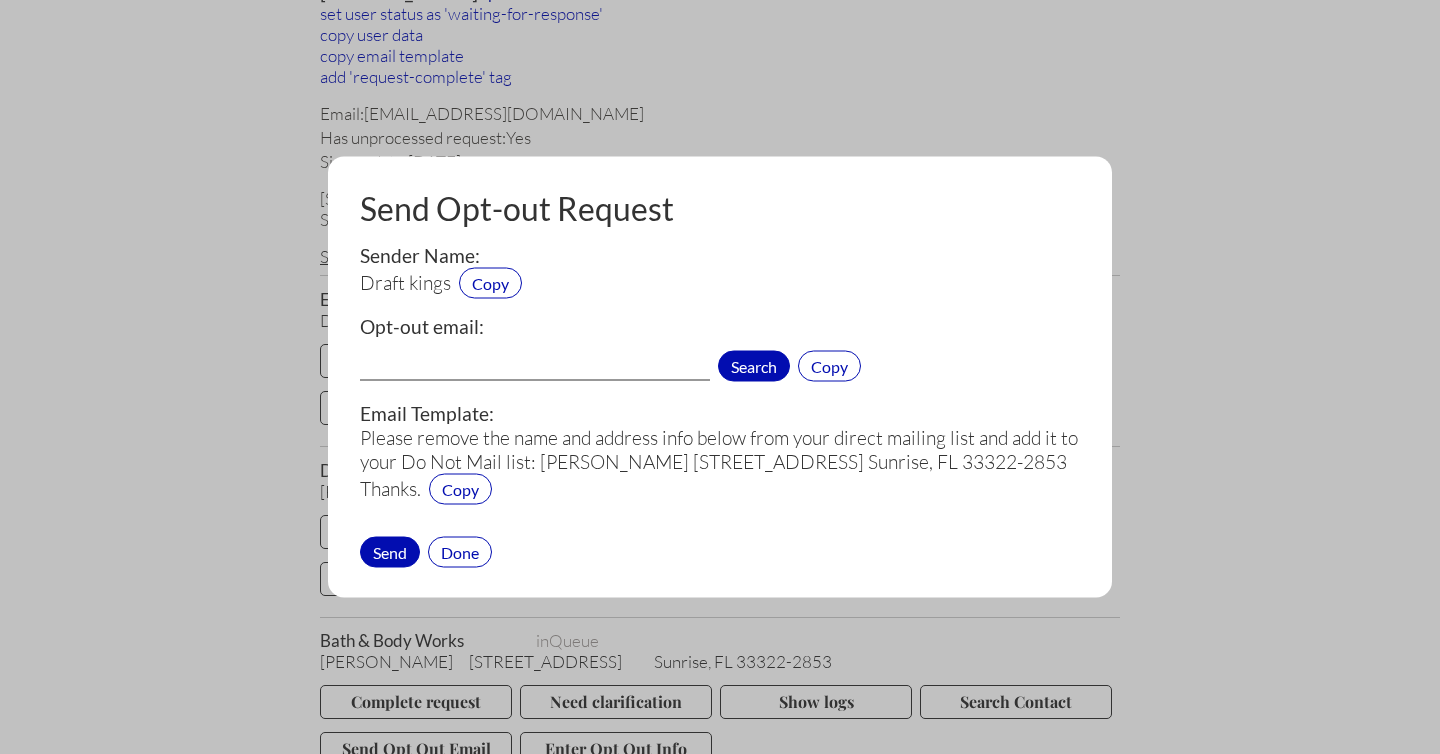 click on "Search" at bounding box center [754, 366] 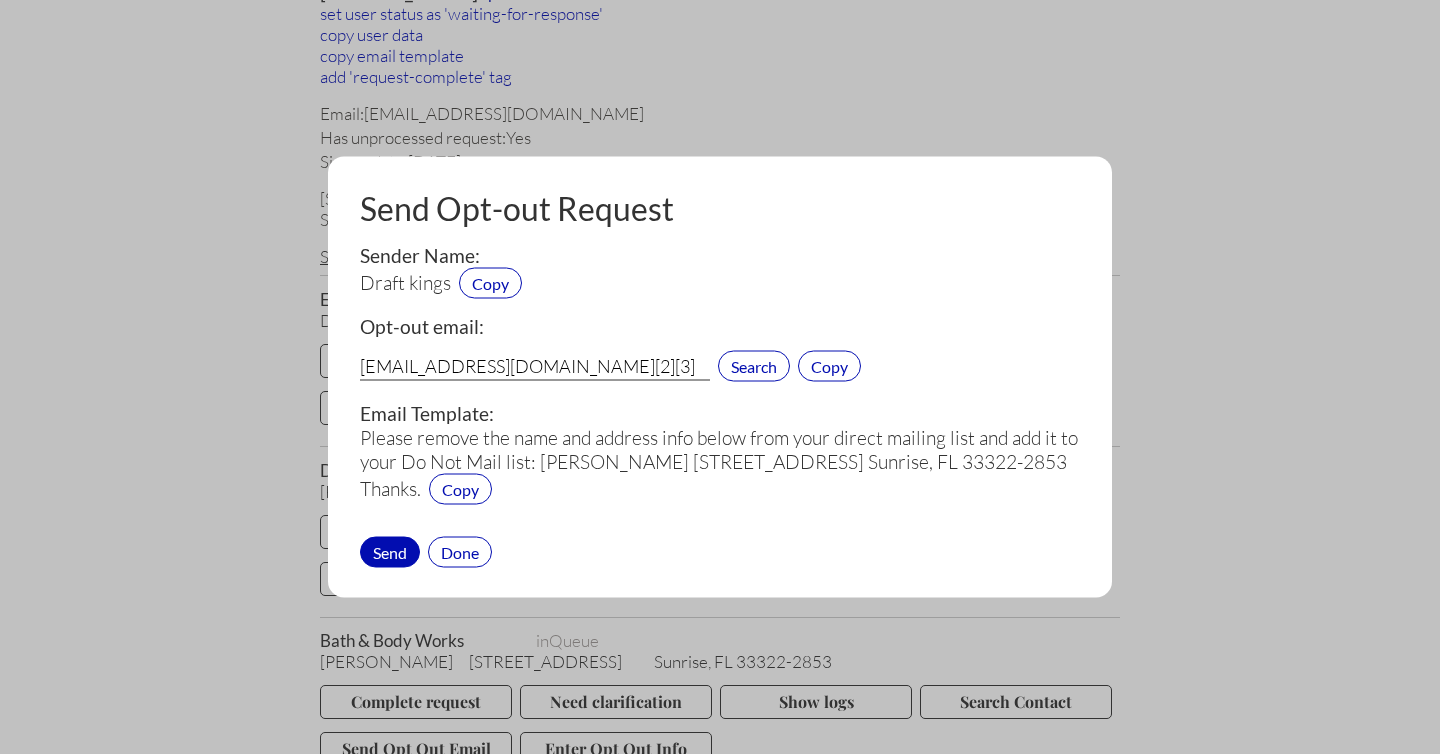 click on "privacy@draftkings.com[2][3]" at bounding box center [535, 368] 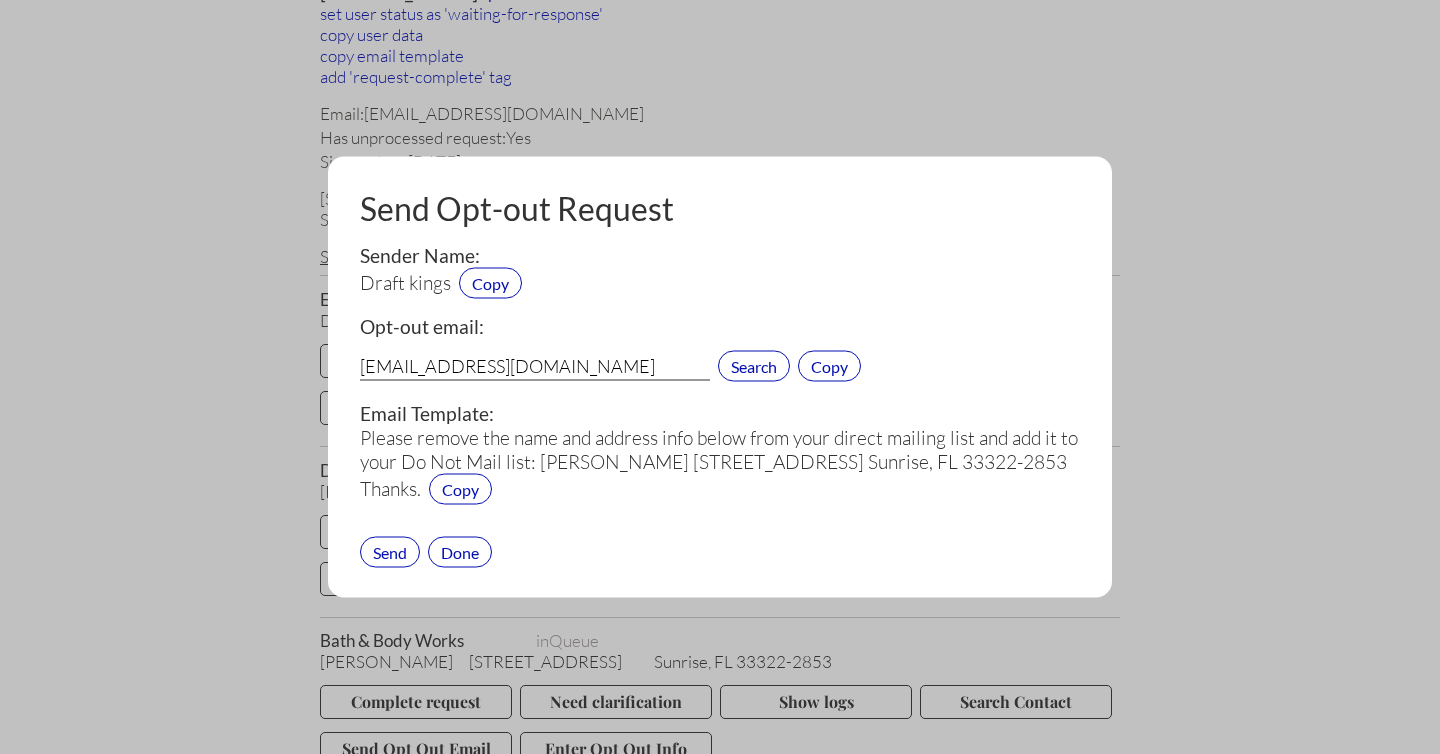 type on "privacy@draftkings.com" 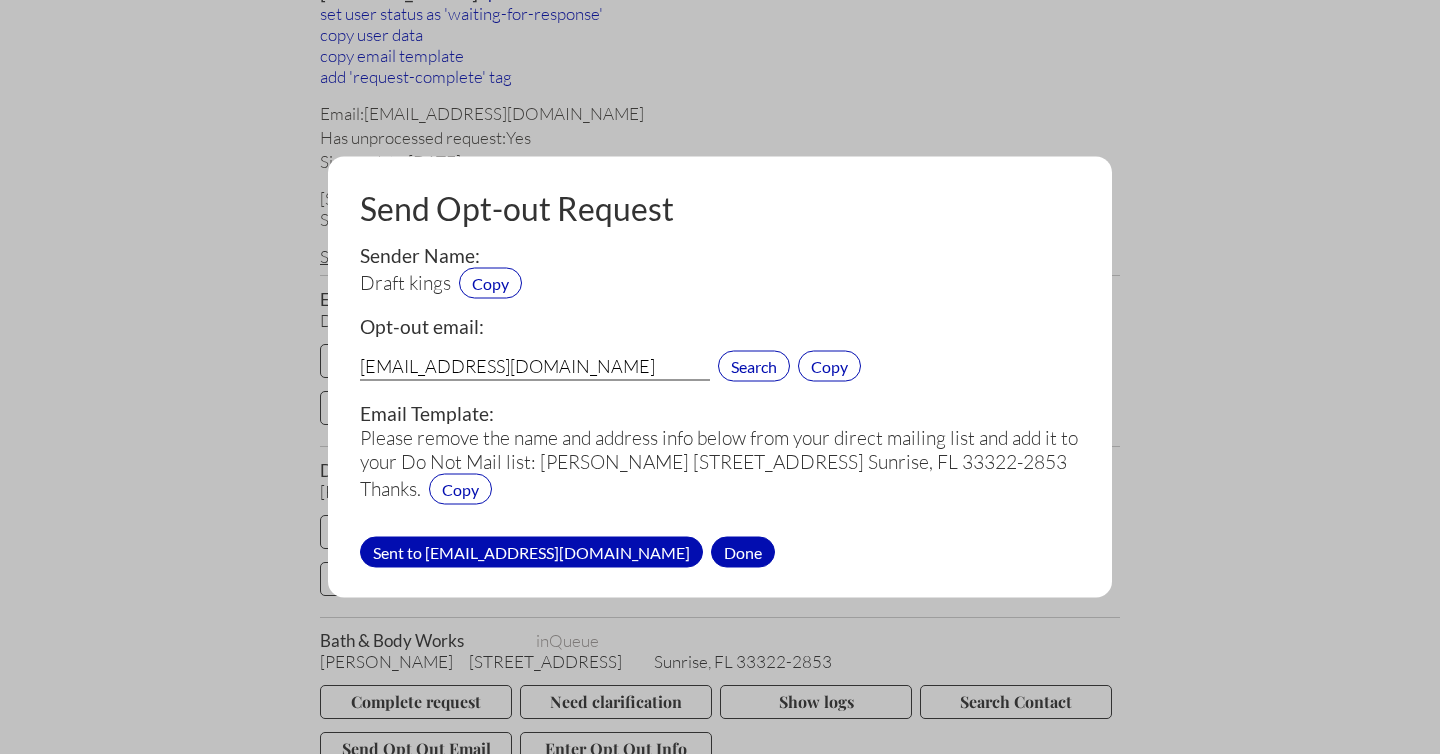 click on "Done" at bounding box center (743, 551) 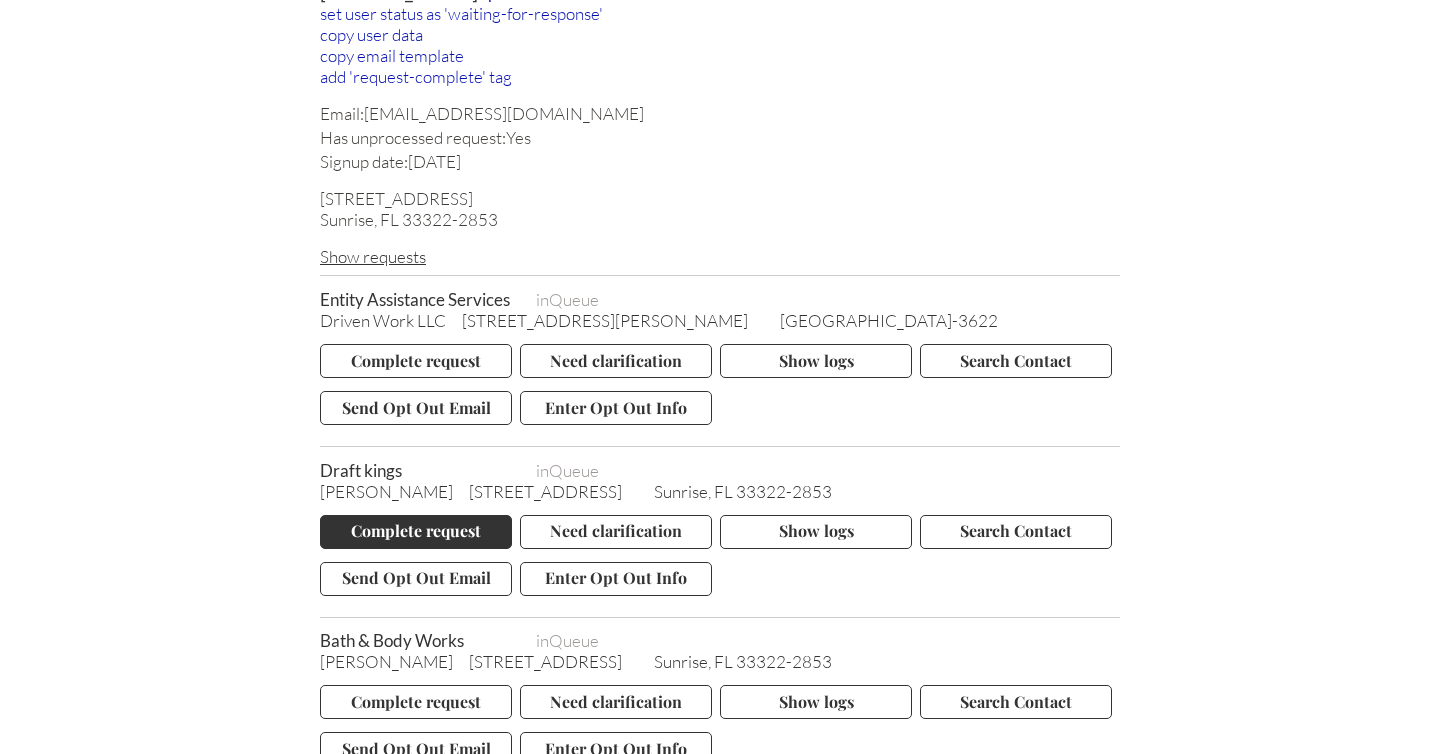 click on "Complete request" at bounding box center (416, 532) 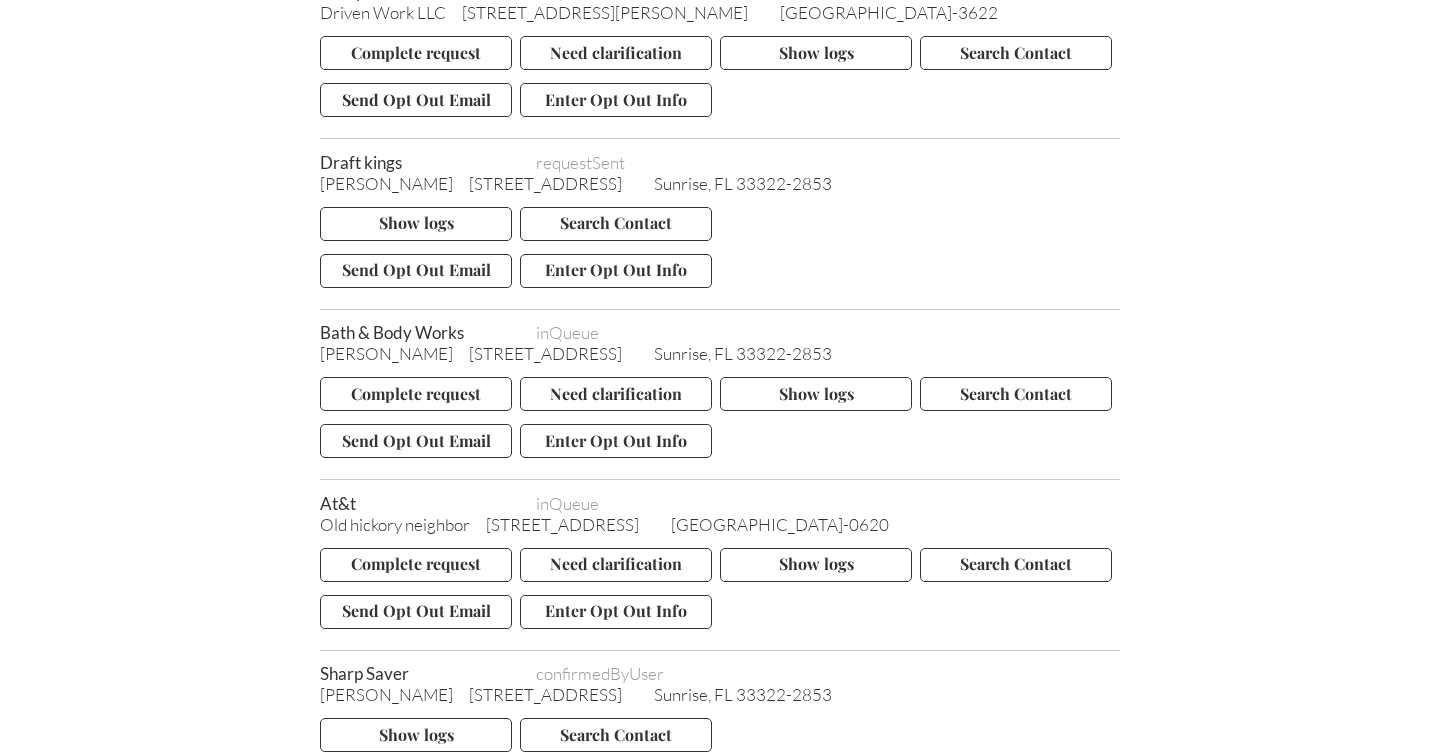 scroll, scrollTop: 574, scrollLeft: 0, axis: vertical 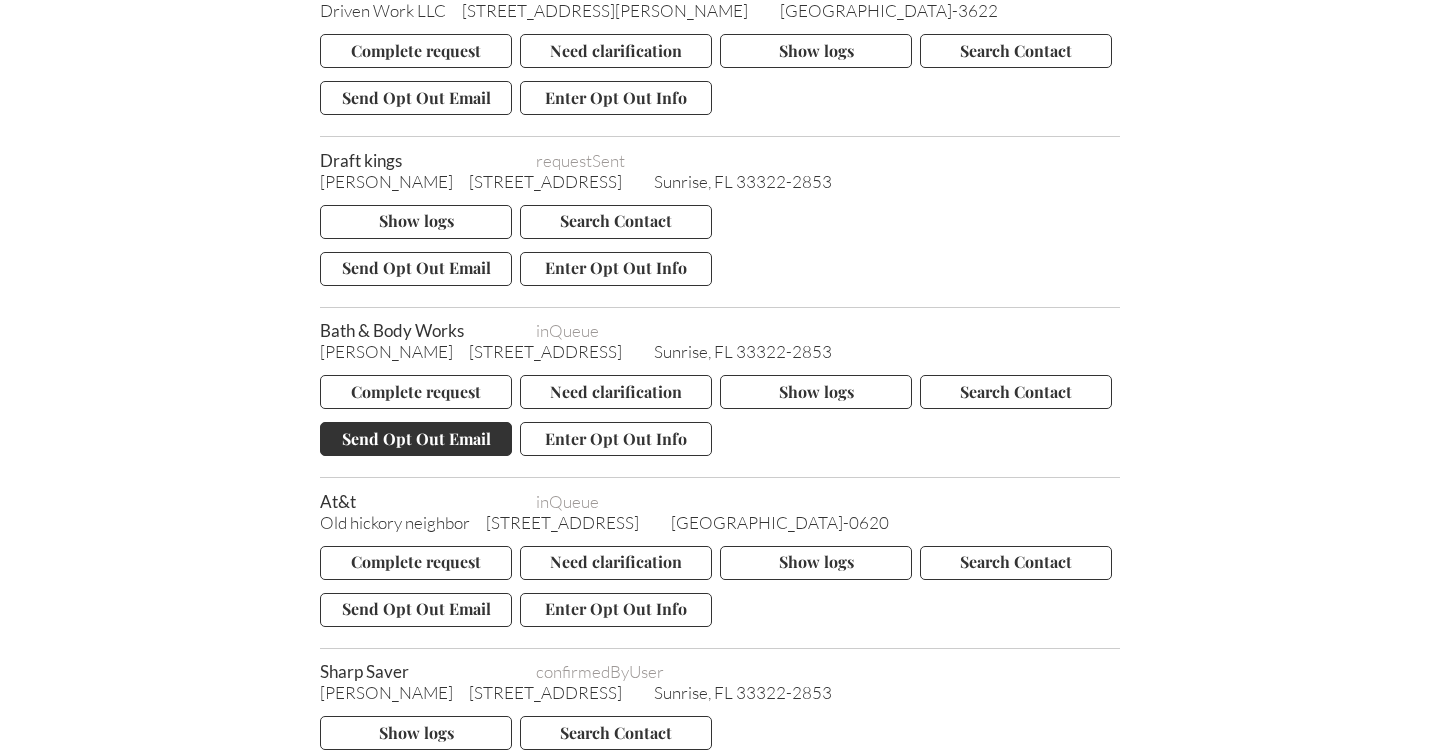 click on "Send Opt Out Email" at bounding box center [416, 439] 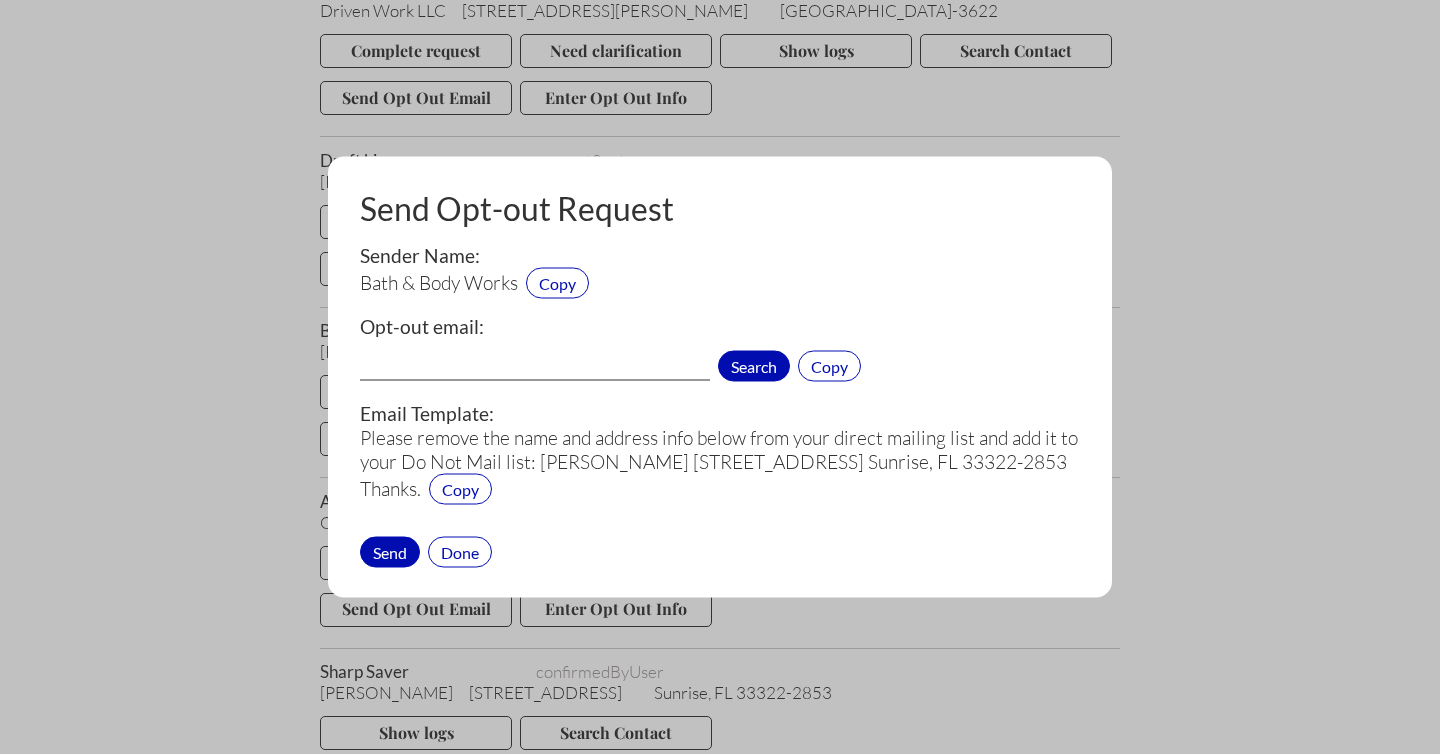 click on "Search" at bounding box center (754, 366) 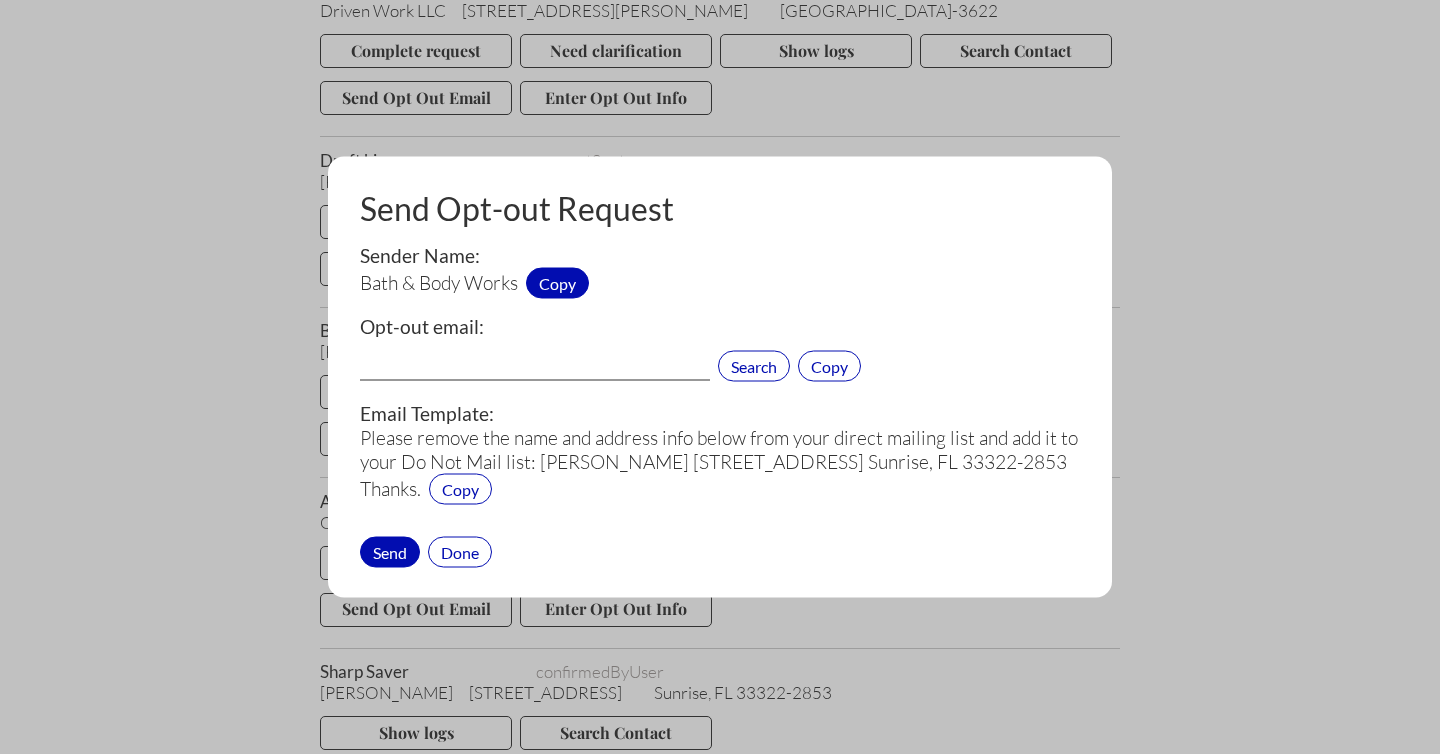 click on "Copy" at bounding box center [557, 283] 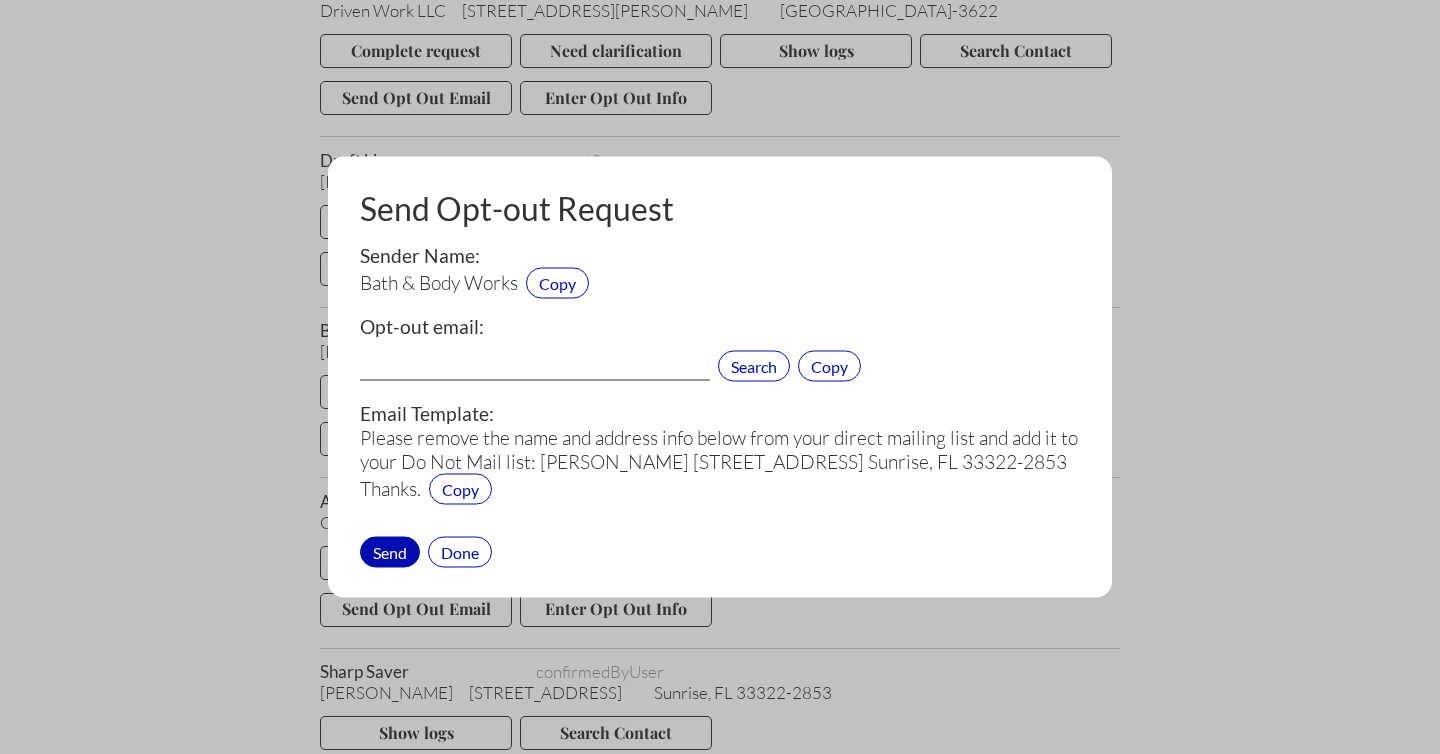 click at bounding box center [535, 368] 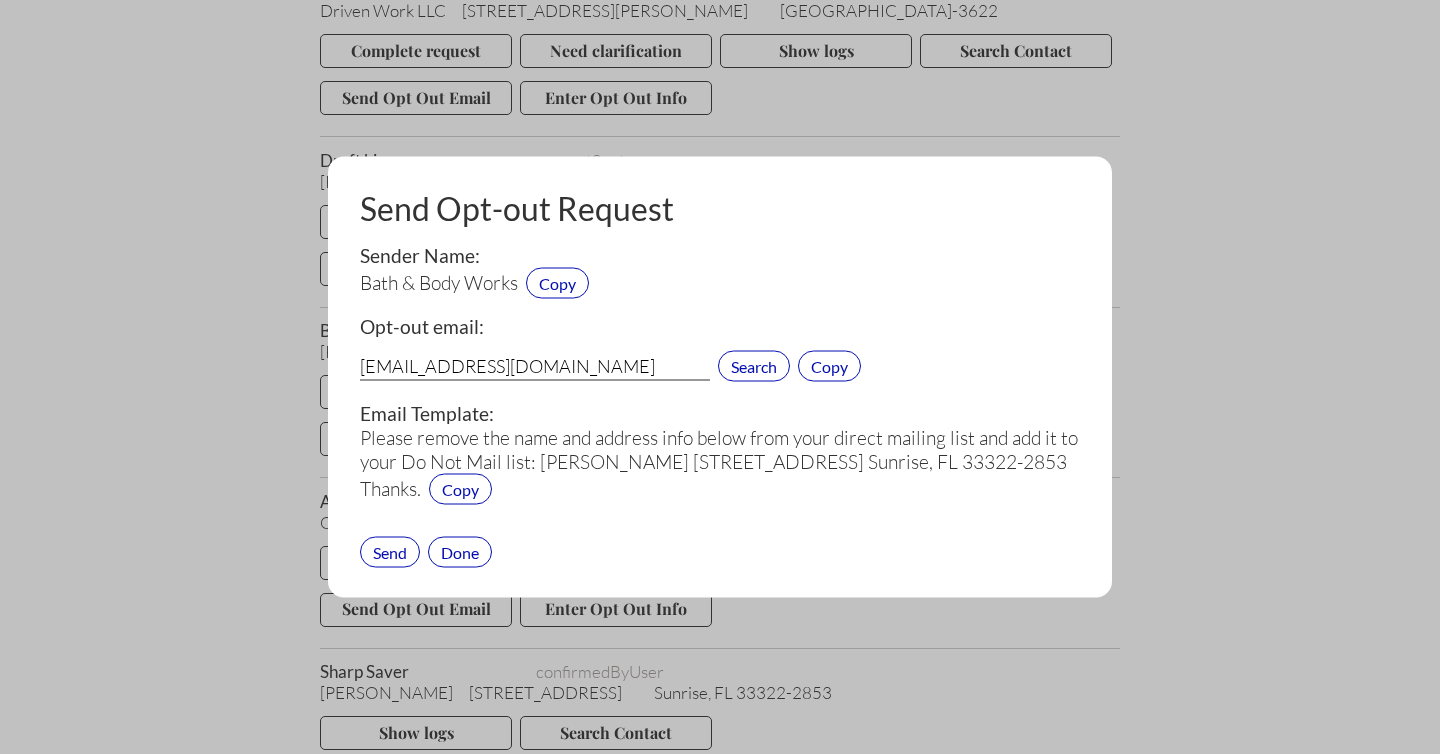 type on "applicantaccommodation@bbw.com" 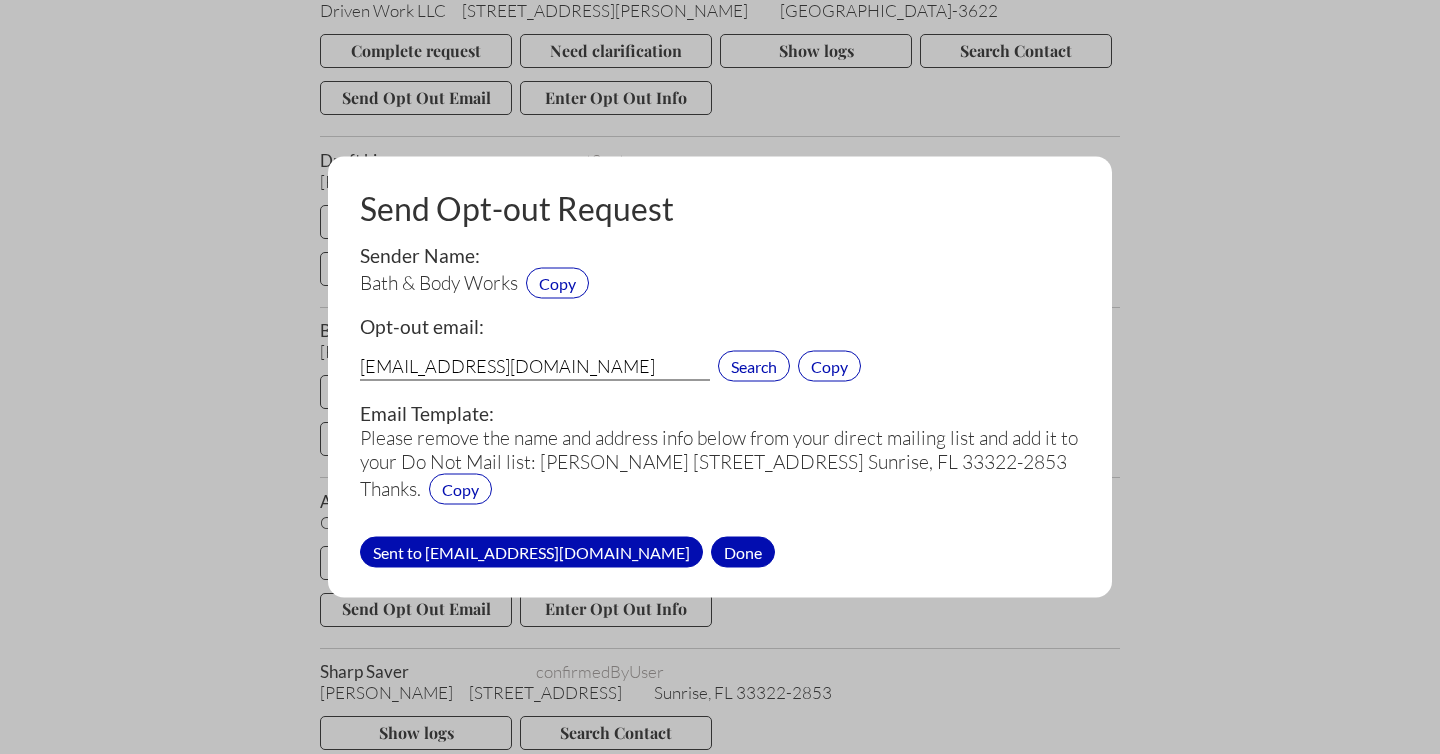click on "Done" at bounding box center (743, 551) 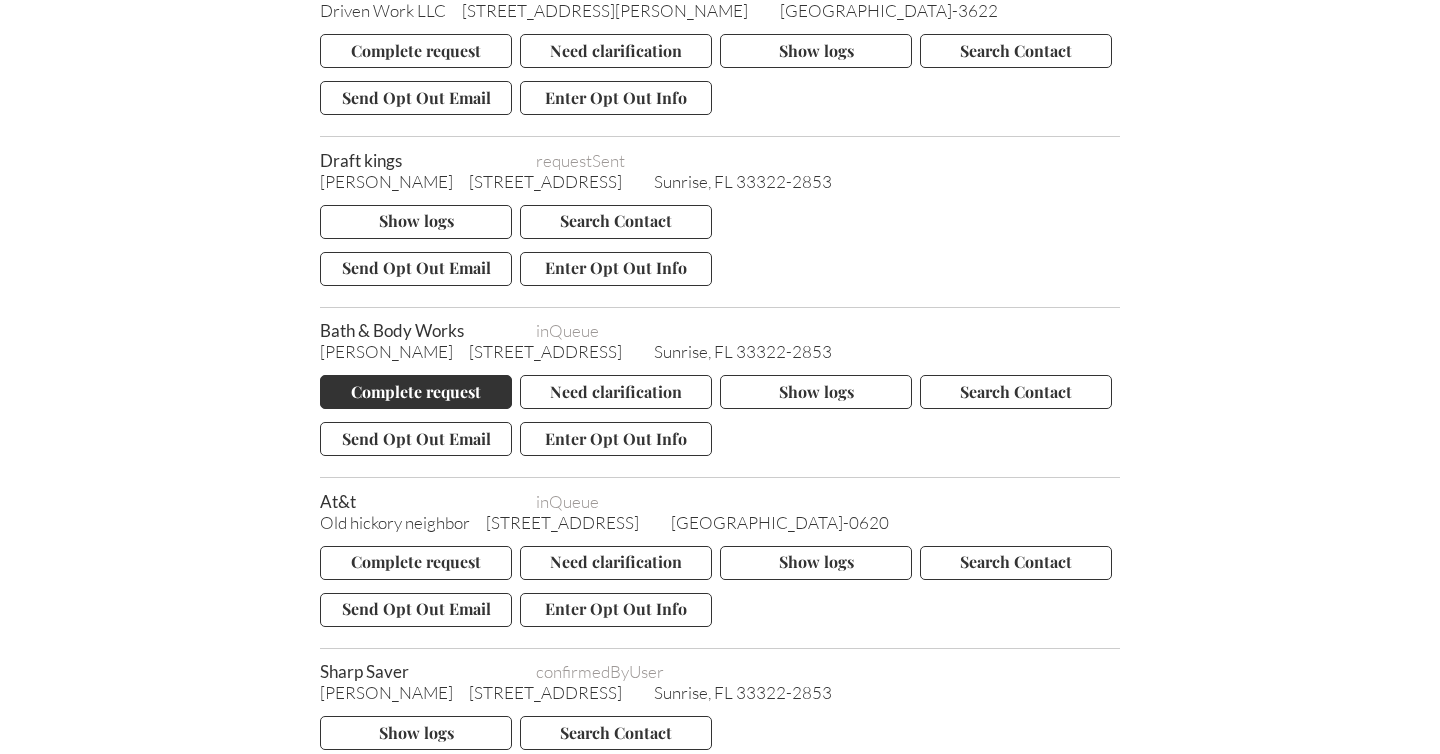 click on "Complete request" at bounding box center [416, 392] 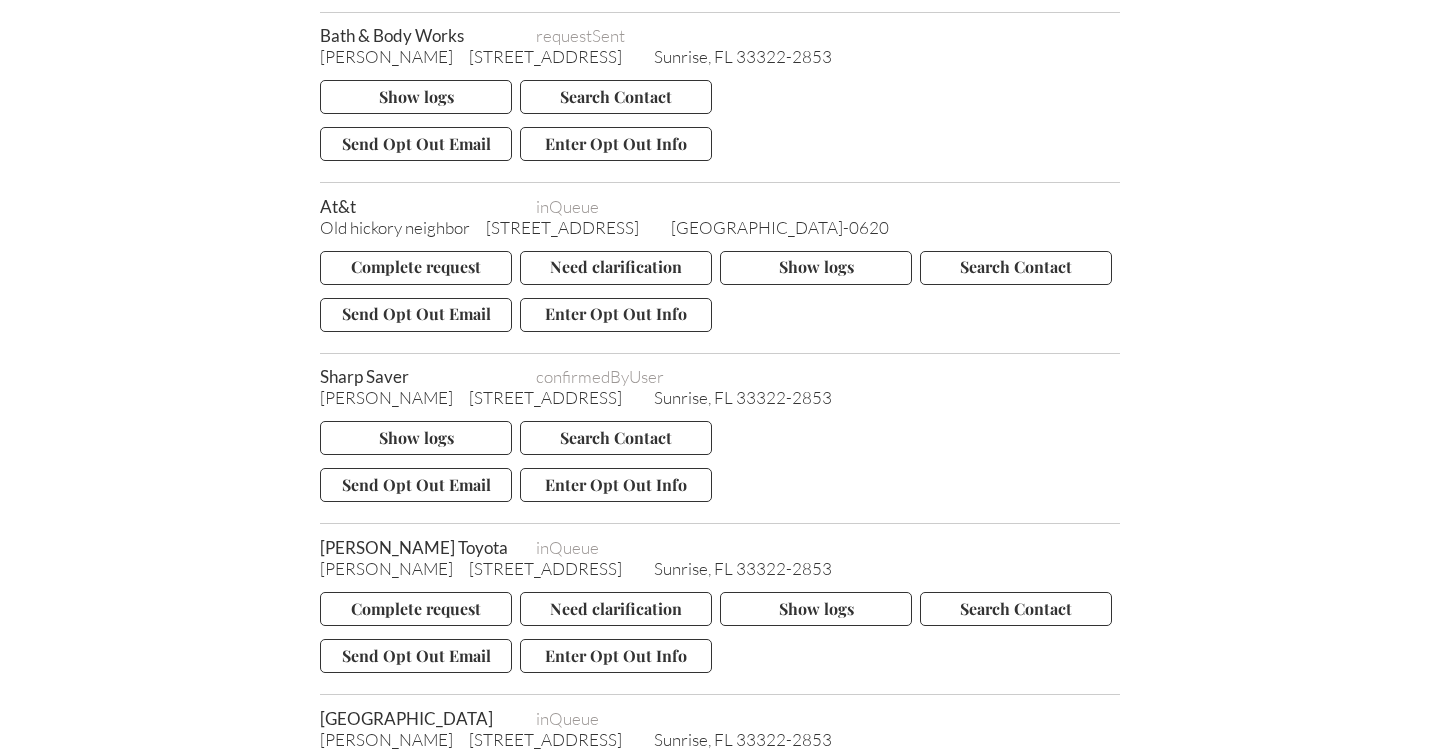 scroll, scrollTop: 844, scrollLeft: 0, axis: vertical 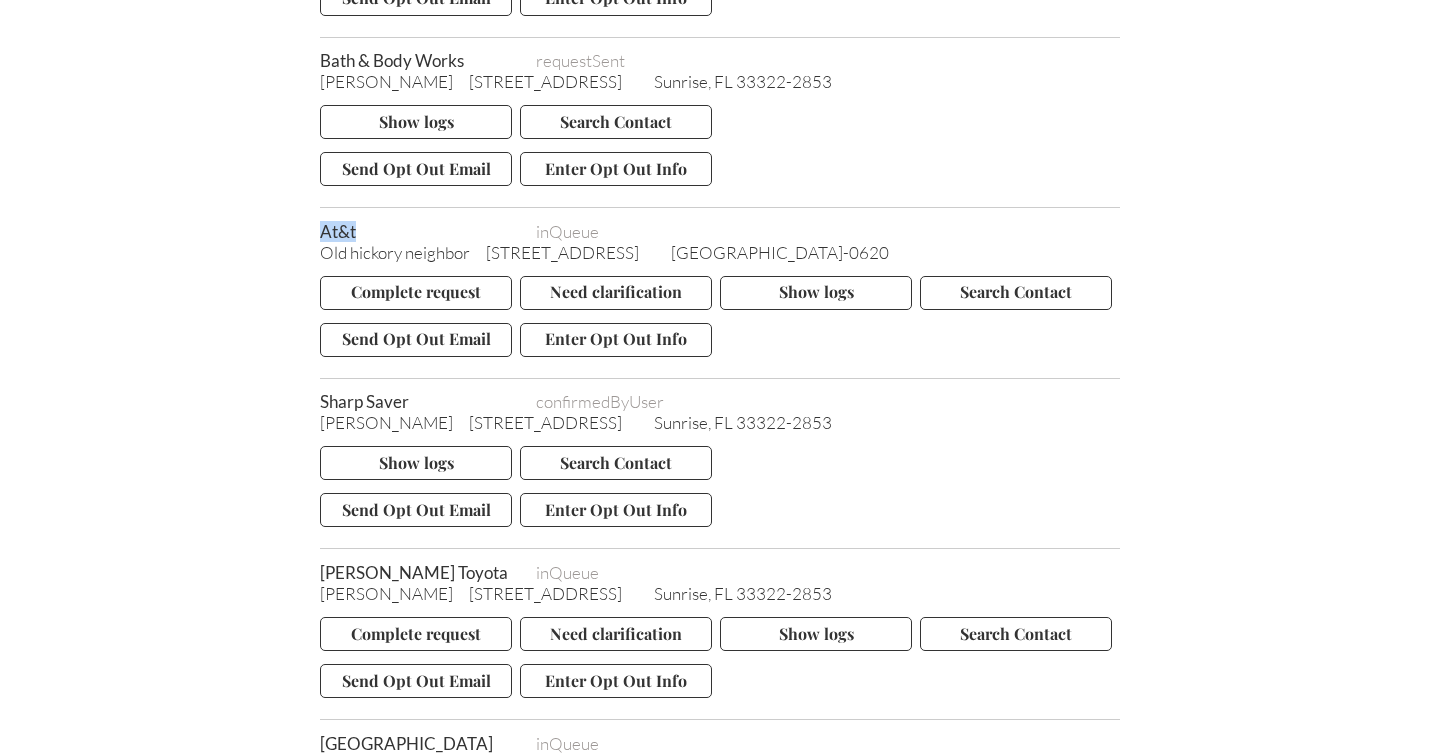 drag, startPoint x: 360, startPoint y: 230, endPoint x: 320, endPoint y: 231, distance: 40.012497 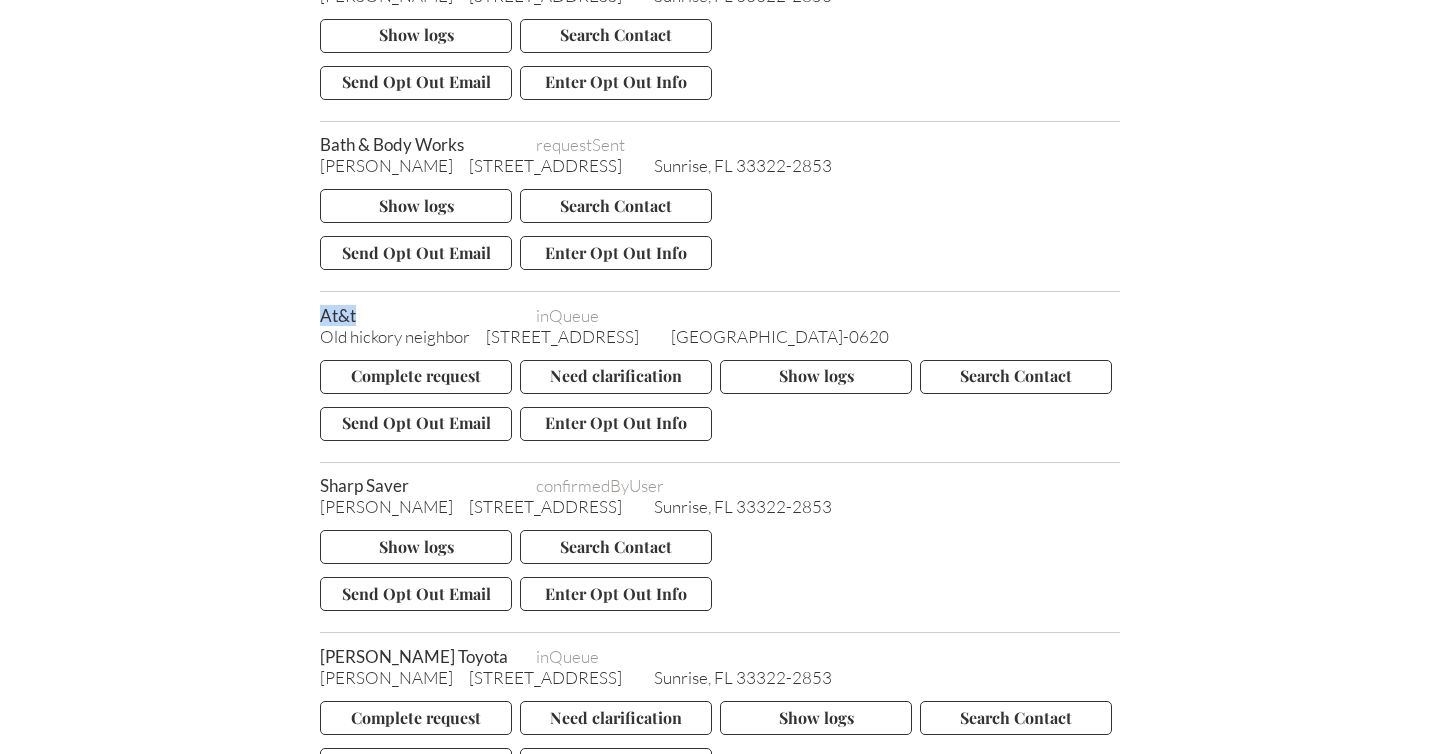 scroll, scrollTop: 758, scrollLeft: 0, axis: vertical 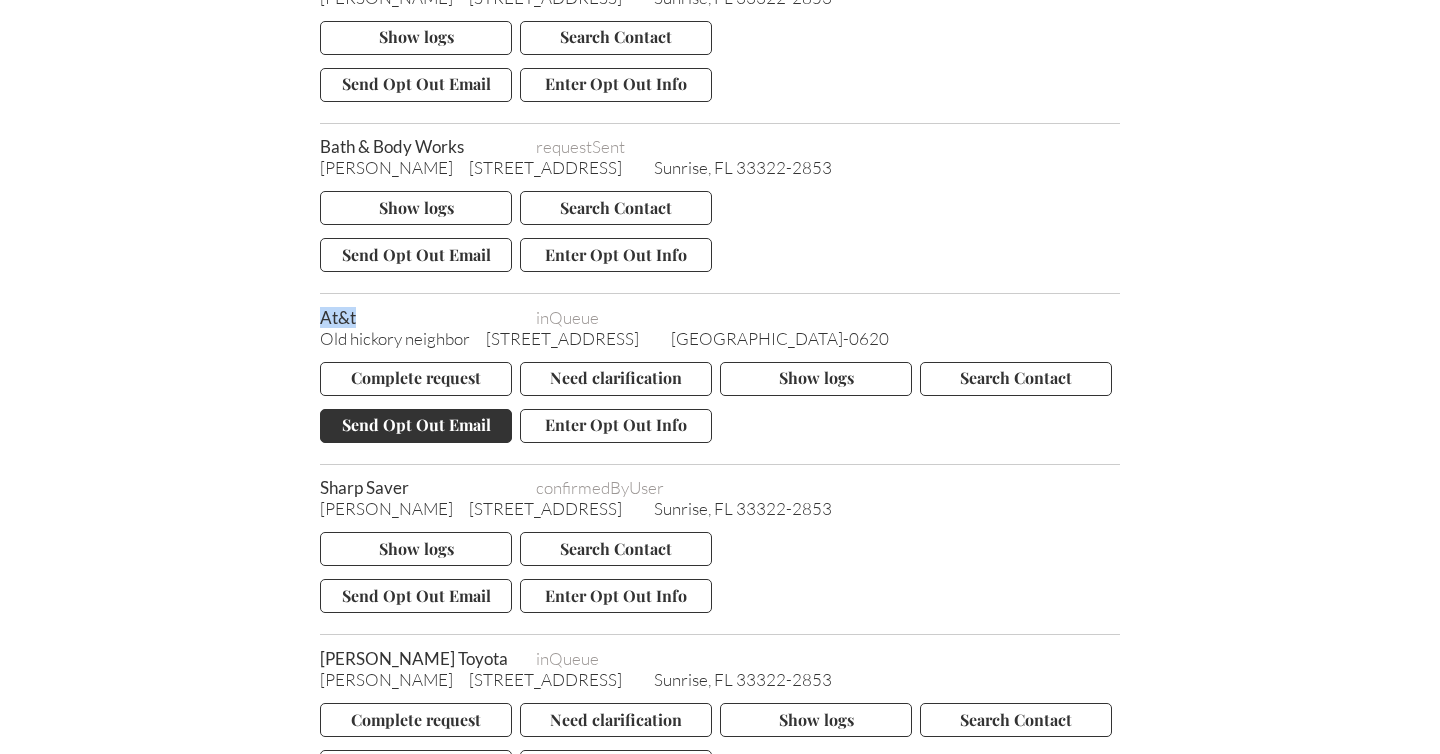 click on "Send Opt Out Email" at bounding box center (416, 426) 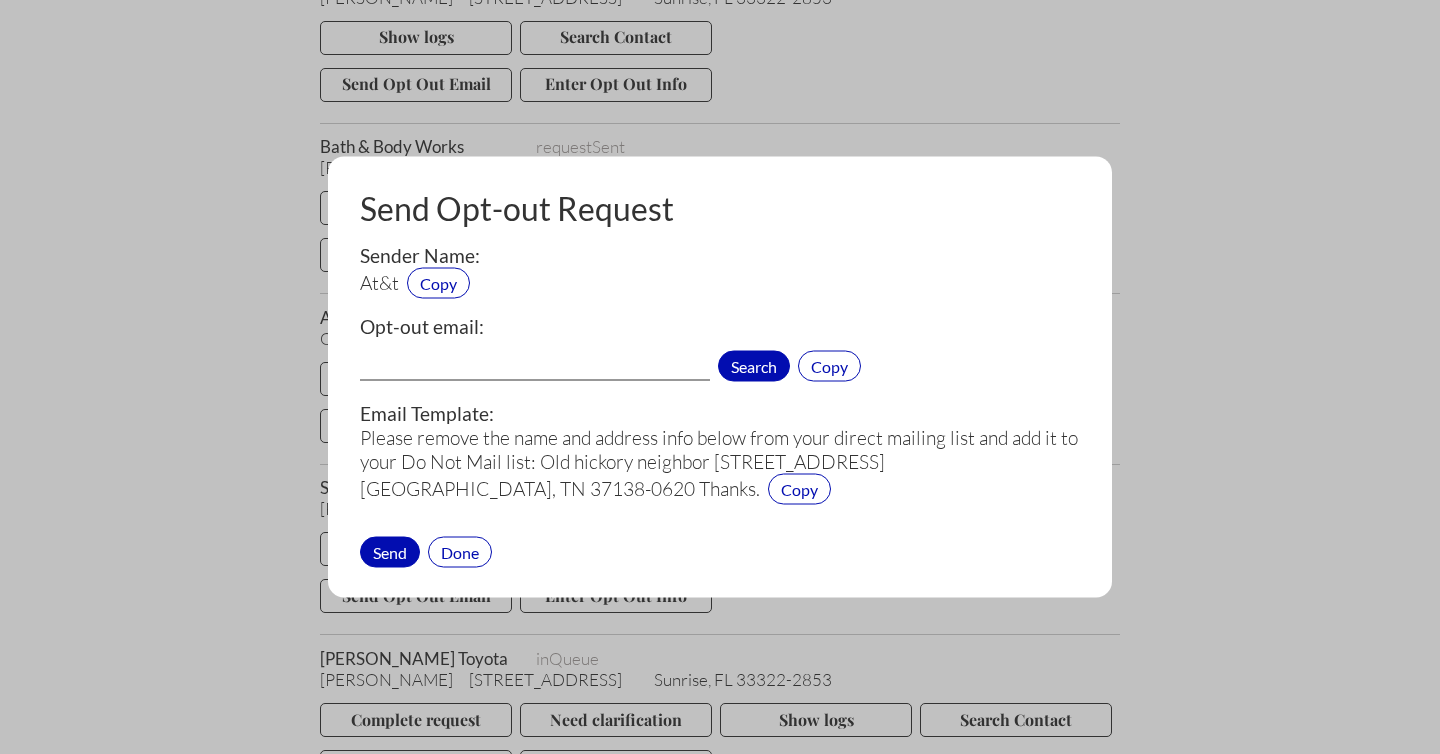 click on "Search" at bounding box center (754, 366) 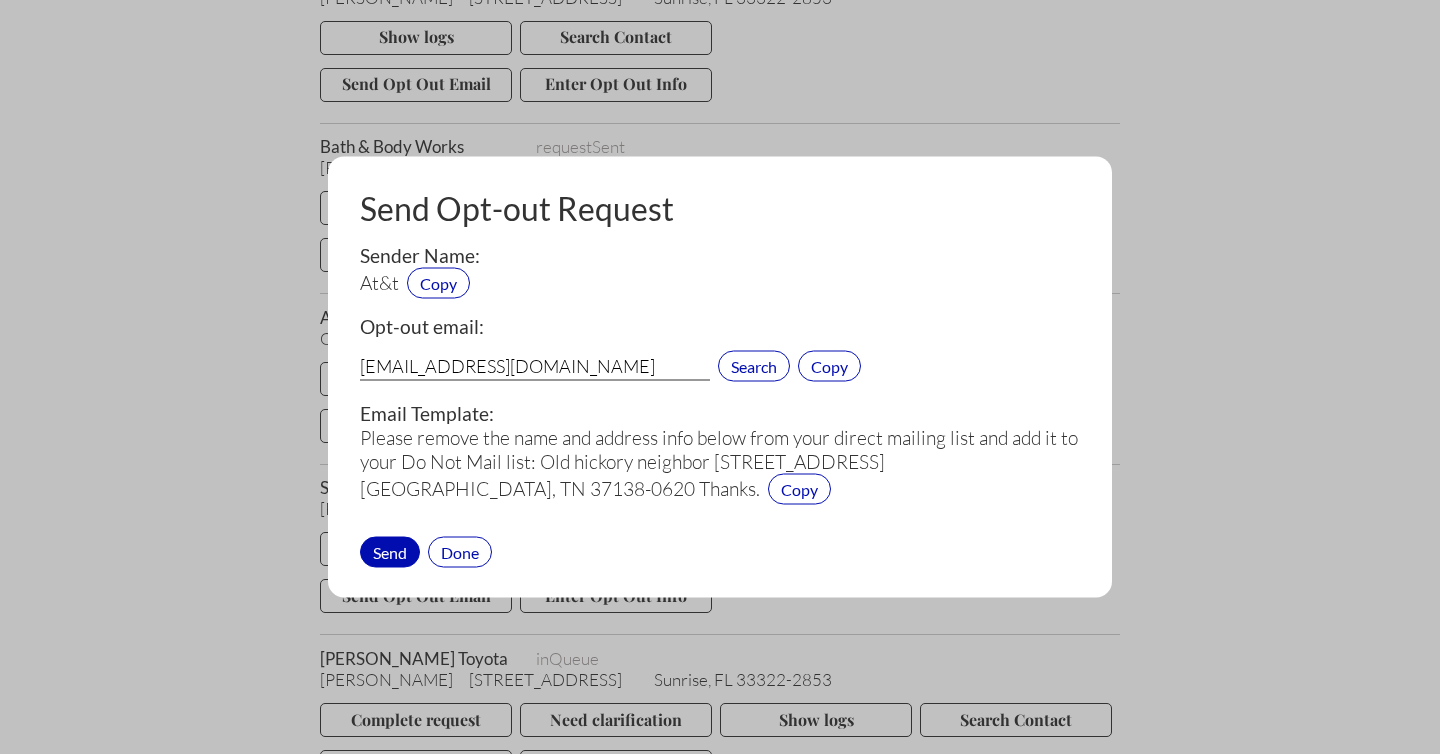 click on "privacypolicy@att.com" at bounding box center (535, 368) 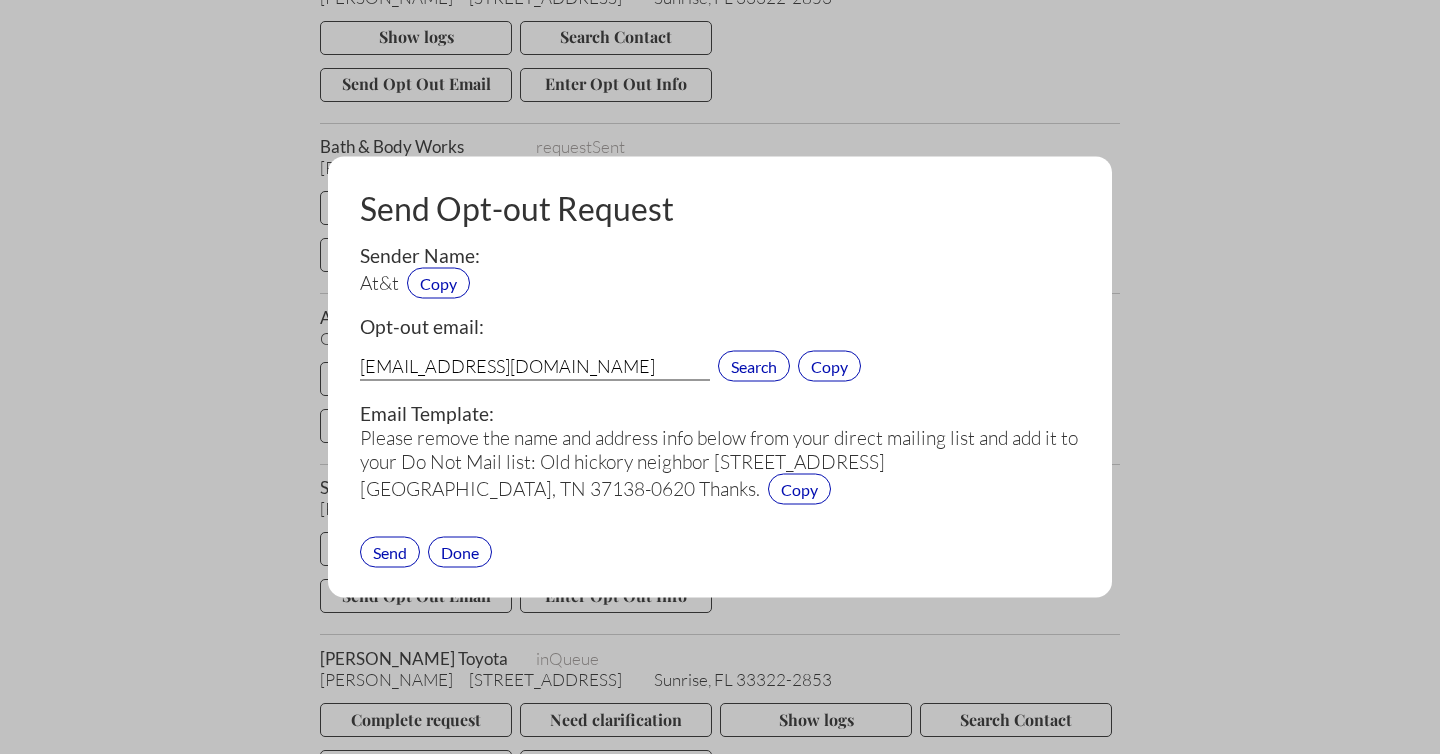 click on "Send" at bounding box center [390, 551] 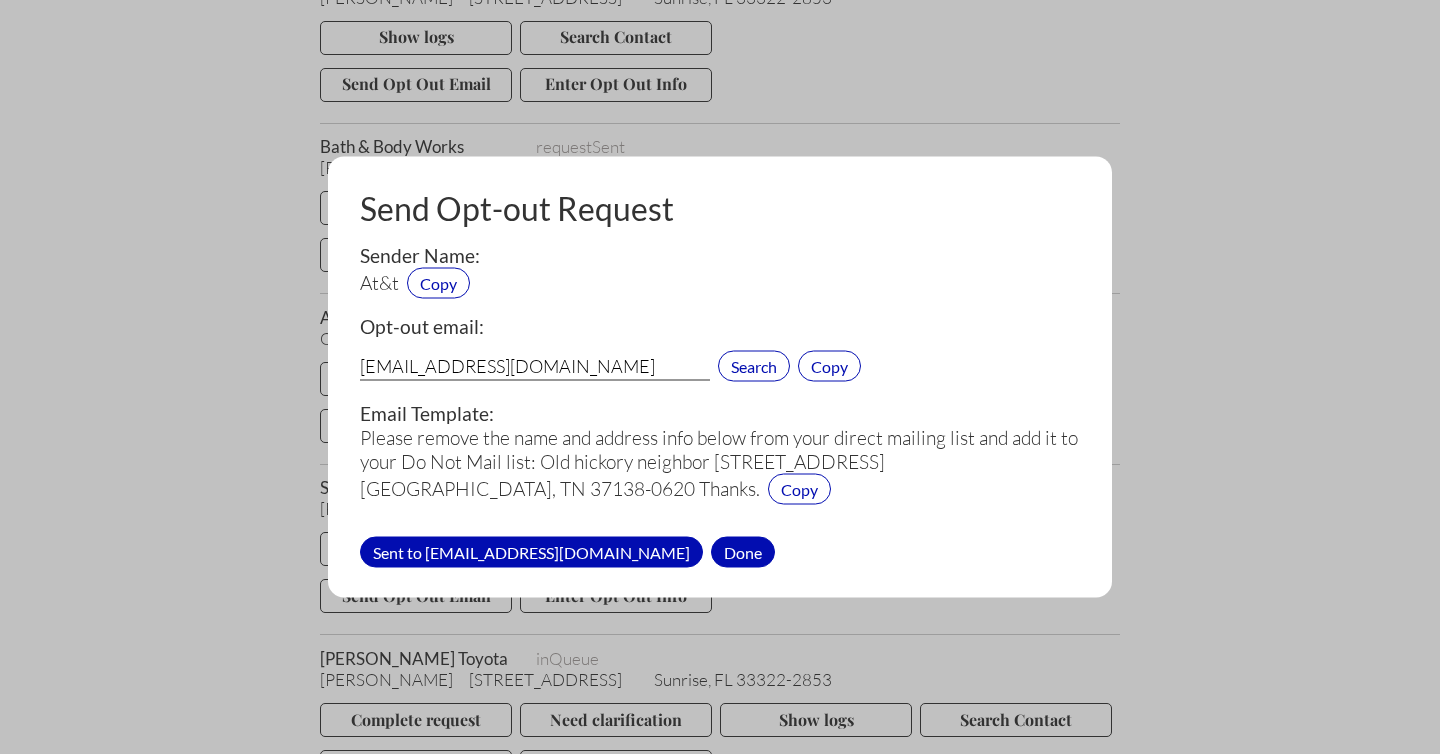 click on "Done" at bounding box center [743, 551] 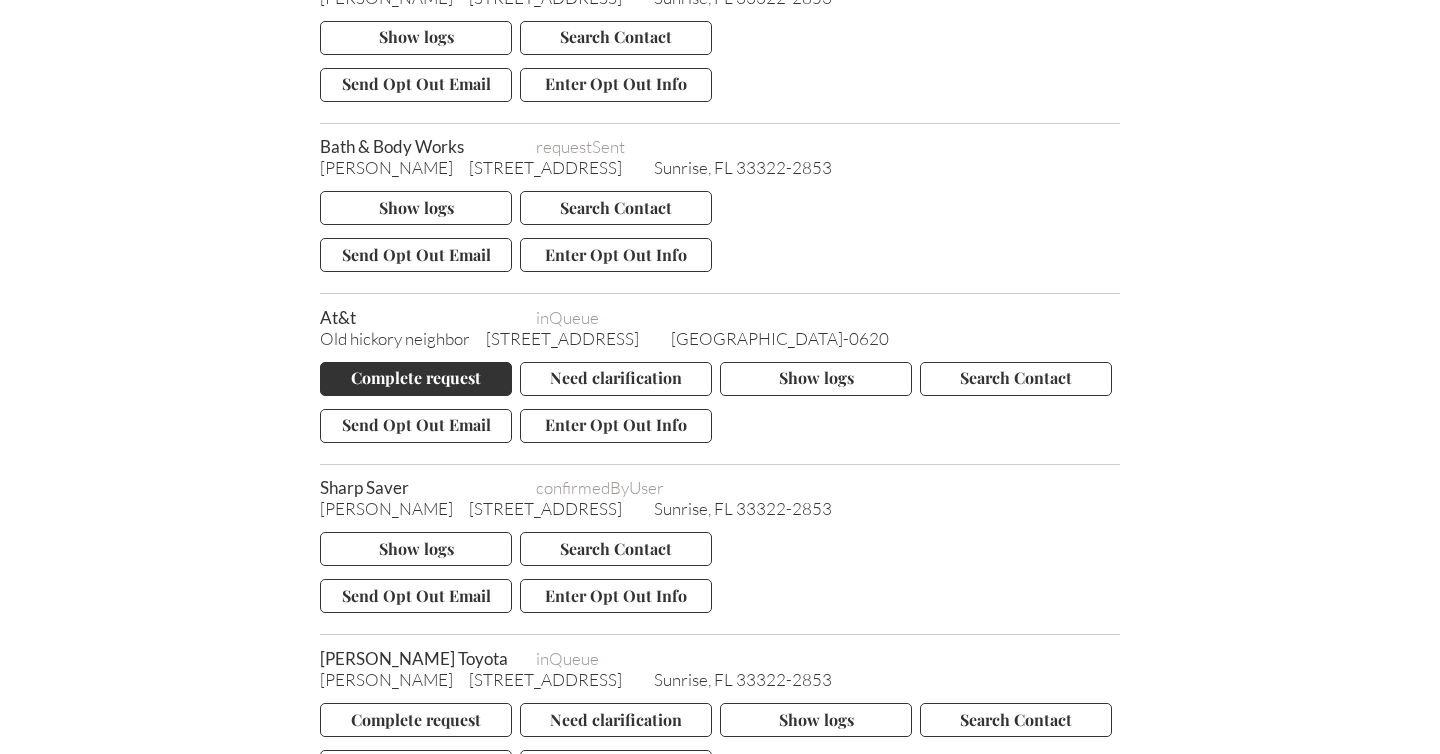 click on "Complete request" at bounding box center [416, 379] 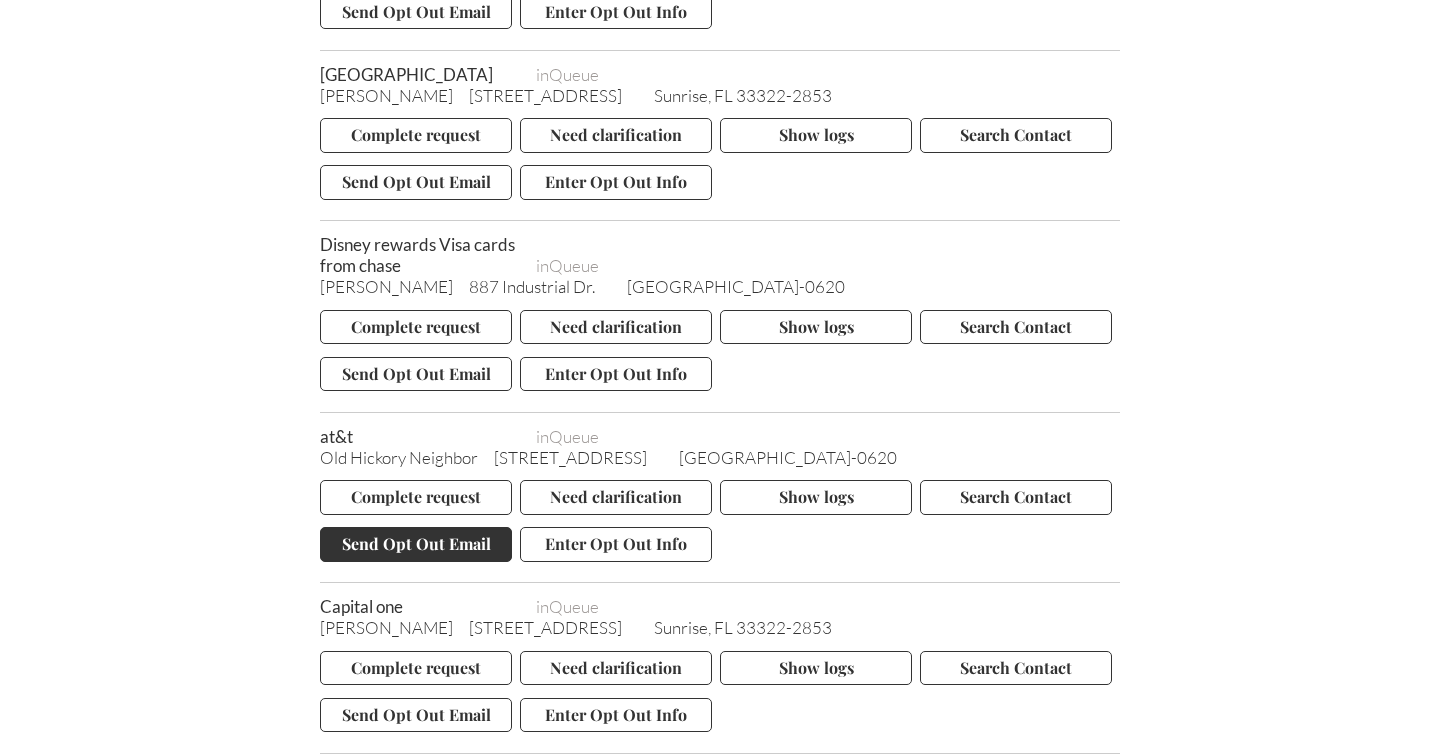 scroll, scrollTop: 1528, scrollLeft: 0, axis: vertical 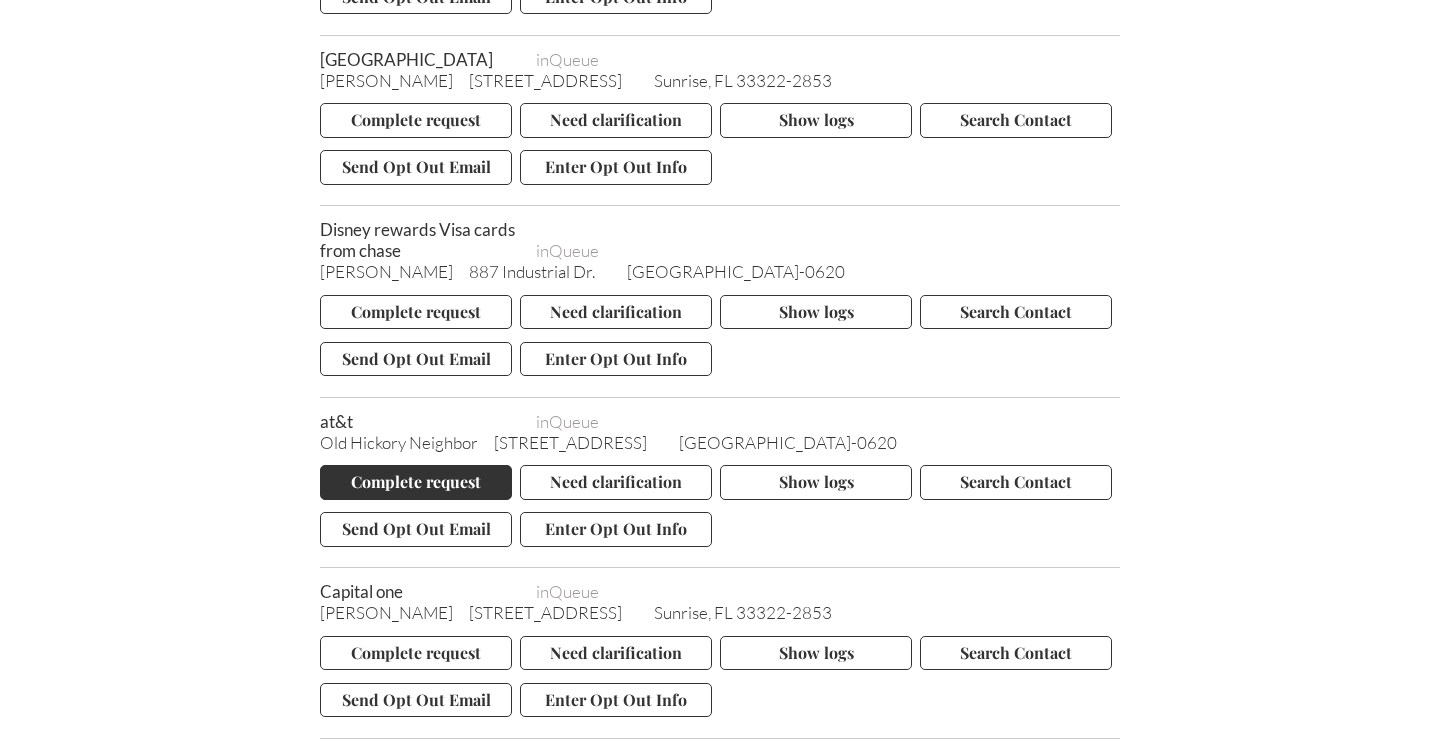 click on "Complete request" at bounding box center (416, 482) 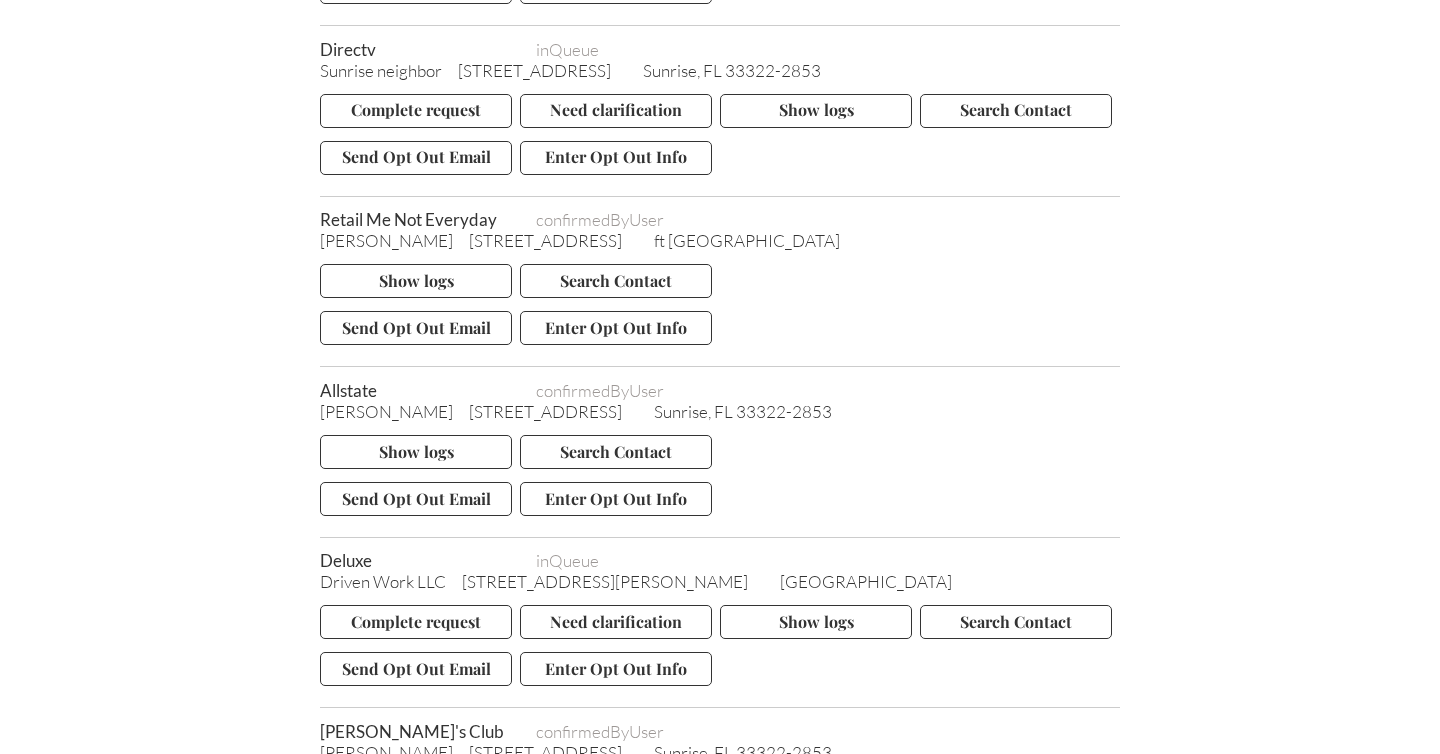scroll, scrollTop: 2451, scrollLeft: 0, axis: vertical 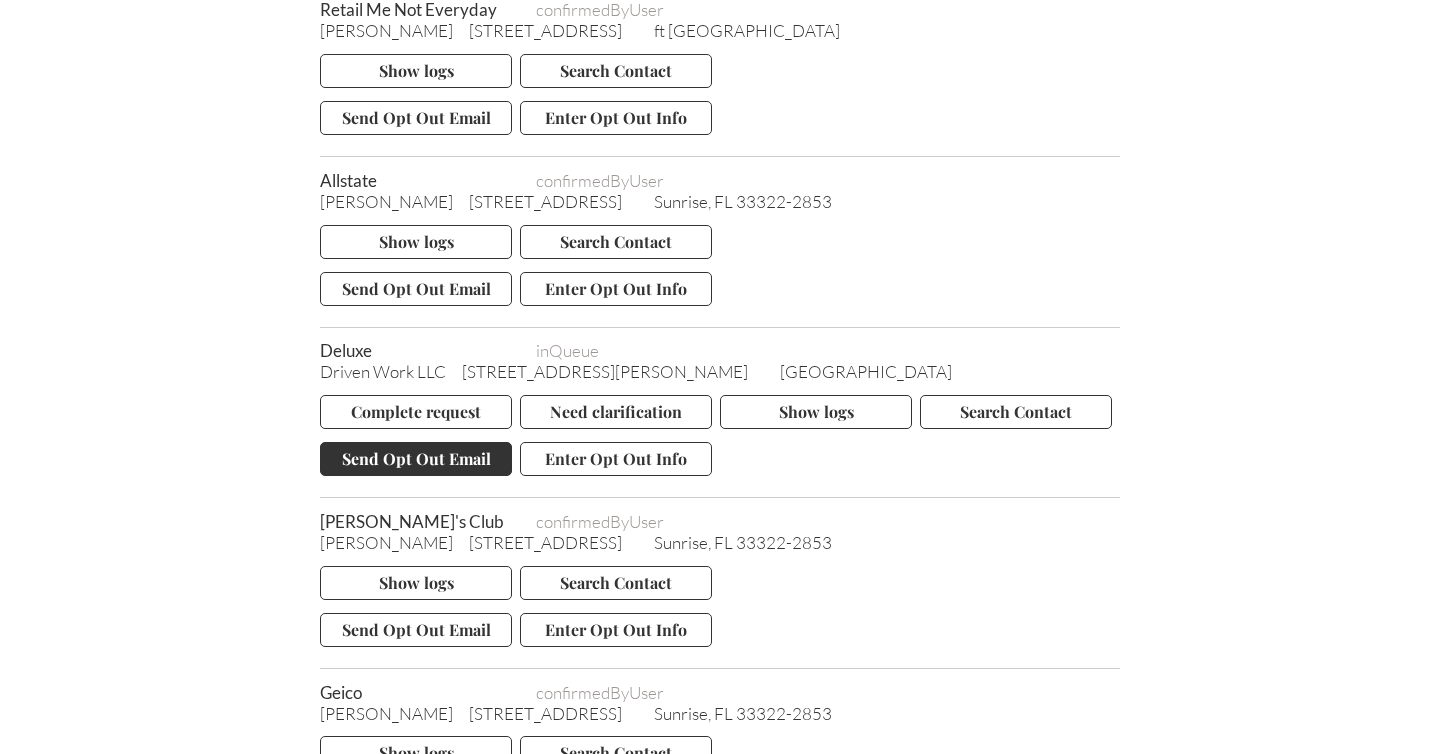 click on "Send Opt Out Email" at bounding box center [416, 459] 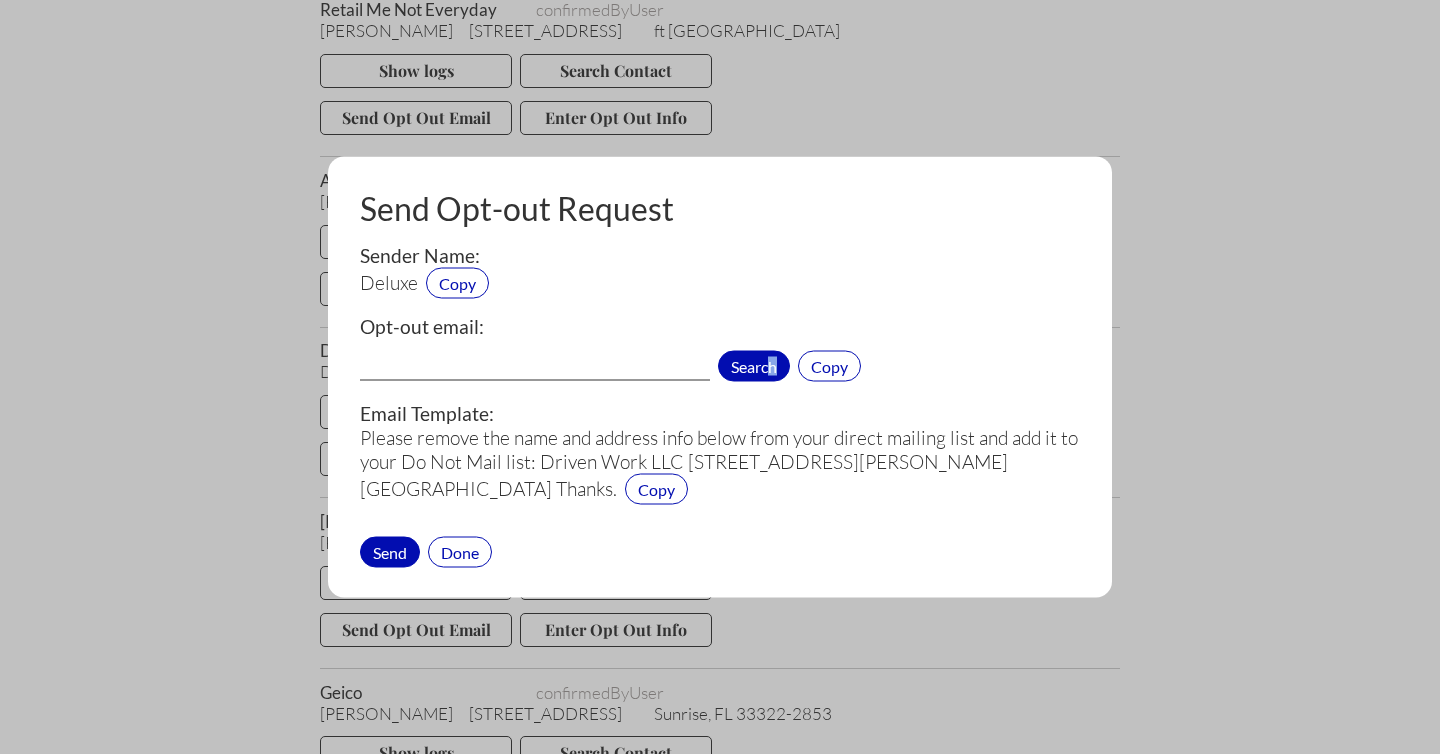 click on "Search" at bounding box center (754, 366) 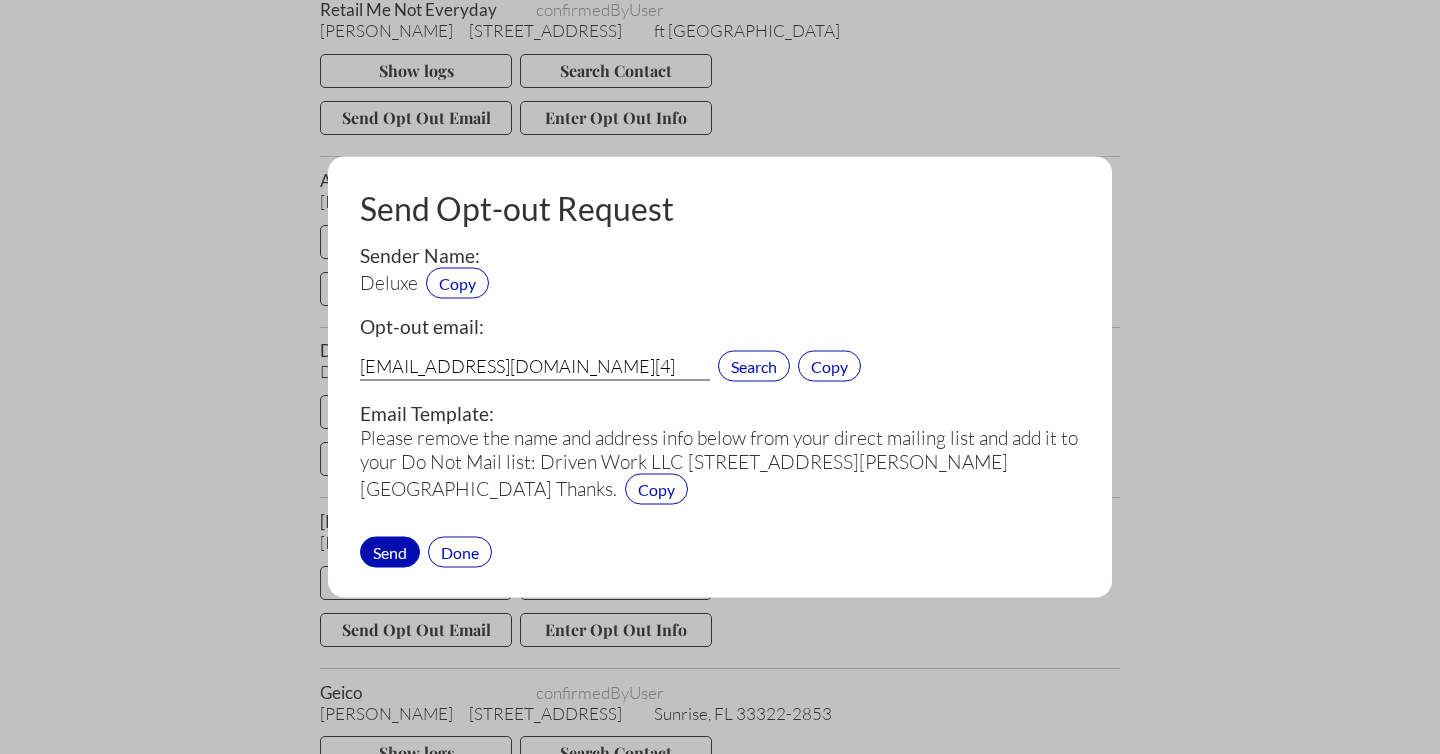 click on "privacy@deluxe.com[4]" at bounding box center (535, 368) 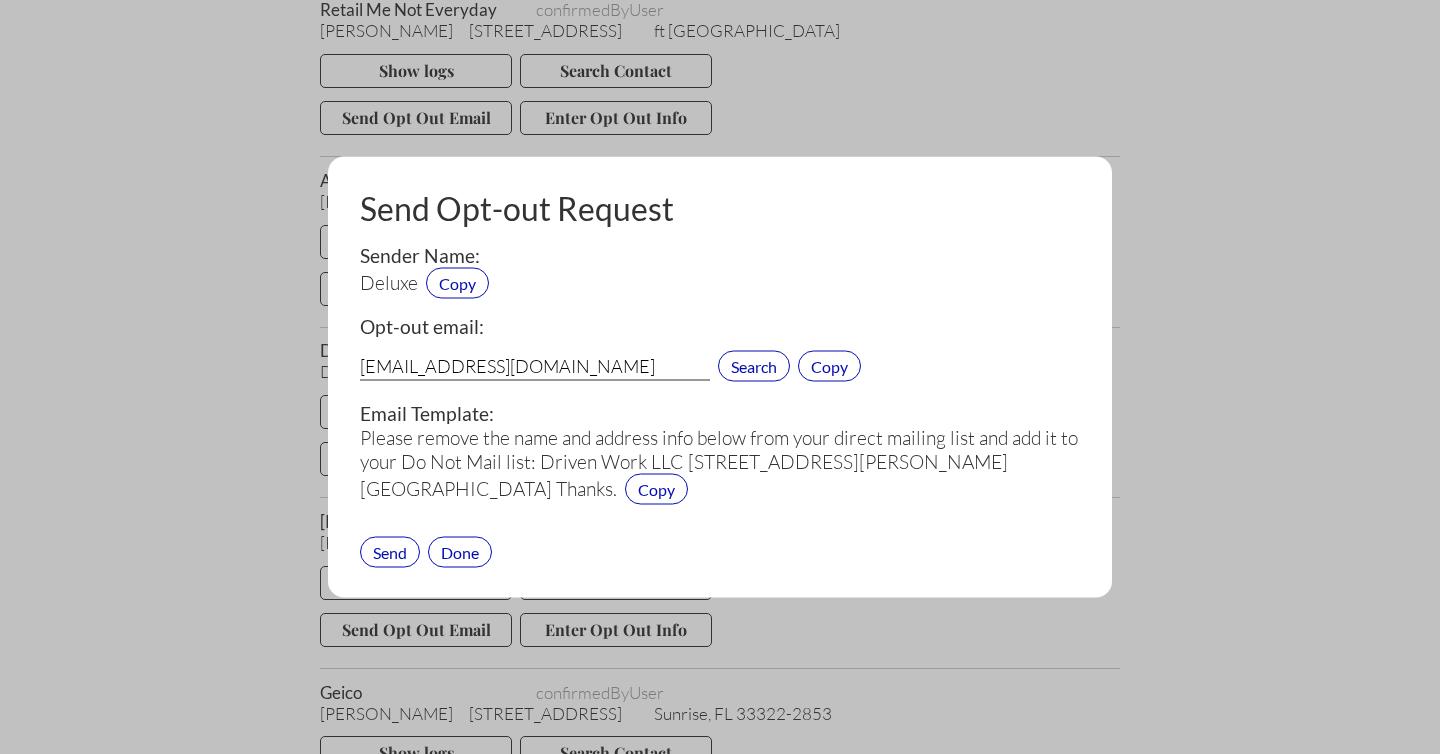 type on "privacy@deluxe.com" 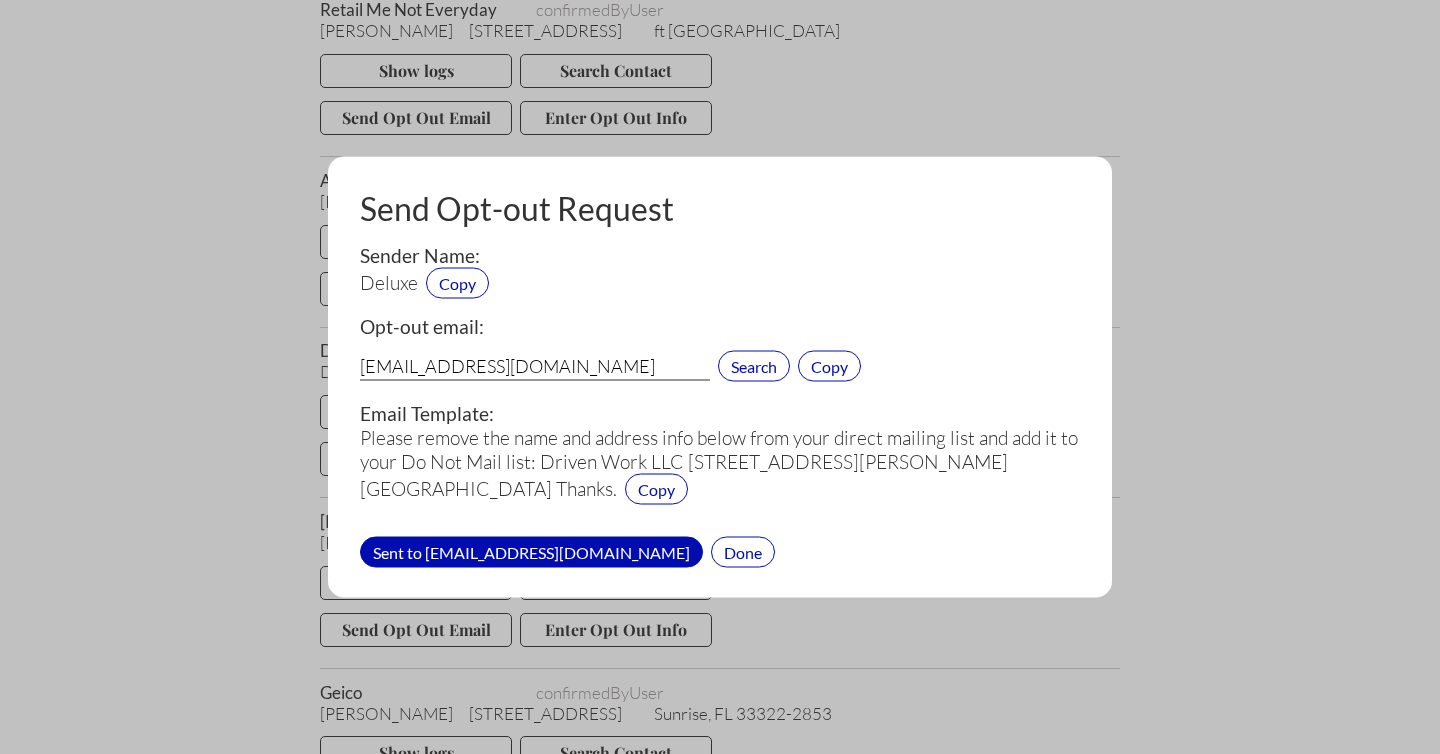 drag, startPoint x: 532, startPoint y: 369, endPoint x: 355, endPoint y: 367, distance: 177.01129 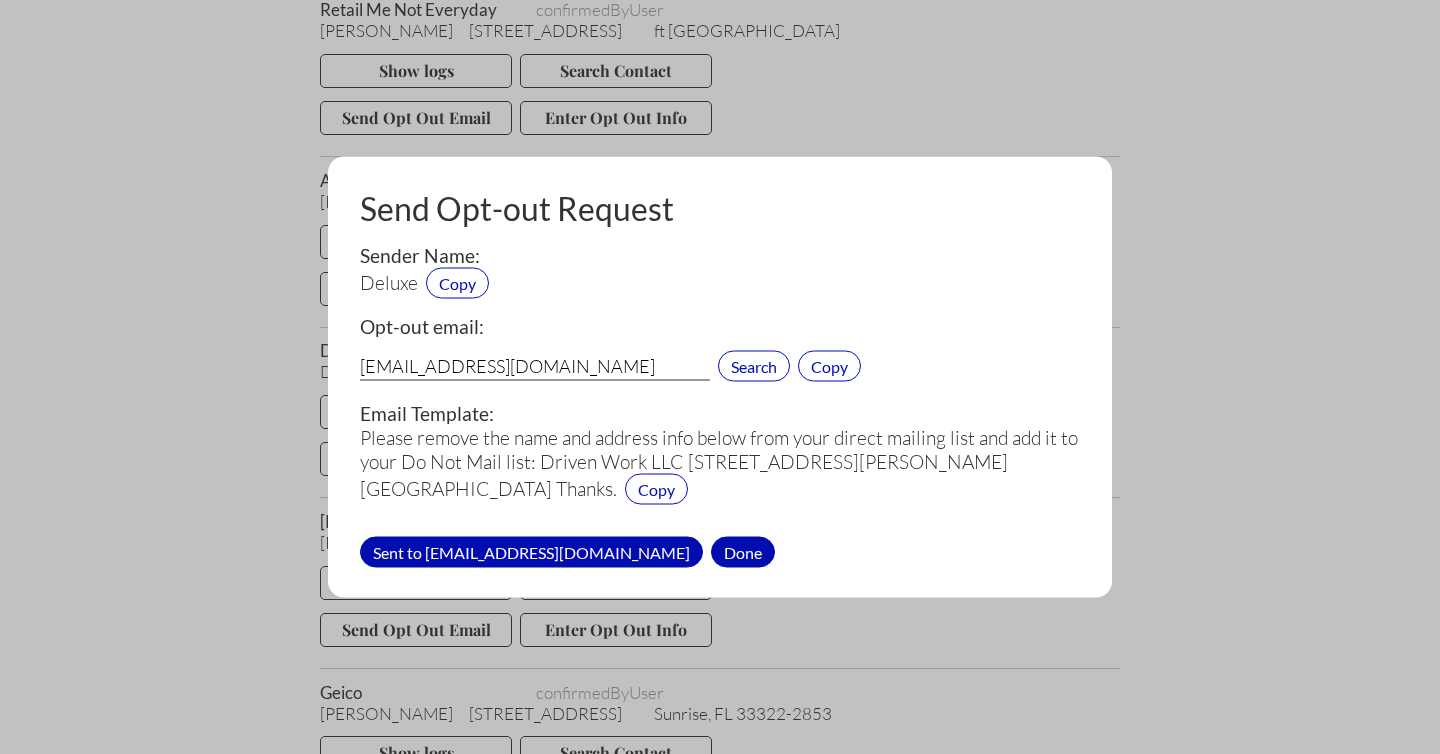 click on "Done" at bounding box center [743, 551] 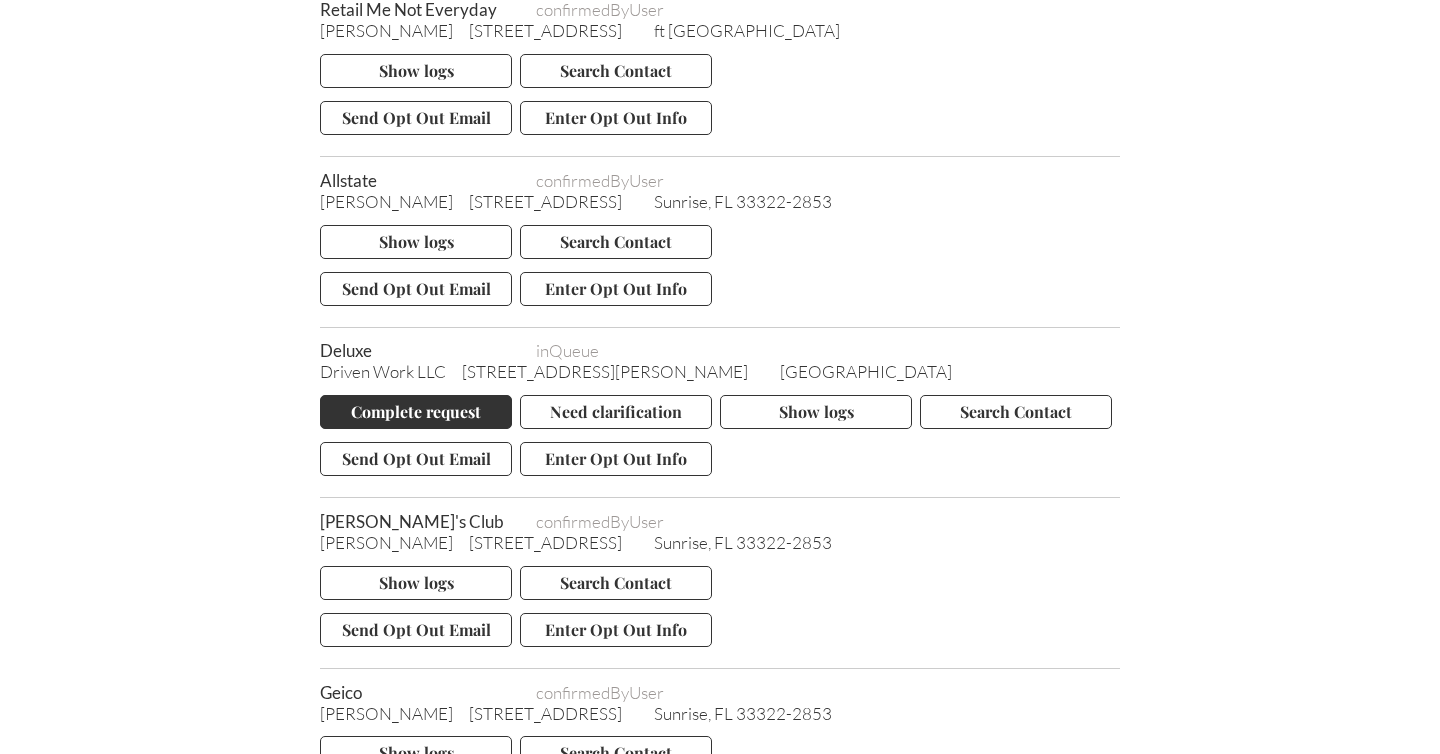 click on "Complete request" at bounding box center [416, 412] 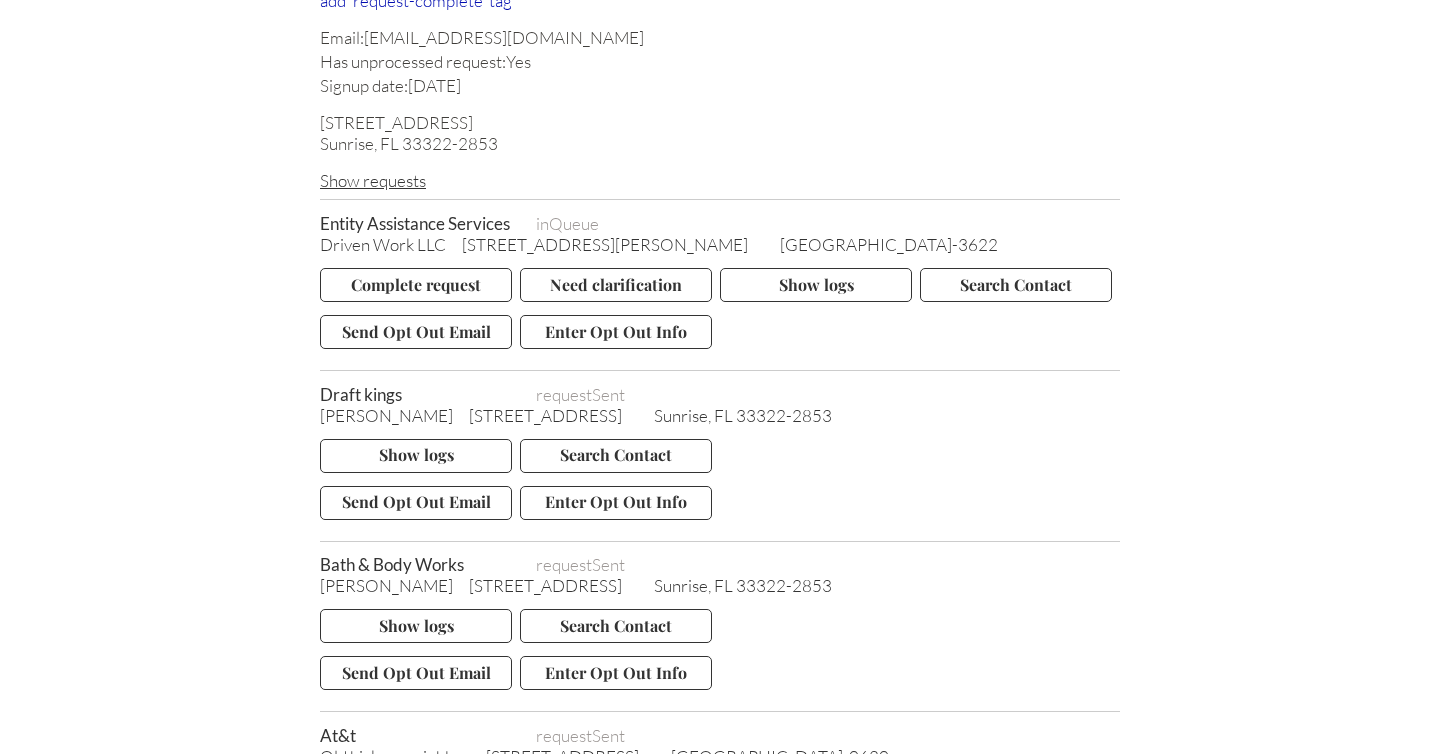 scroll, scrollTop: 260, scrollLeft: 0, axis: vertical 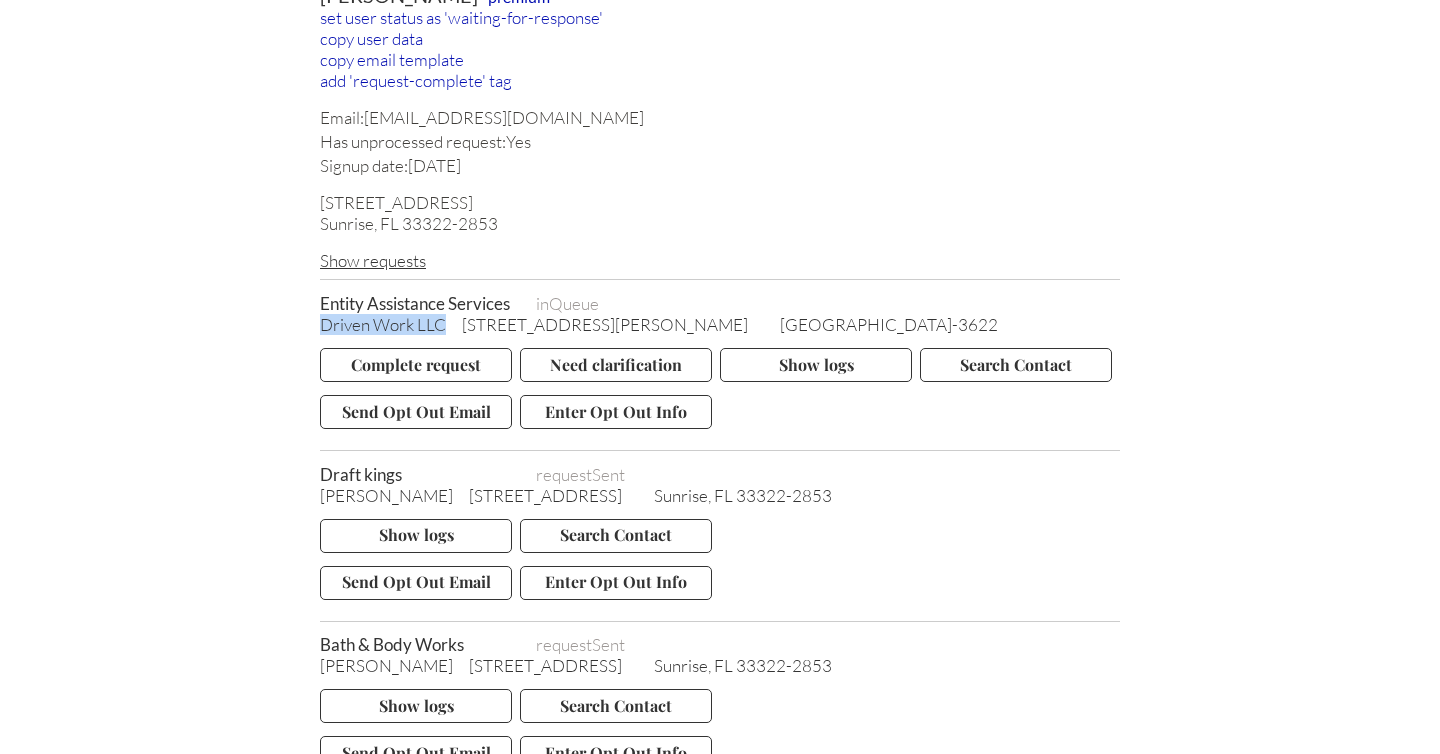drag, startPoint x: 320, startPoint y: 322, endPoint x: 447, endPoint y: 322, distance: 127 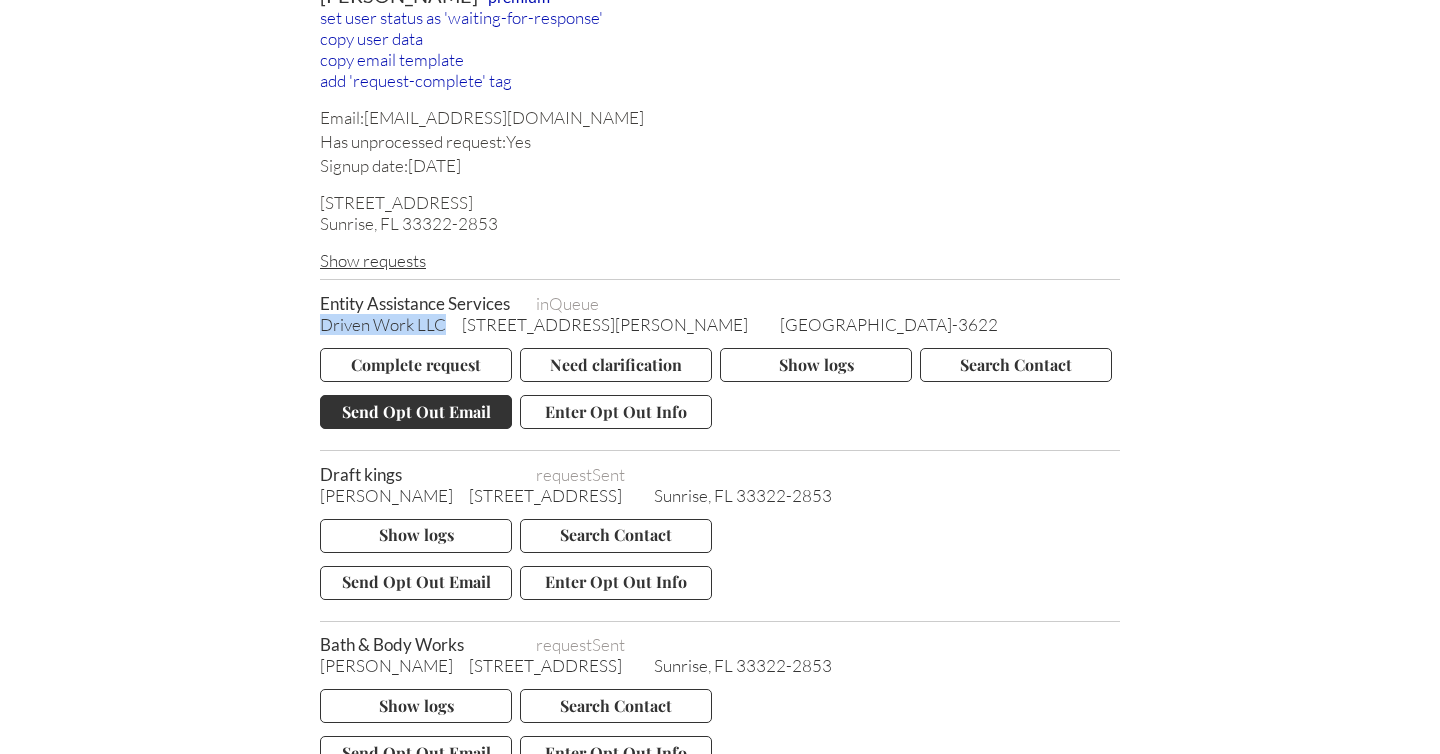 click on "Send Opt Out Email" at bounding box center (416, 412) 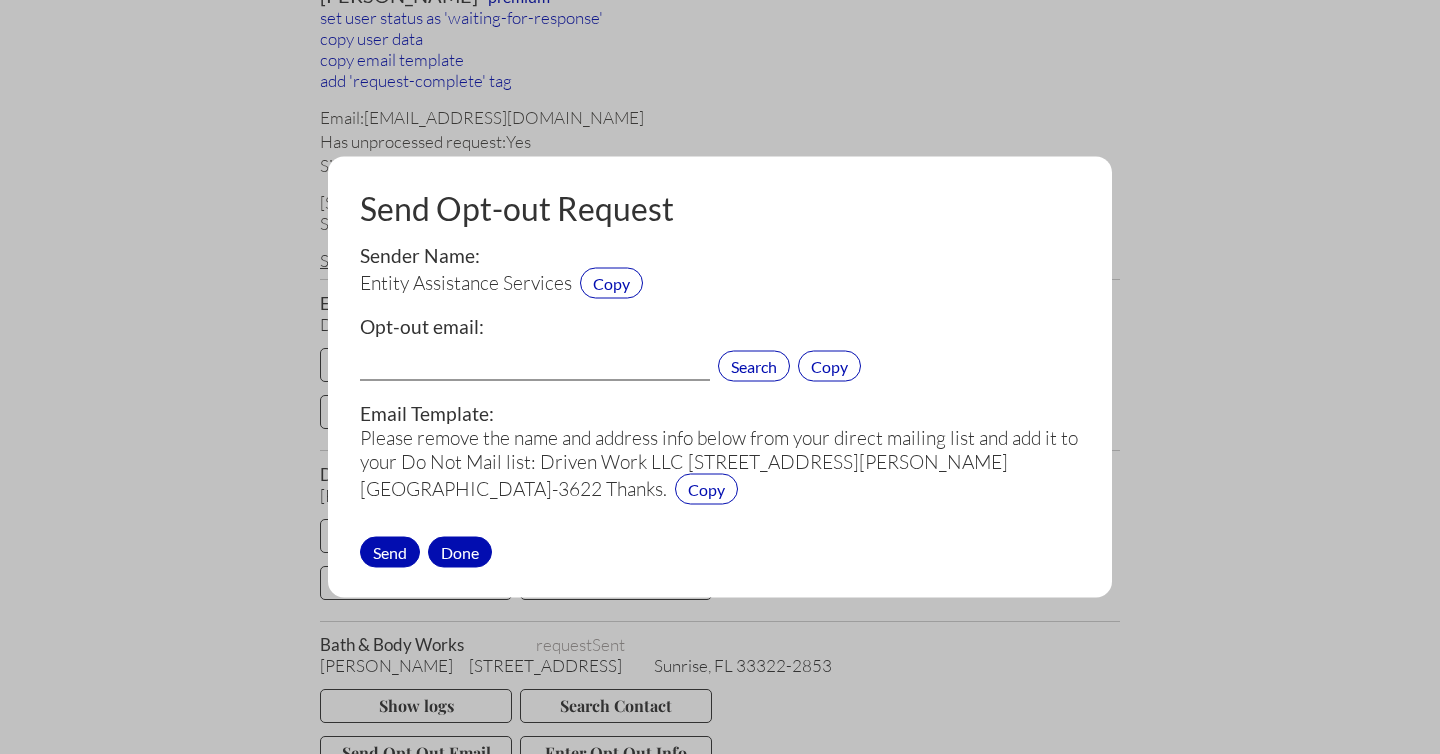 click on "Done" at bounding box center (460, 551) 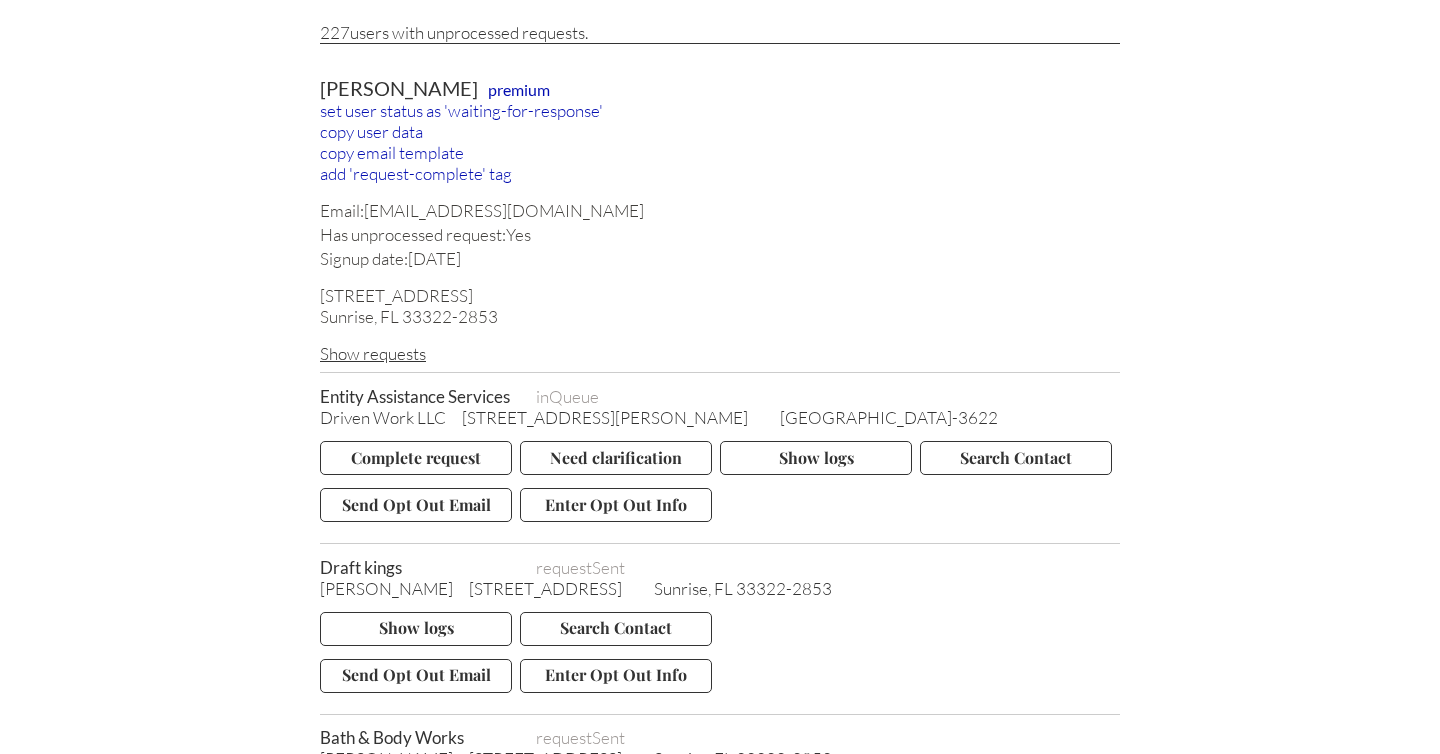 scroll, scrollTop: 151, scrollLeft: 0, axis: vertical 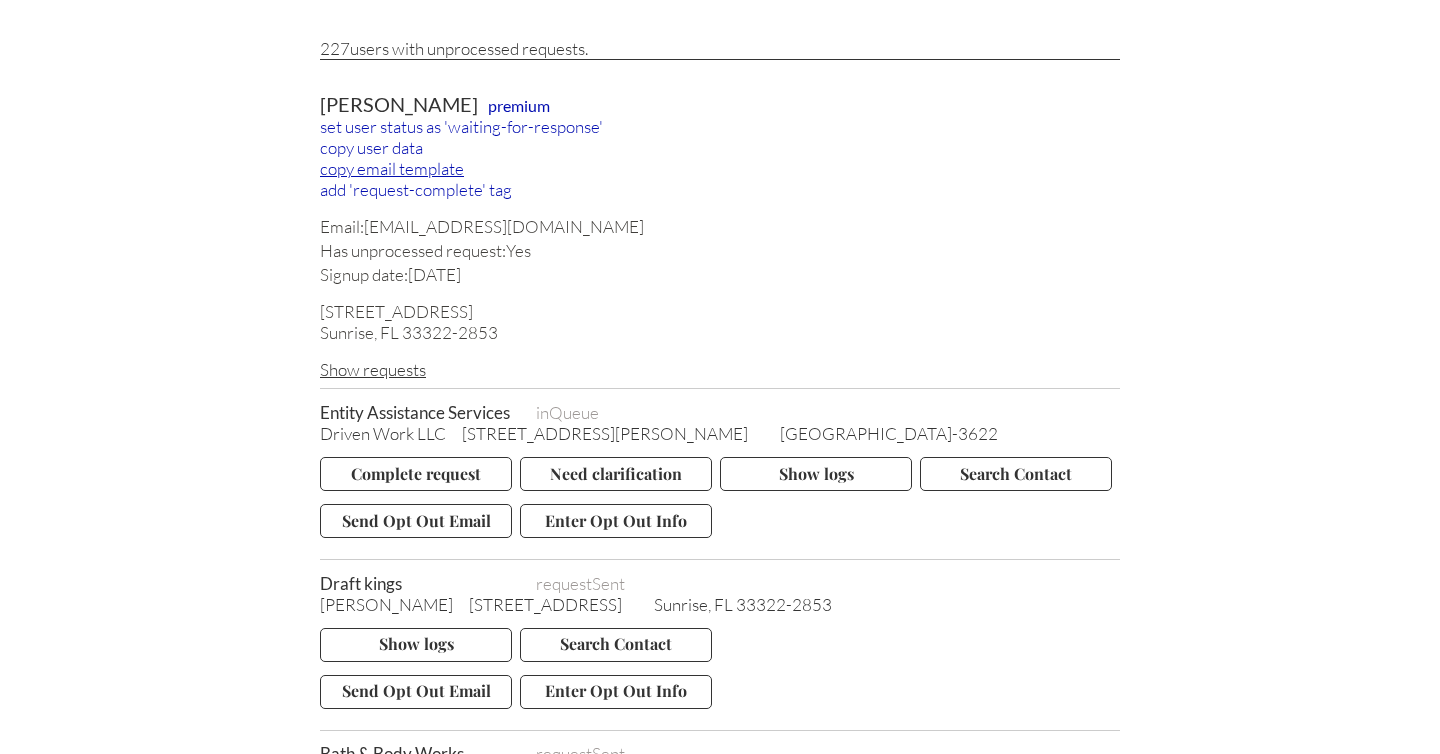 click on "copy email template" at bounding box center [720, 168] 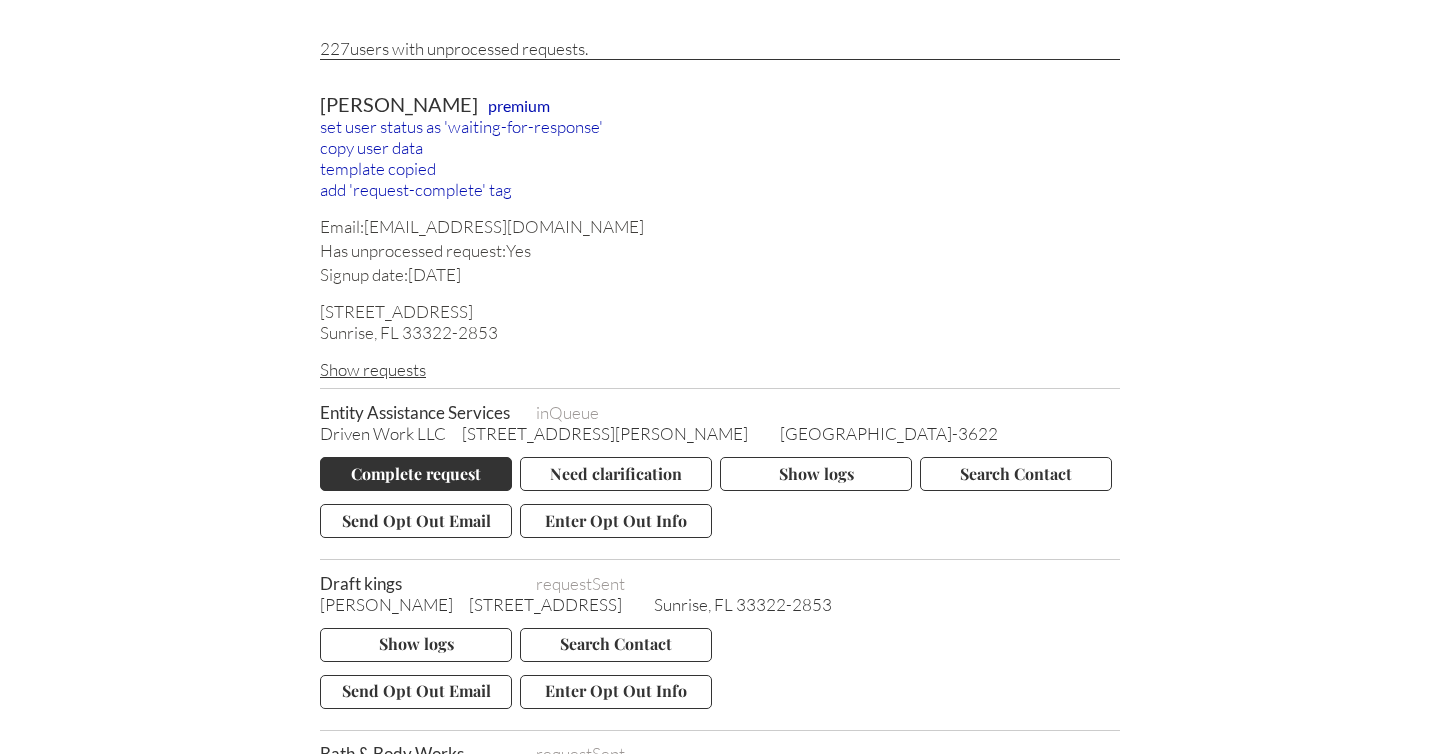 click on "Complete request" at bounding box center (416, 474) 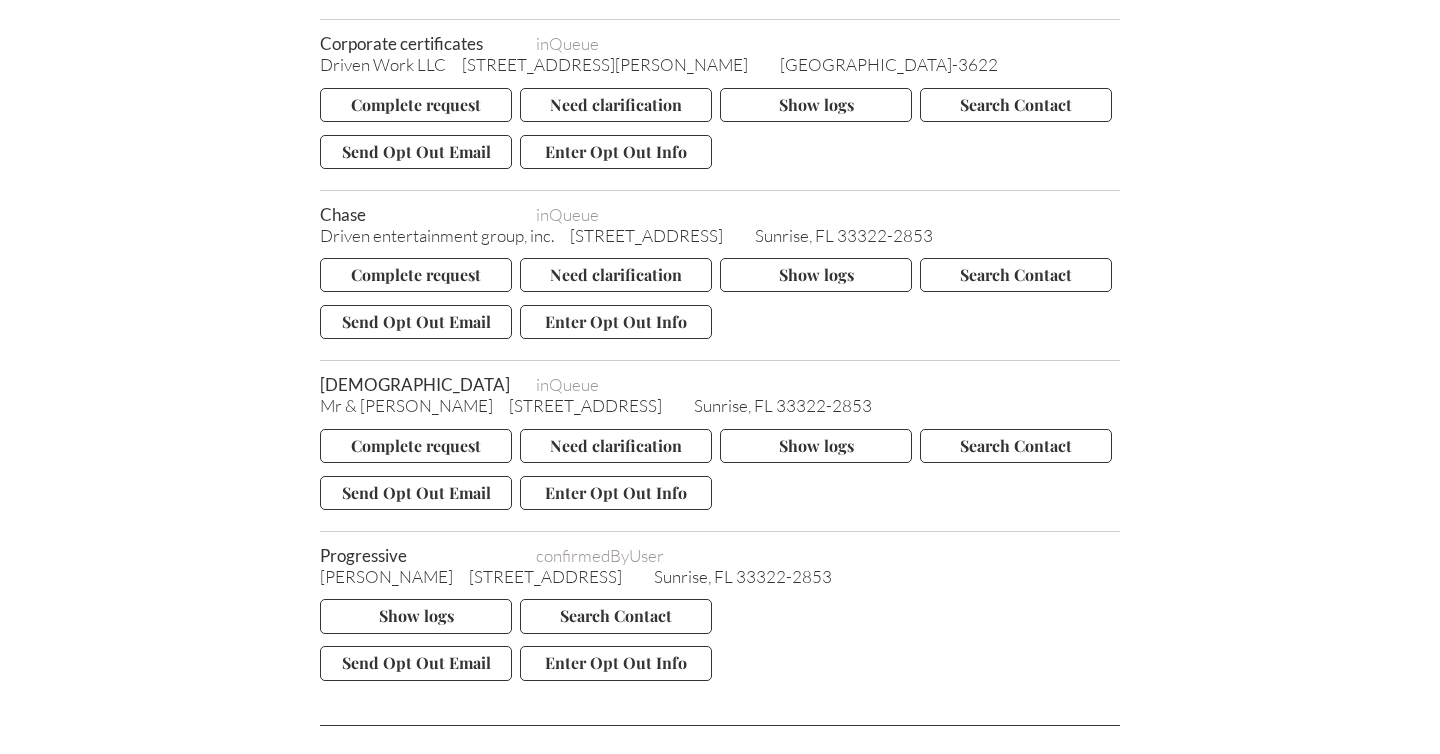 scroll, scrollTop: 16560, scrollLeft: 0, axis: vertical 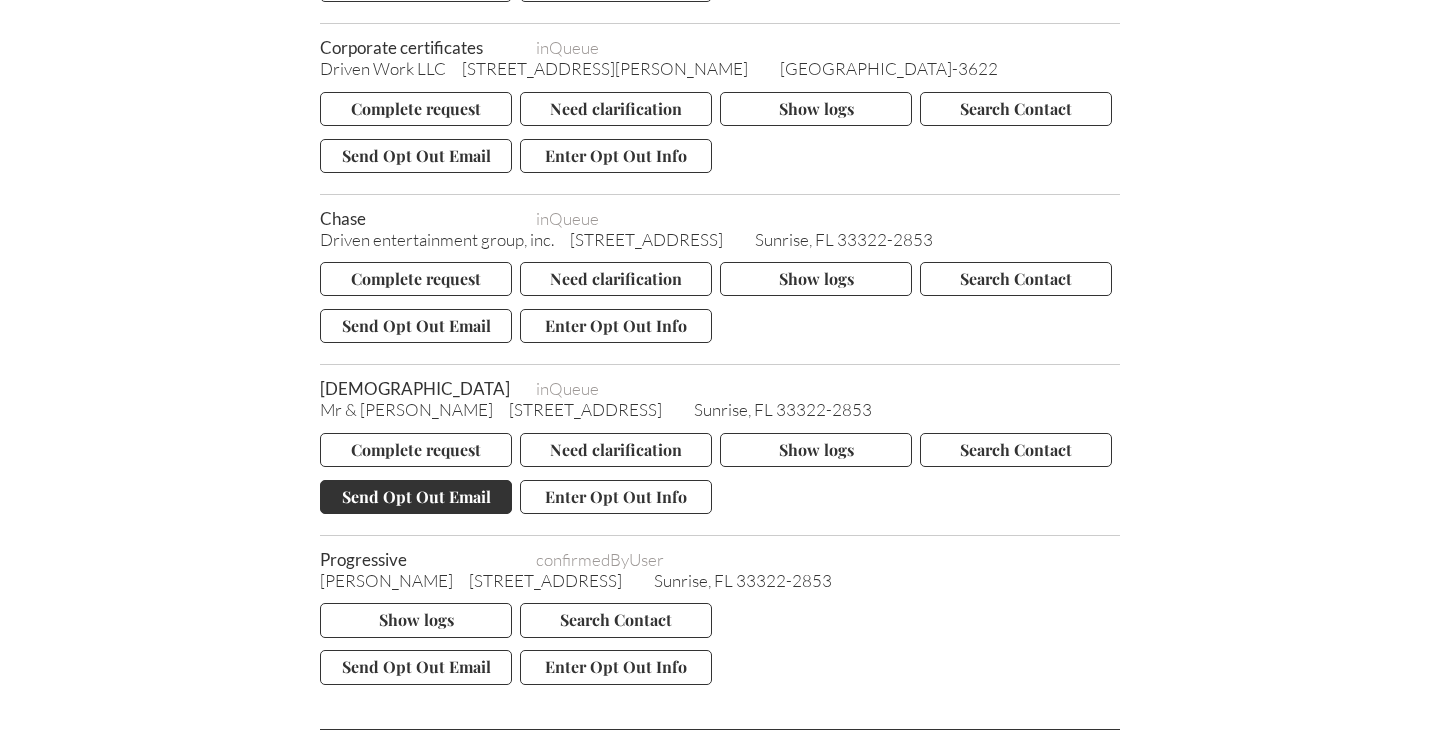 click on "Send Opt Out Email" at bounding box center (416, 497) 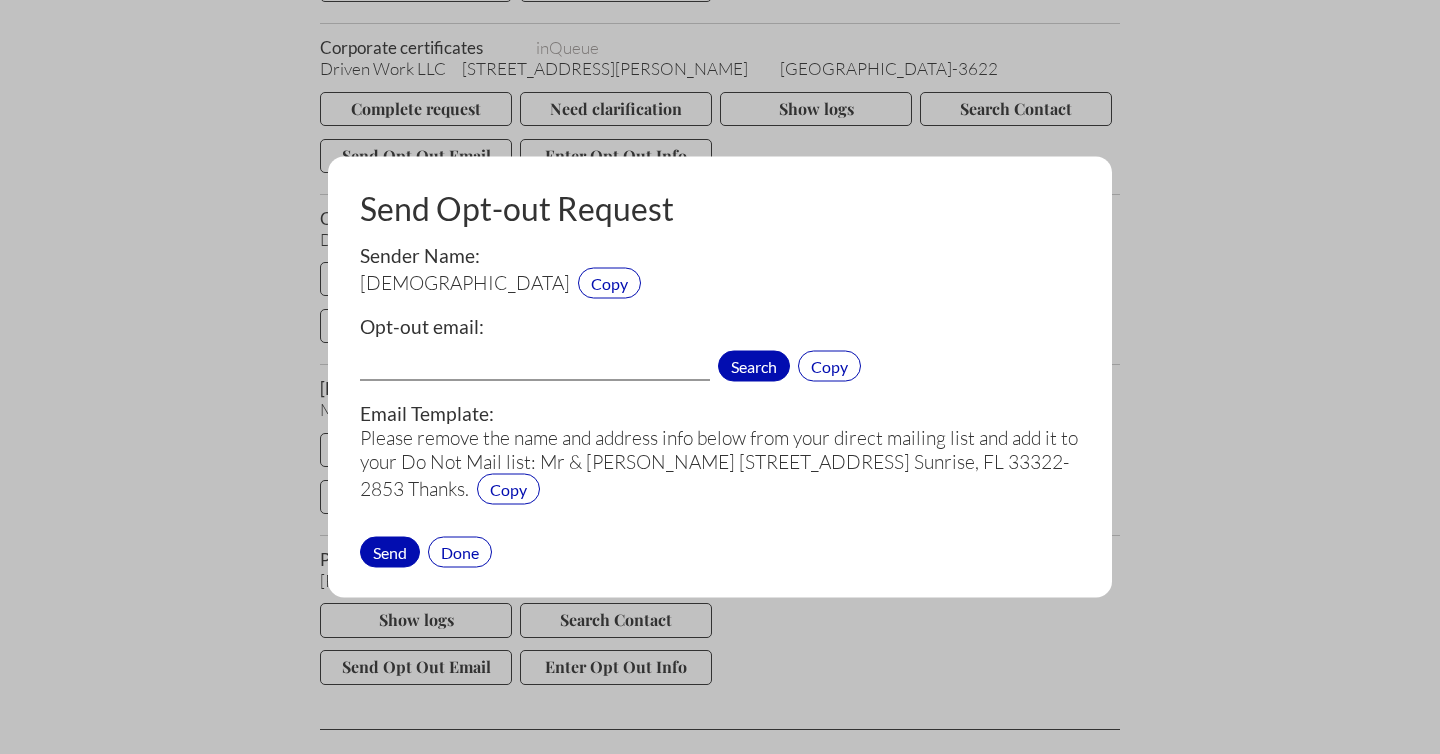 click on "Search" at bounding box center (754, 366) 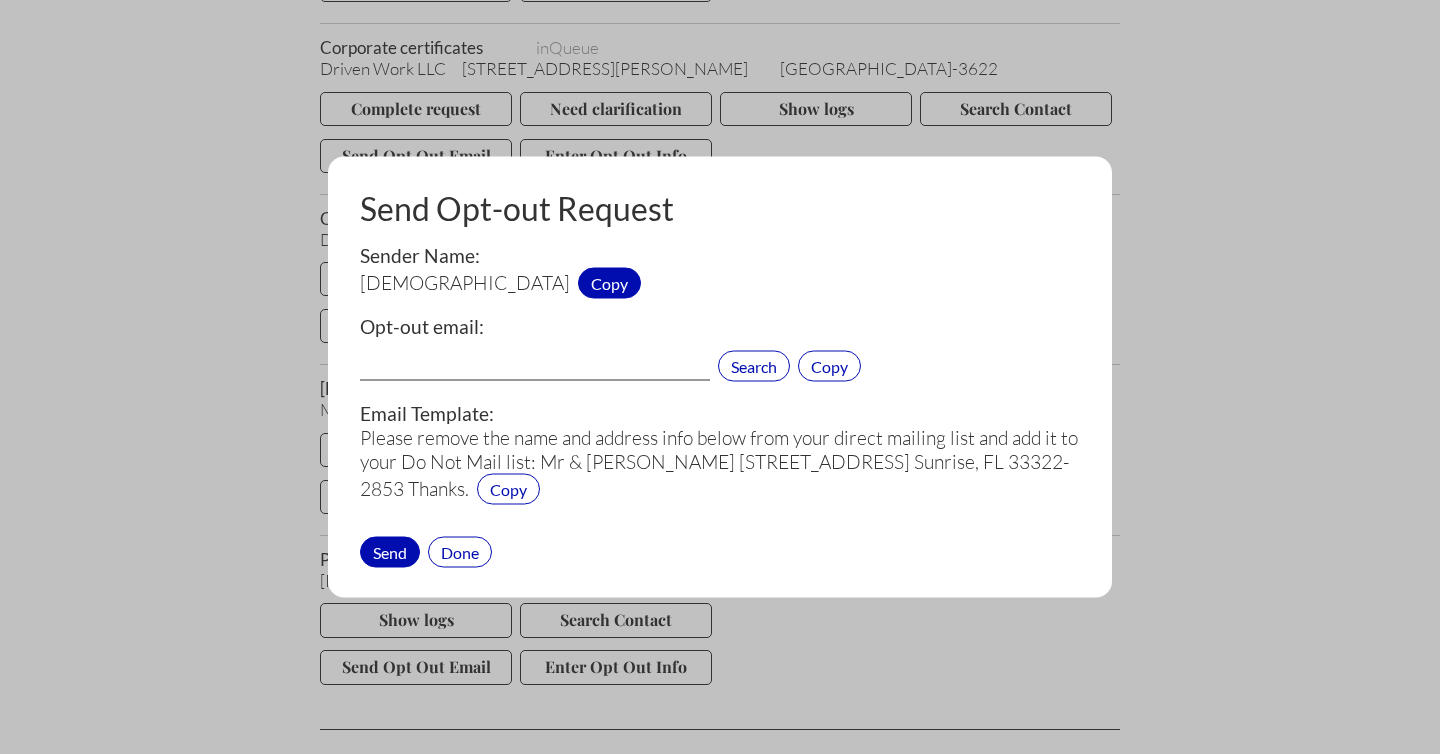 click on "Copy" at bounding box center [609, 283] 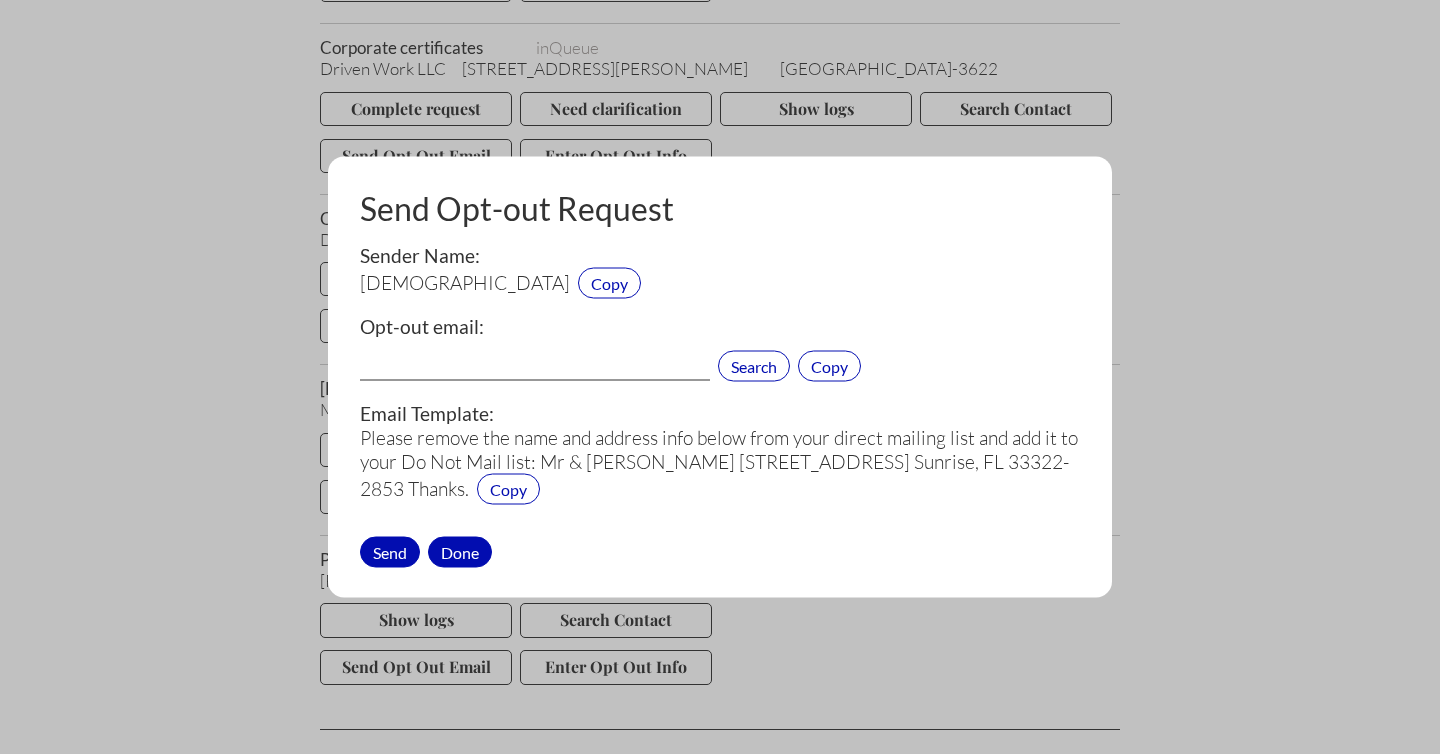 click on "Done" at bounding box center [460, 551] 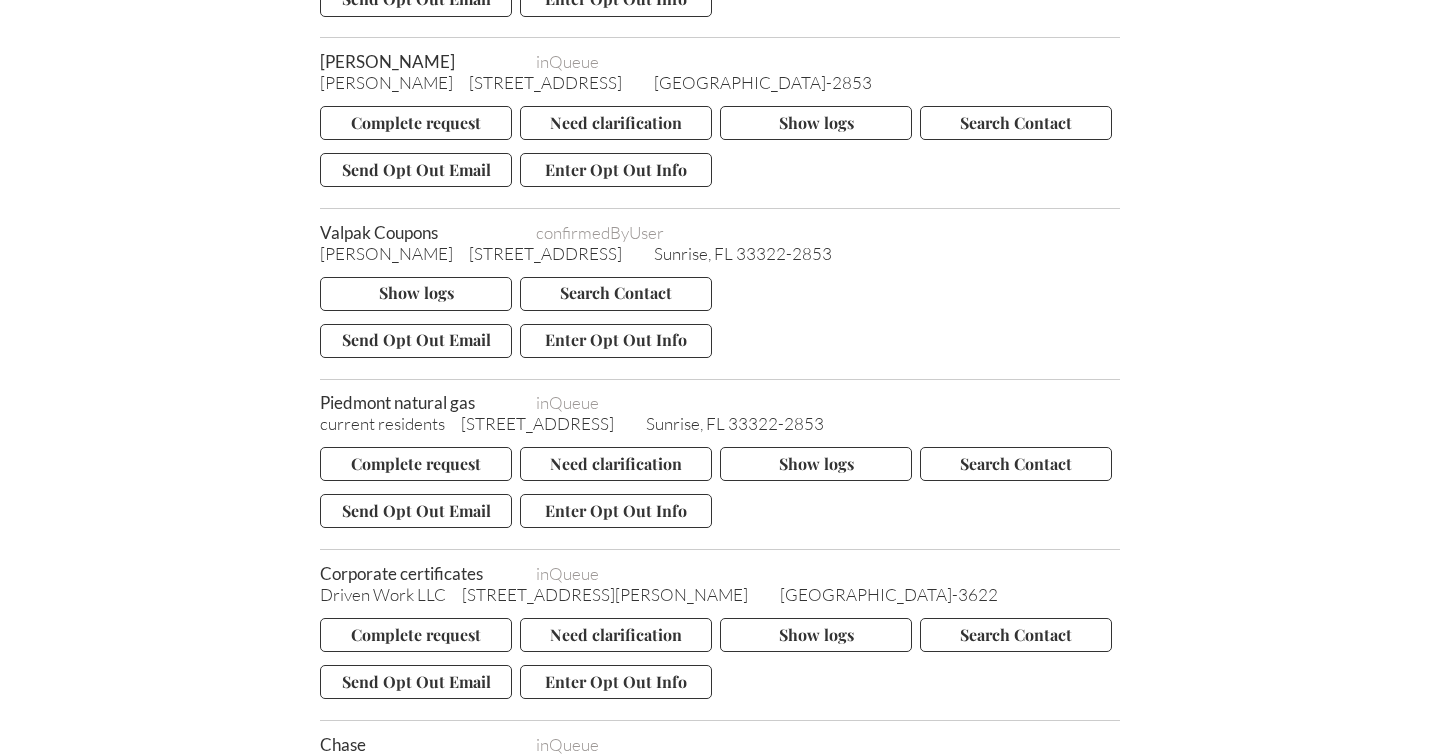 scroll, scrollTop: 16026, scrollLeft: 0, axis: vertical 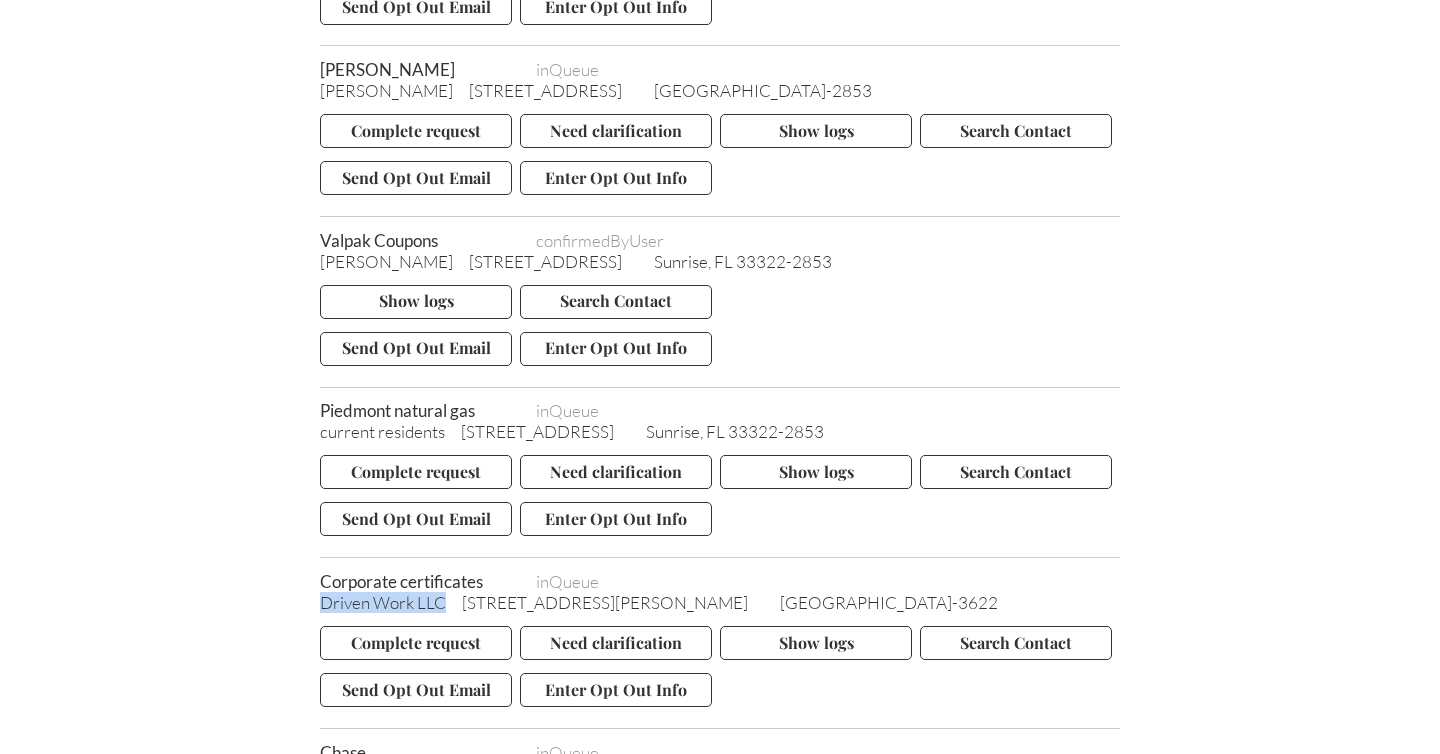 drag, startPoint x: 448, startPoint y: 466, endPoint x: 323, endPoint y: 469, distance: 125.035995 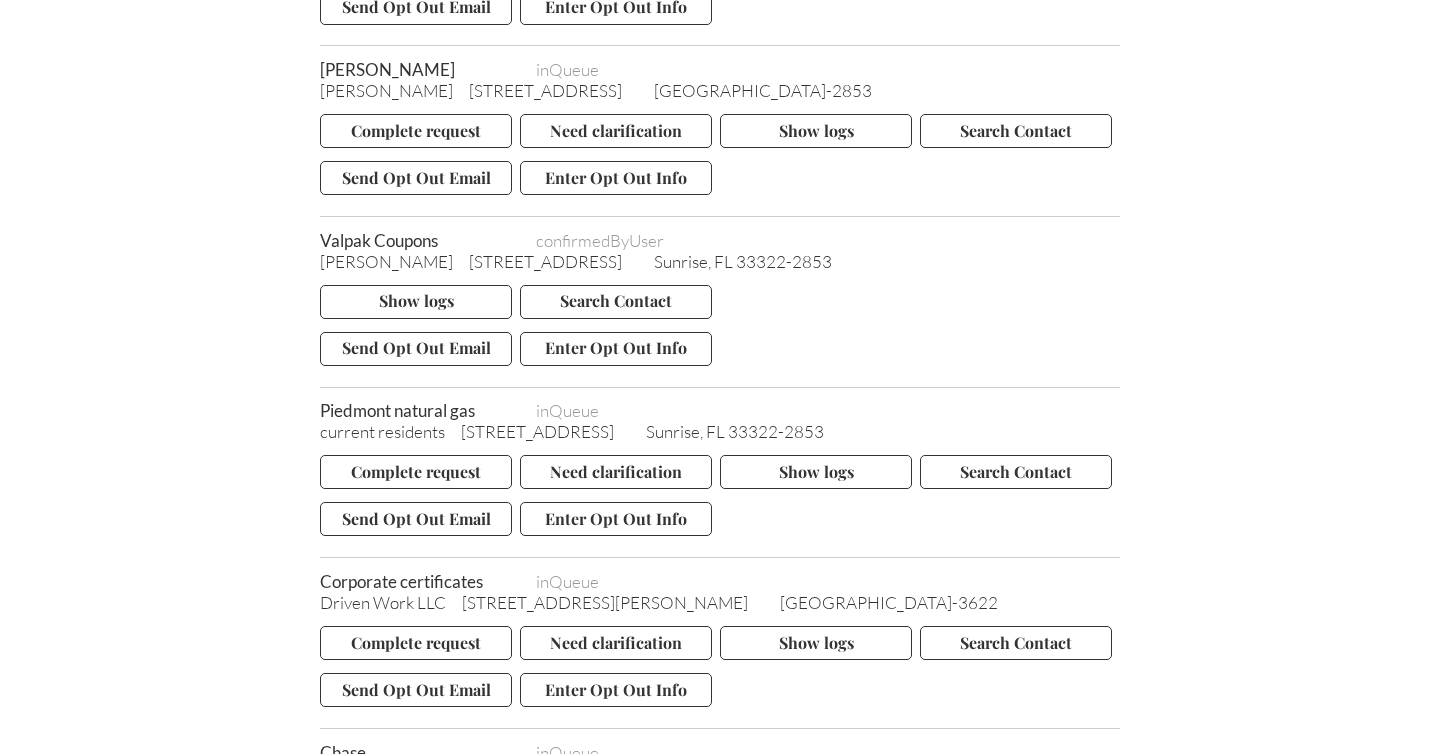 click on "Corporate certificates" at bounding box center (420, 581) 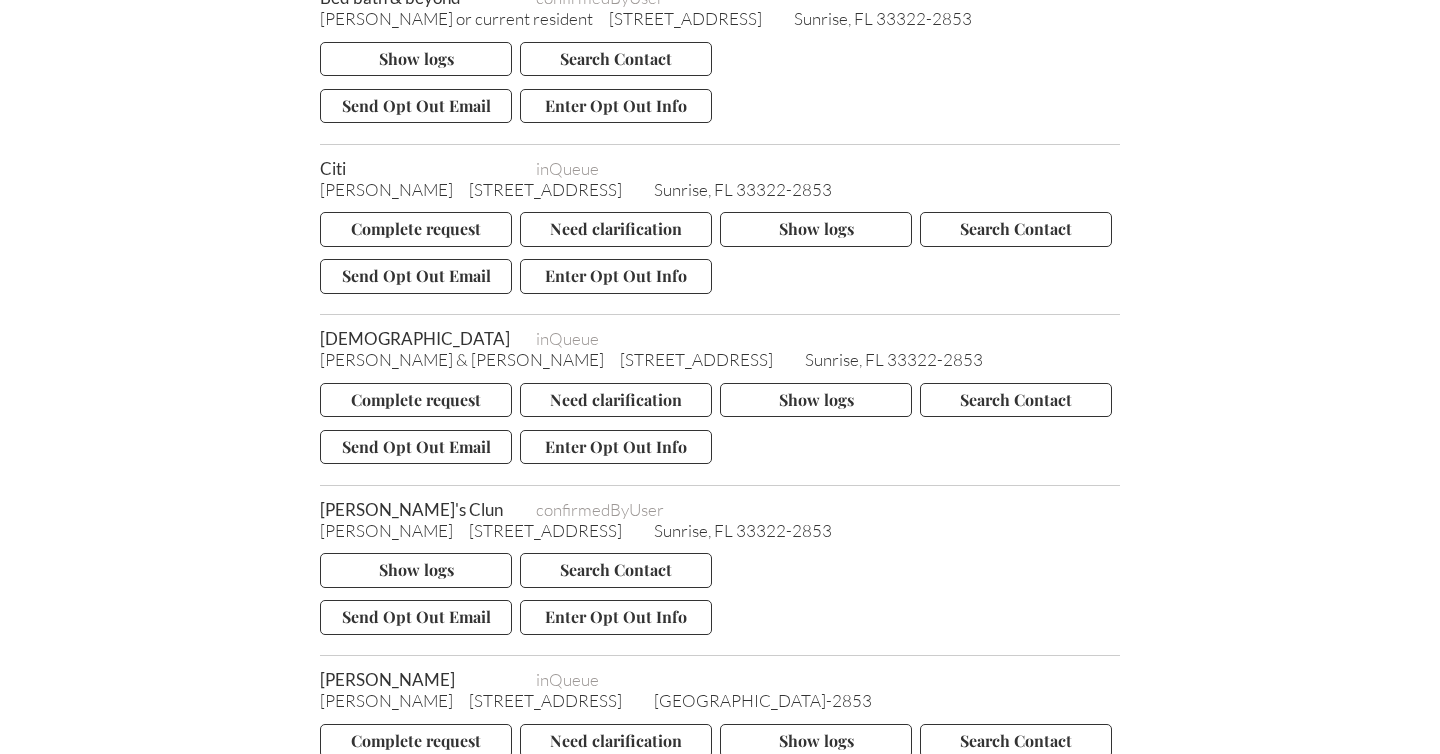 scroll, scrollTop: 15356, scrollLeft: 0, axis: vertical 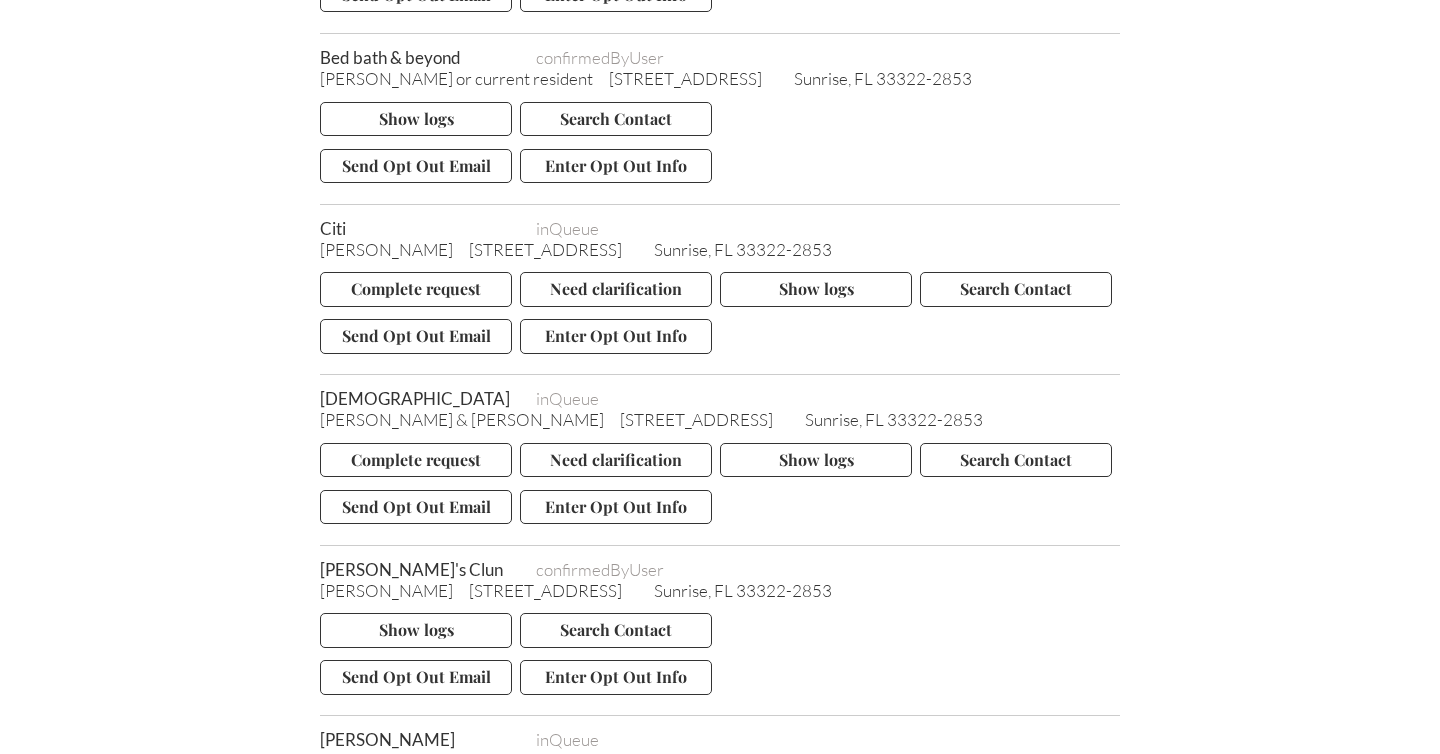 drag, startPoint x: 514, startPoint y: 264, endPoint x: 321, endPoint y: 266, distance: 193.01036 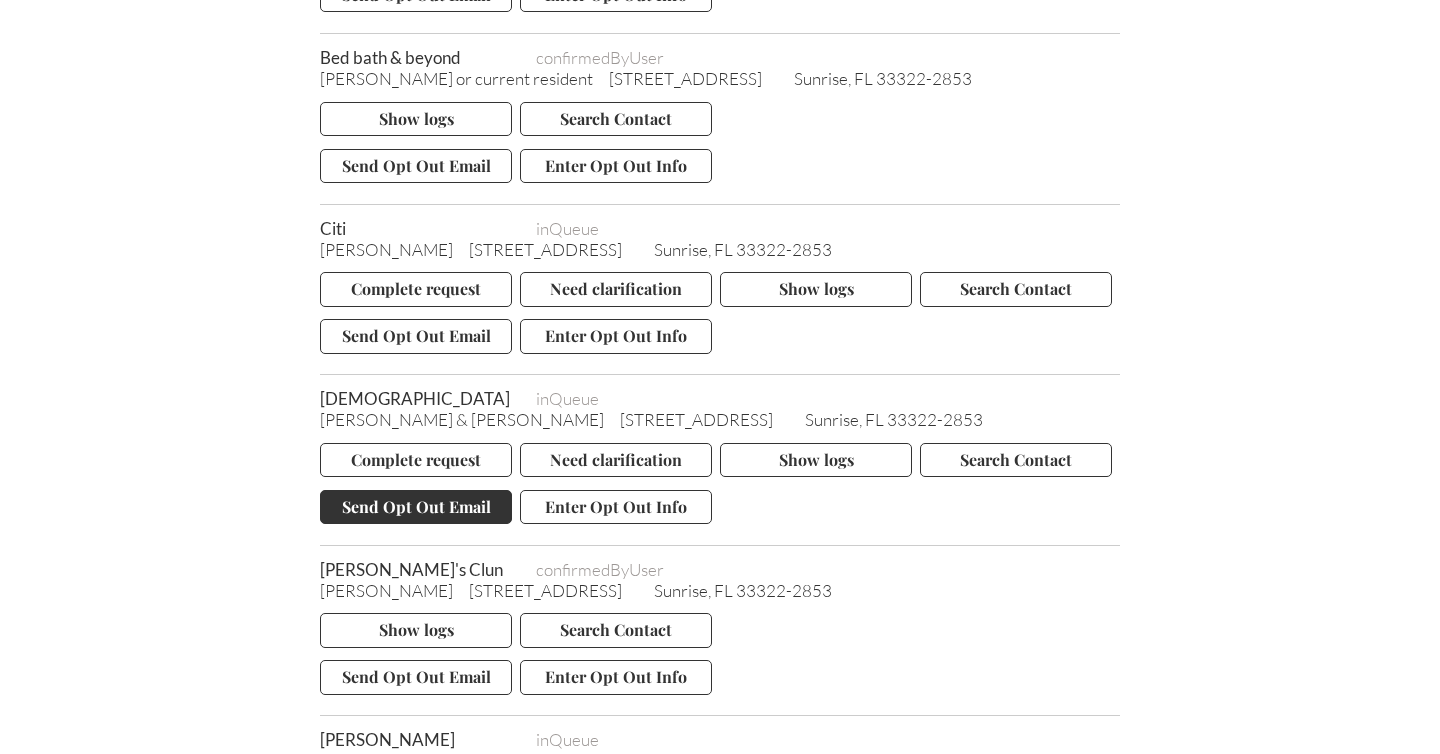 click on "Send Opt Out Email" at bounding box center [416, 507] 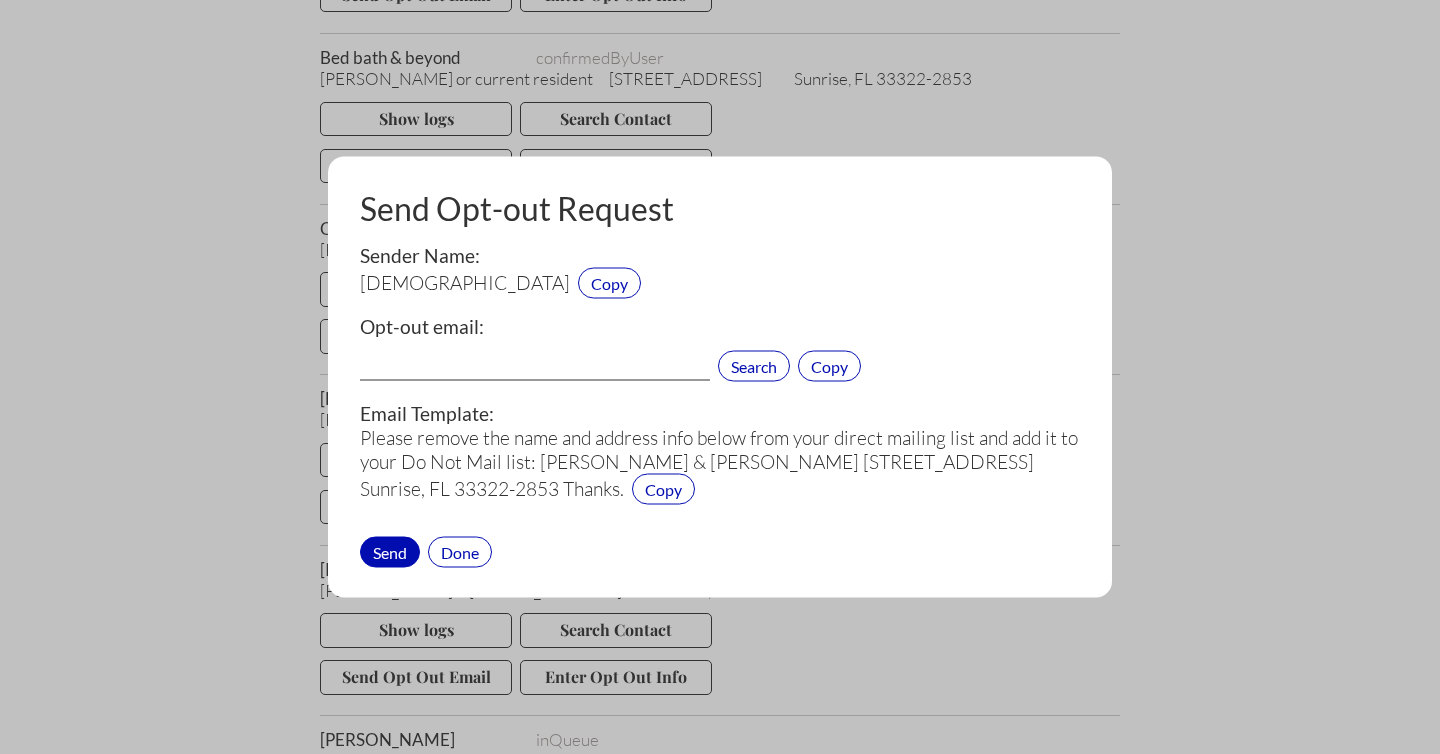 click at bounding box center [535, 368] 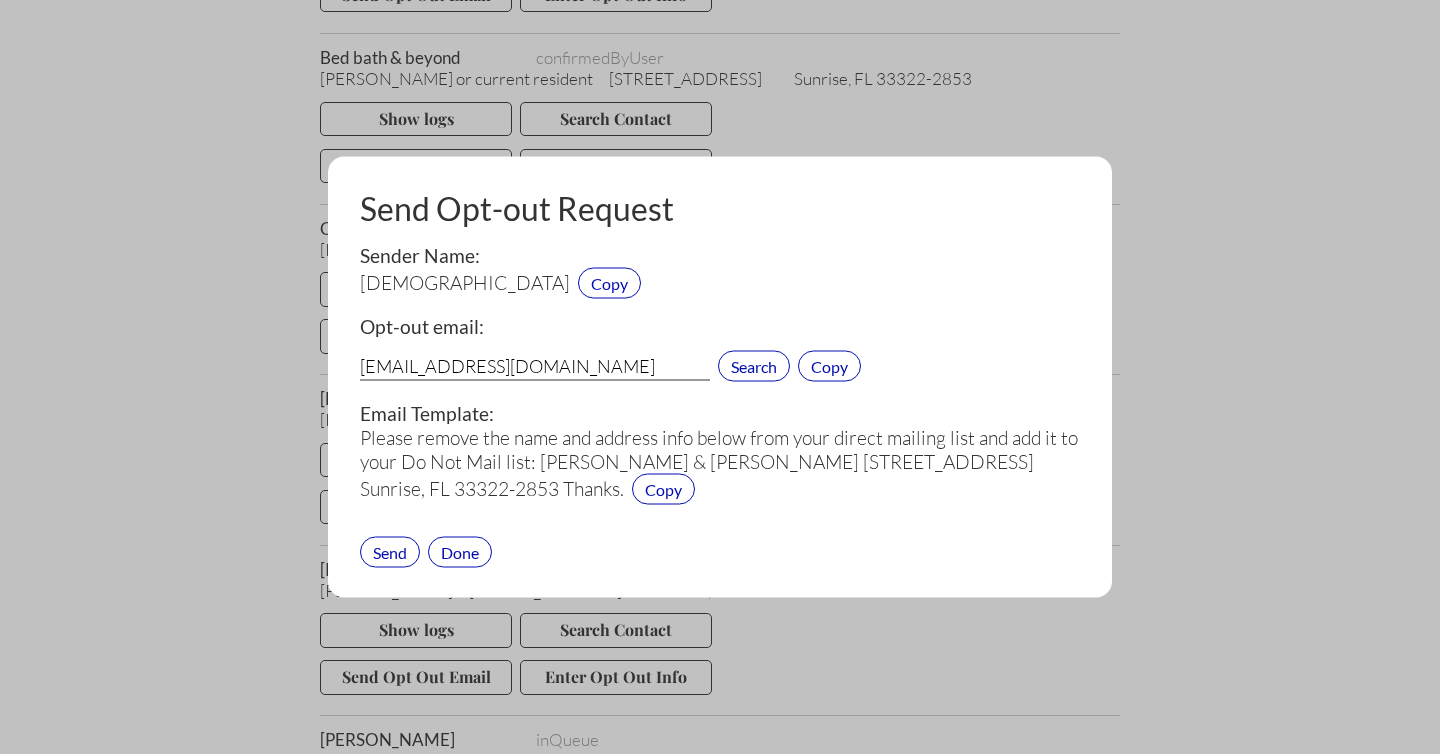 type on "info@allsaintsvillage.com" 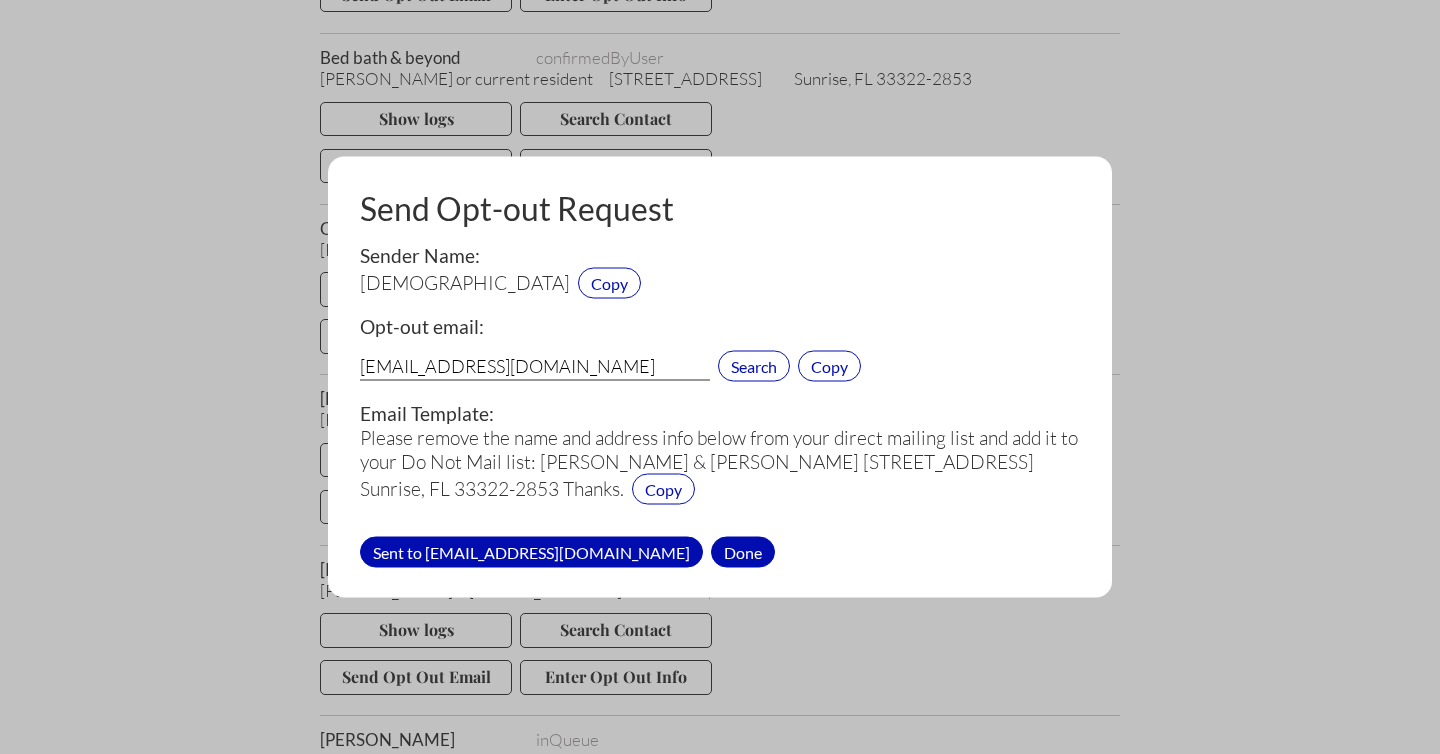 click on "Done" at bounding box center (743, 551) 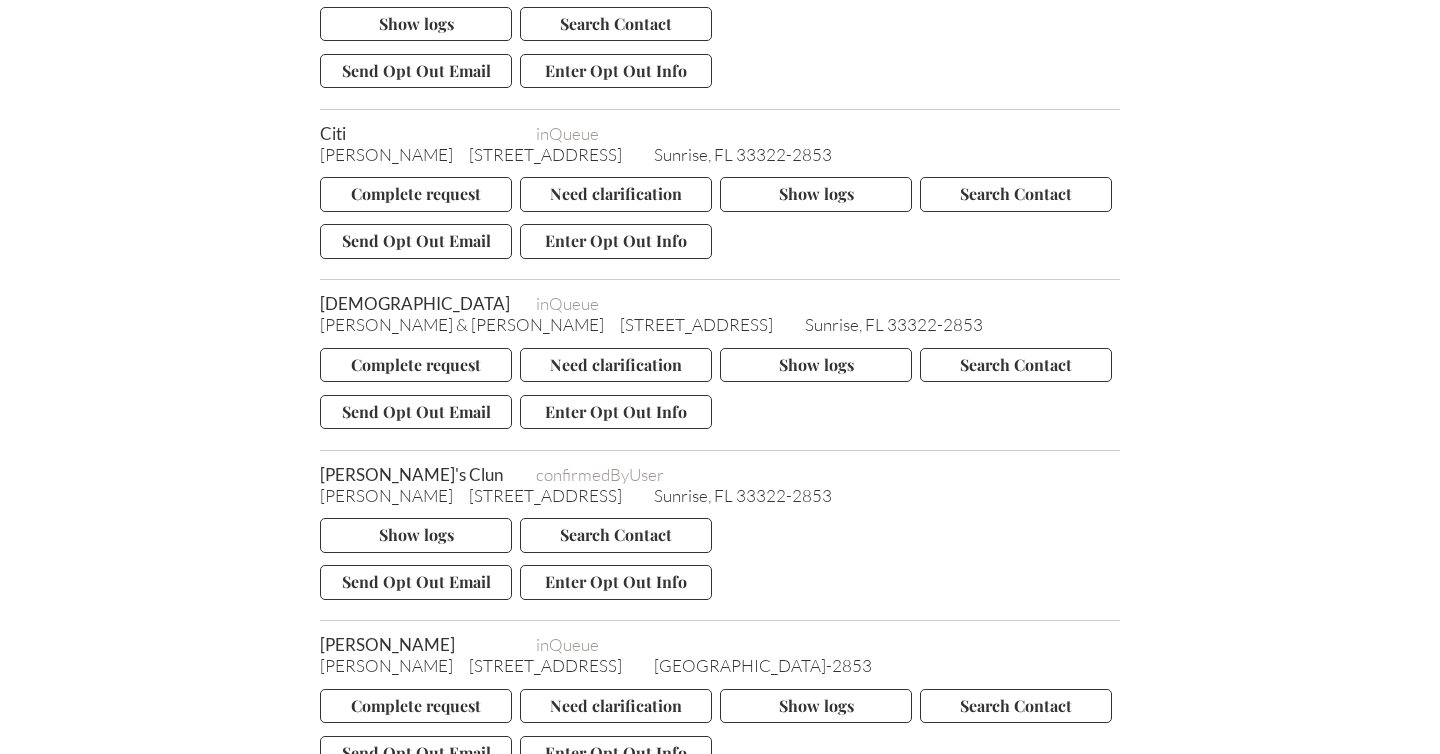 scroll, scrollTop: 15444, scrollLeft: 0, axis: vertical 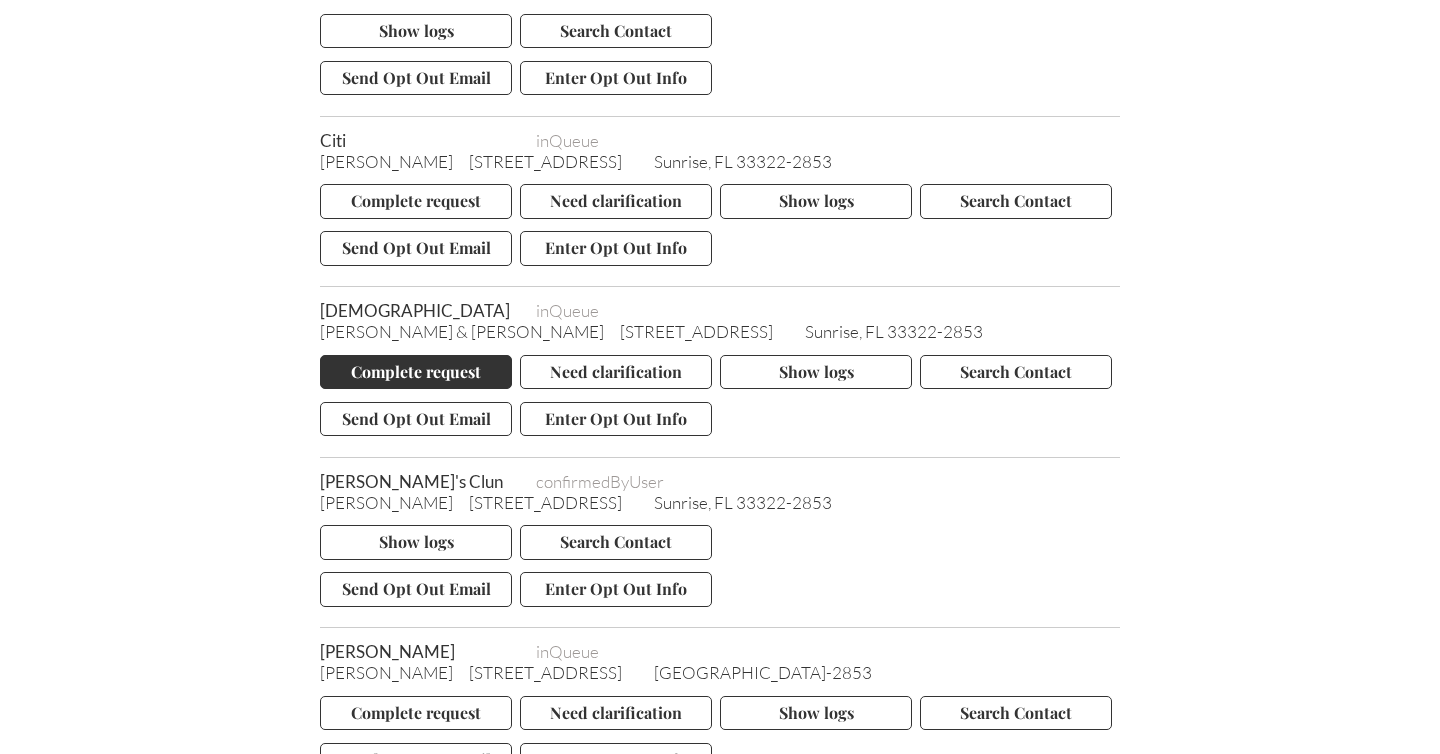 click on "Complete request" at bounding box center (416, 372) 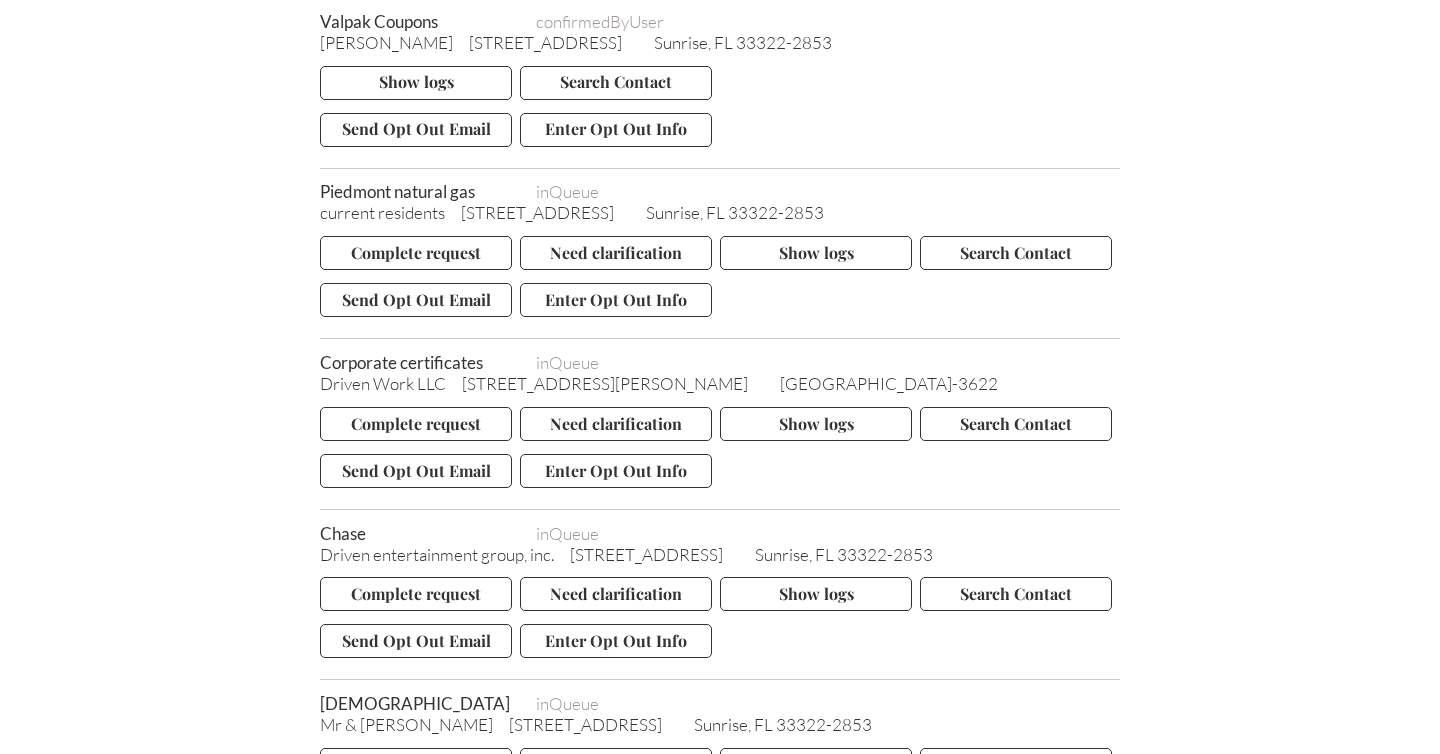 scroll, scrollTop: 16259, scrollLeft: 0, axis: vertical 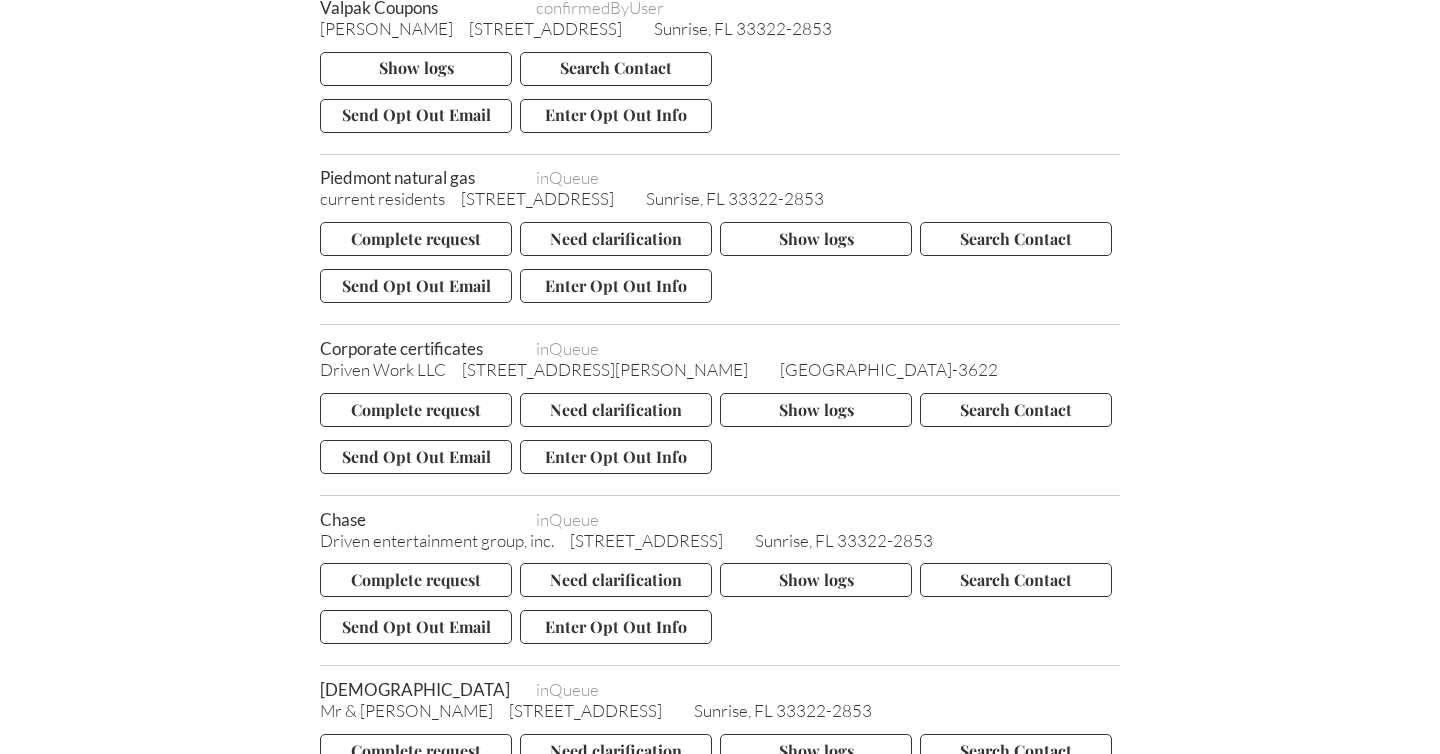 click on "Send Opt Out Email" at bounding box center (416, 798) 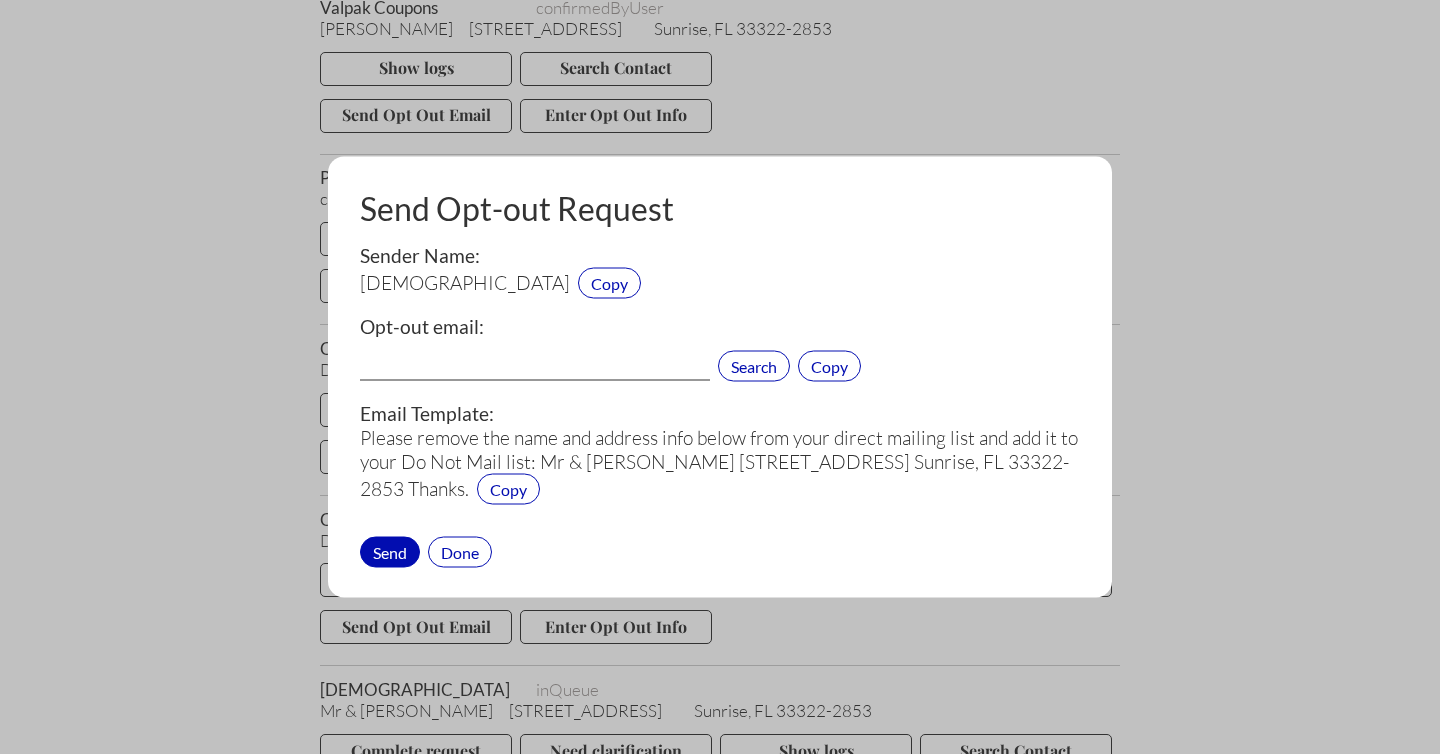 click at bounding box center [535, 368] 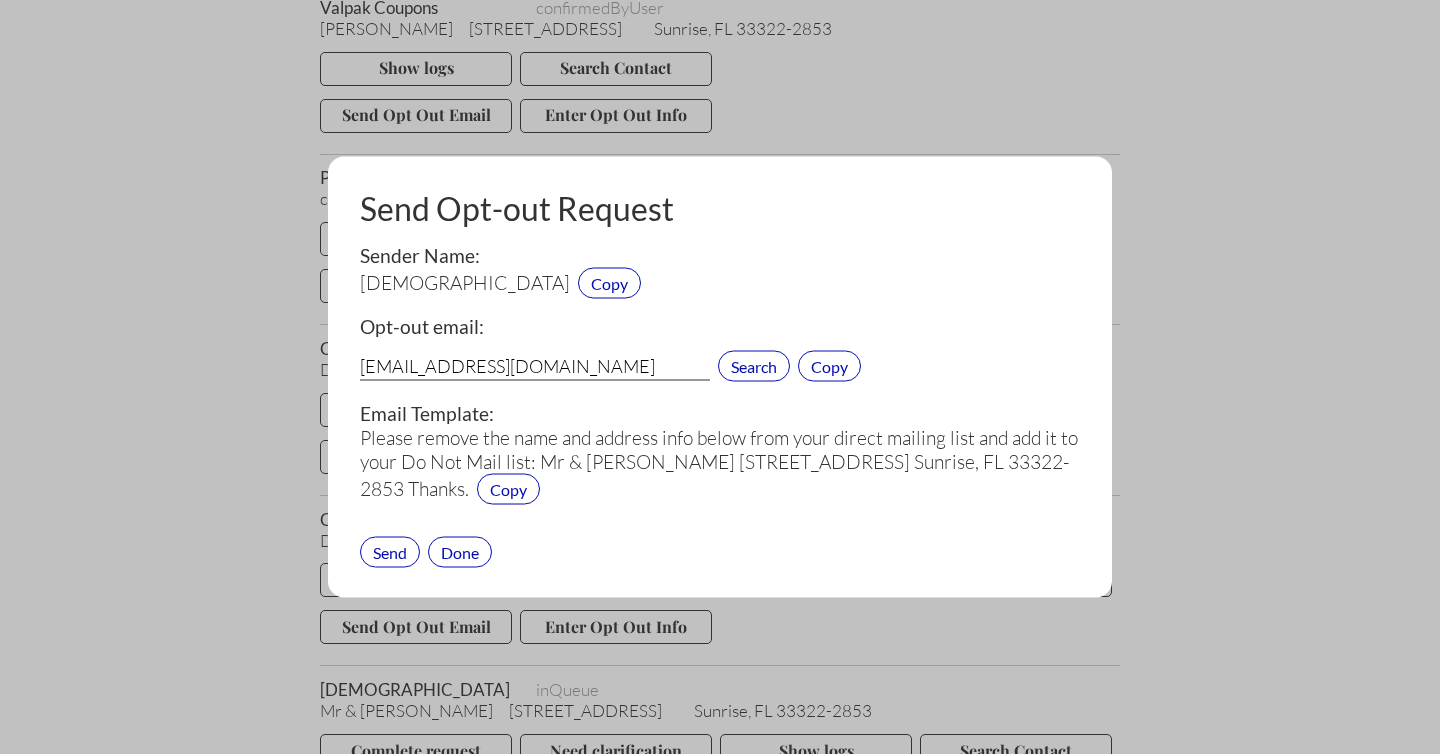 type on "info@allsaintsvillage.com" 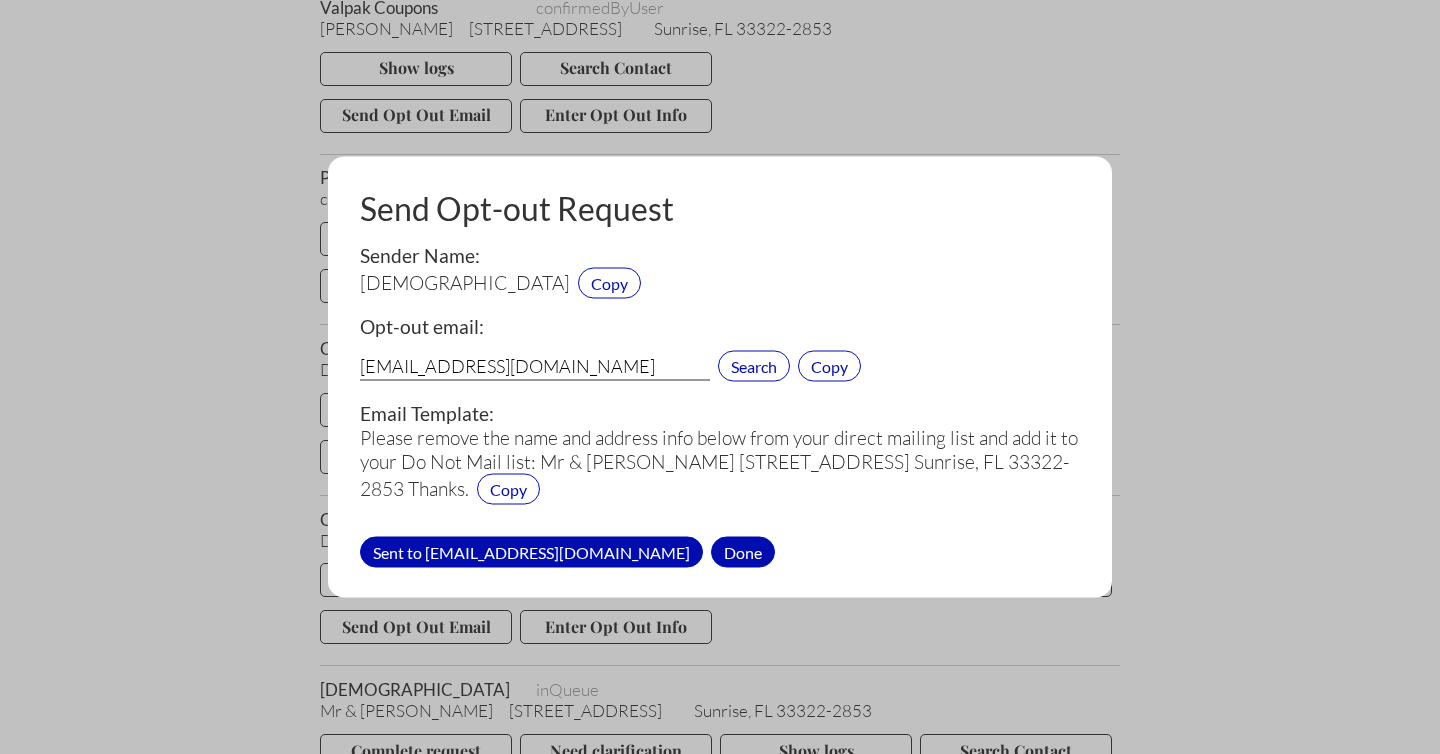 click on "Done" at bounding box center [743, 551] 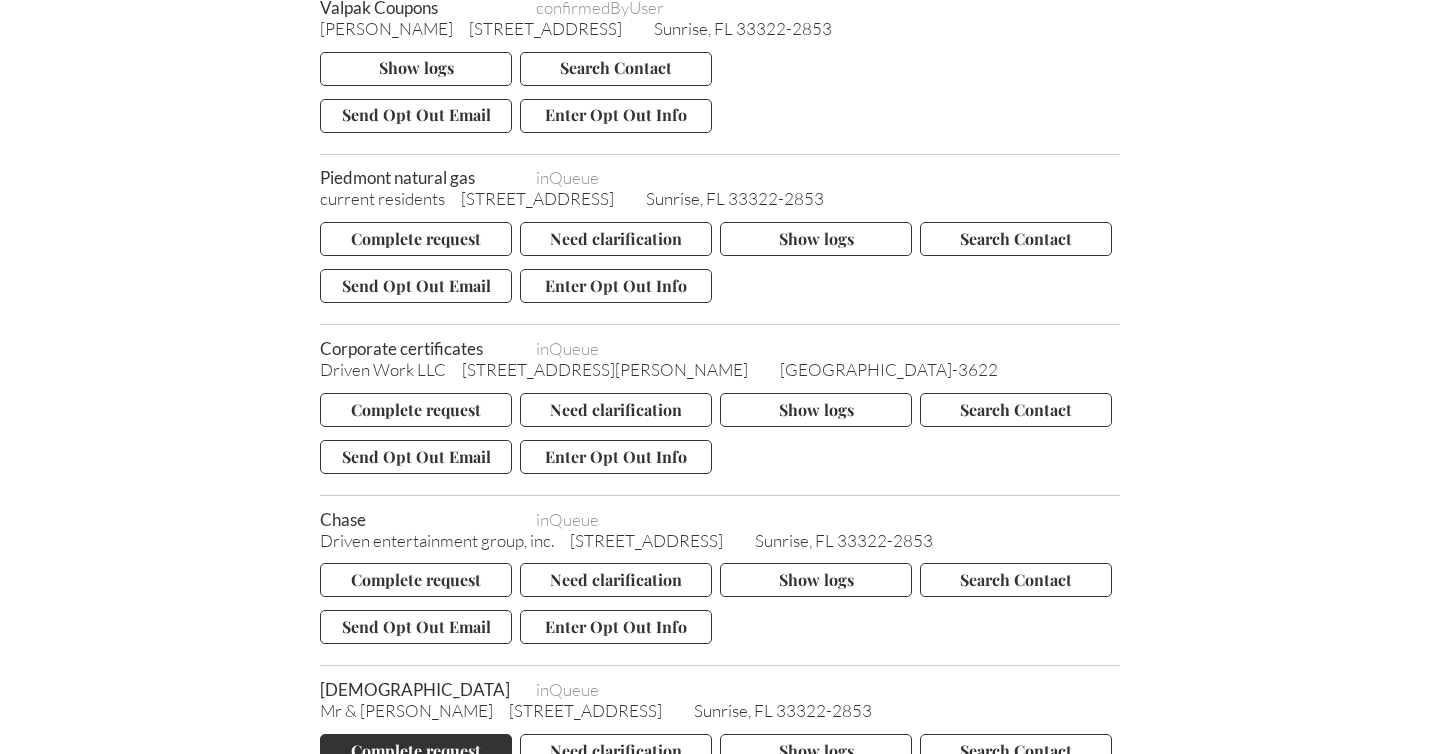 click on "Complete request" at bounding box center (416, 751) 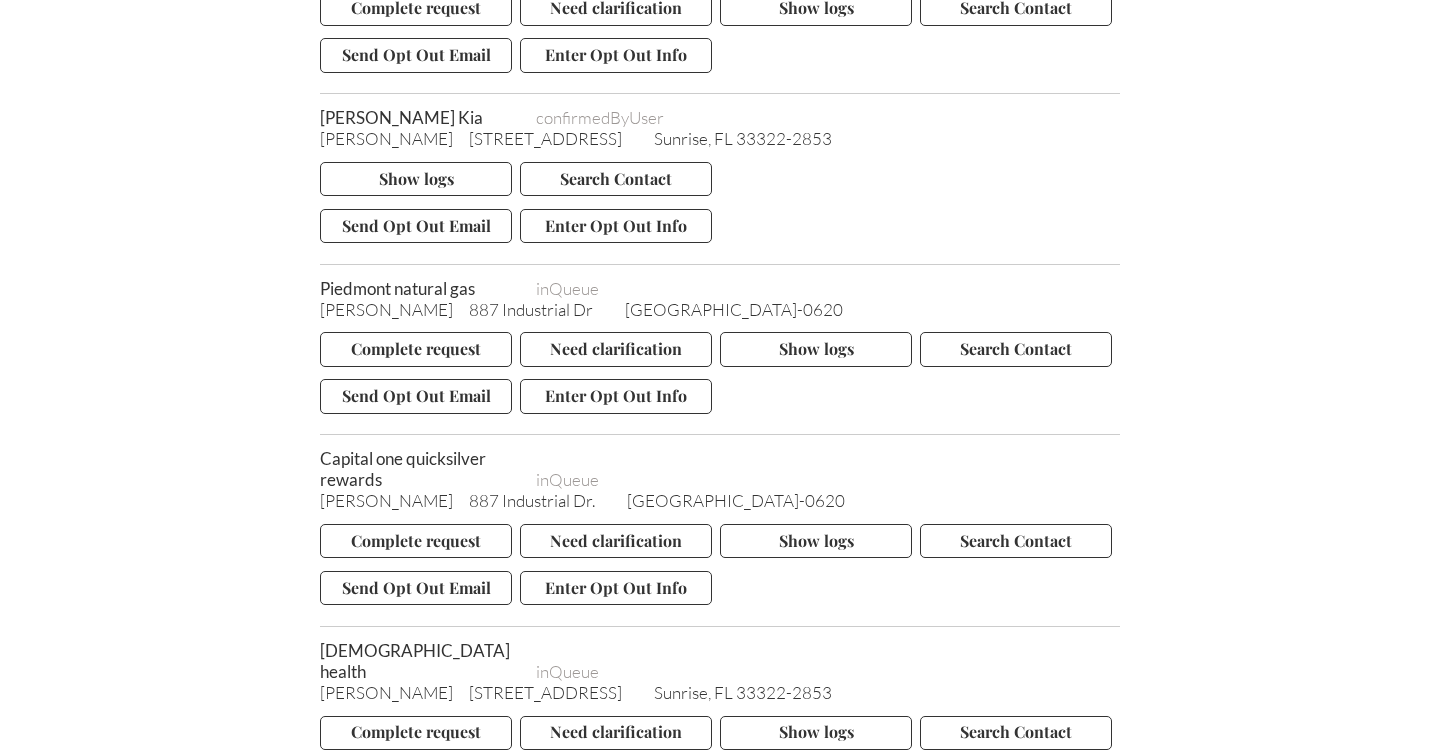 scroll, scrollTop: 10132, scrollLeft: 0, axis: vertical 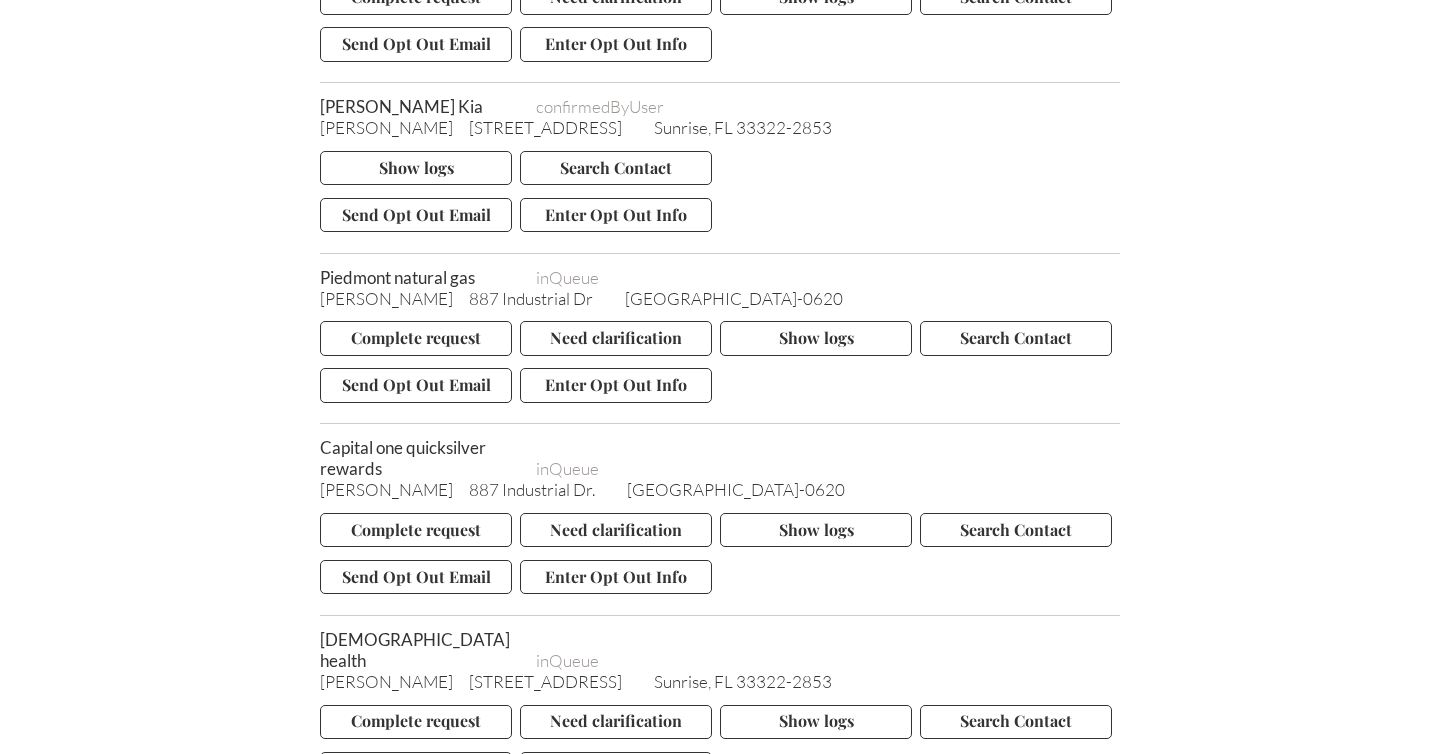 drag, startPoint x: 319, startPoint y: 358, endPoint x: 805, endPoint y: 362, distance: 486.01645 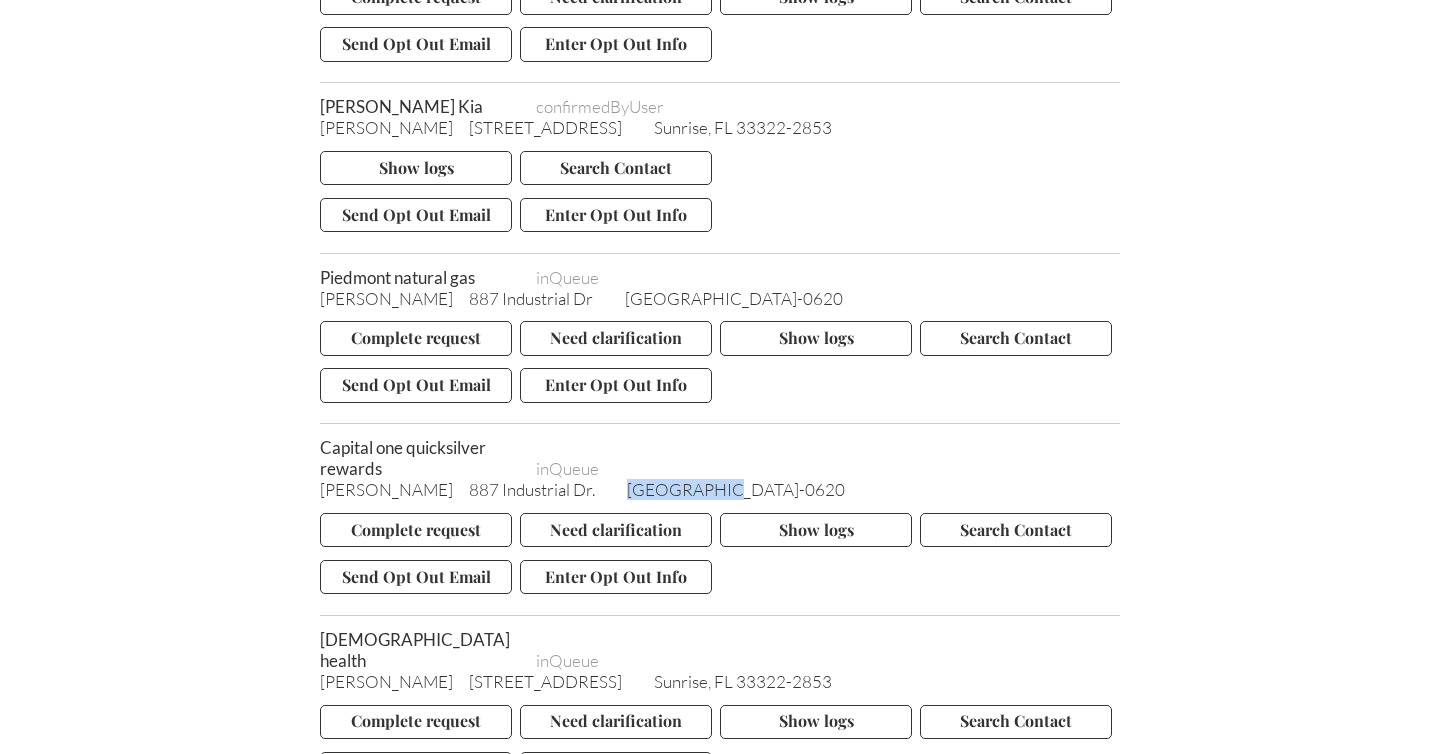 drag, startPoint x: 584, startPoint y: 355, endPoint x: 668, endPoint y: 360, distance: 84.14868 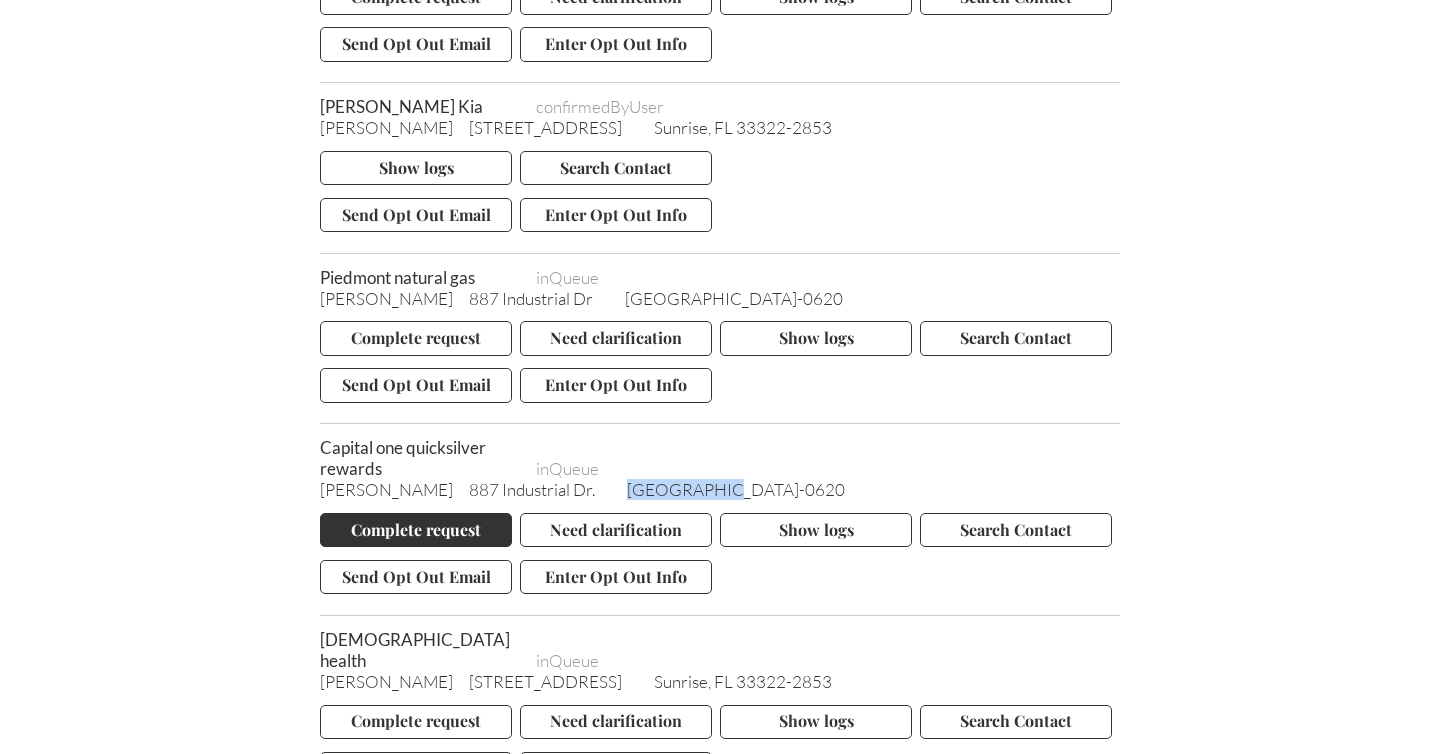 click on "Complete request" at bounding box center [416, 530] 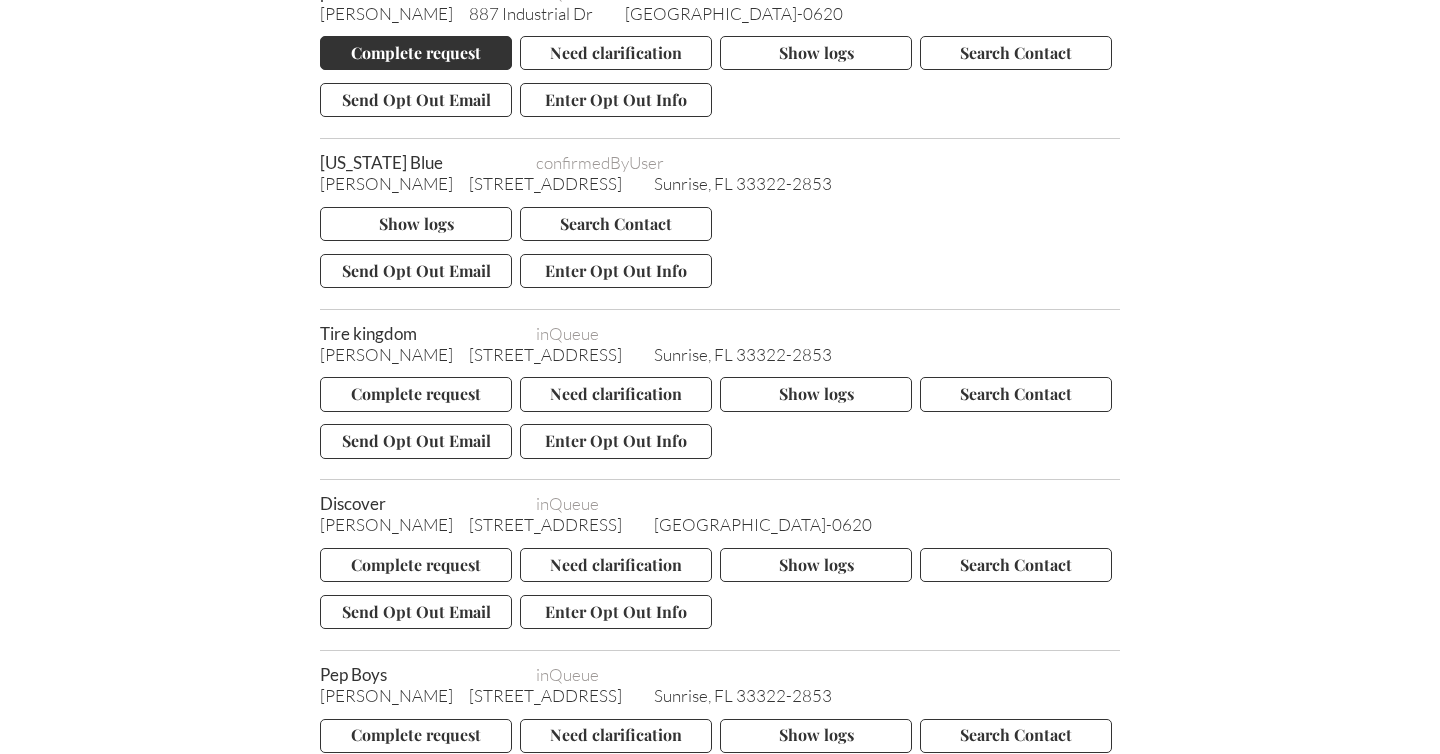 scroll, scrollTop: 11302, scrollLeft: 0, axis: vertical 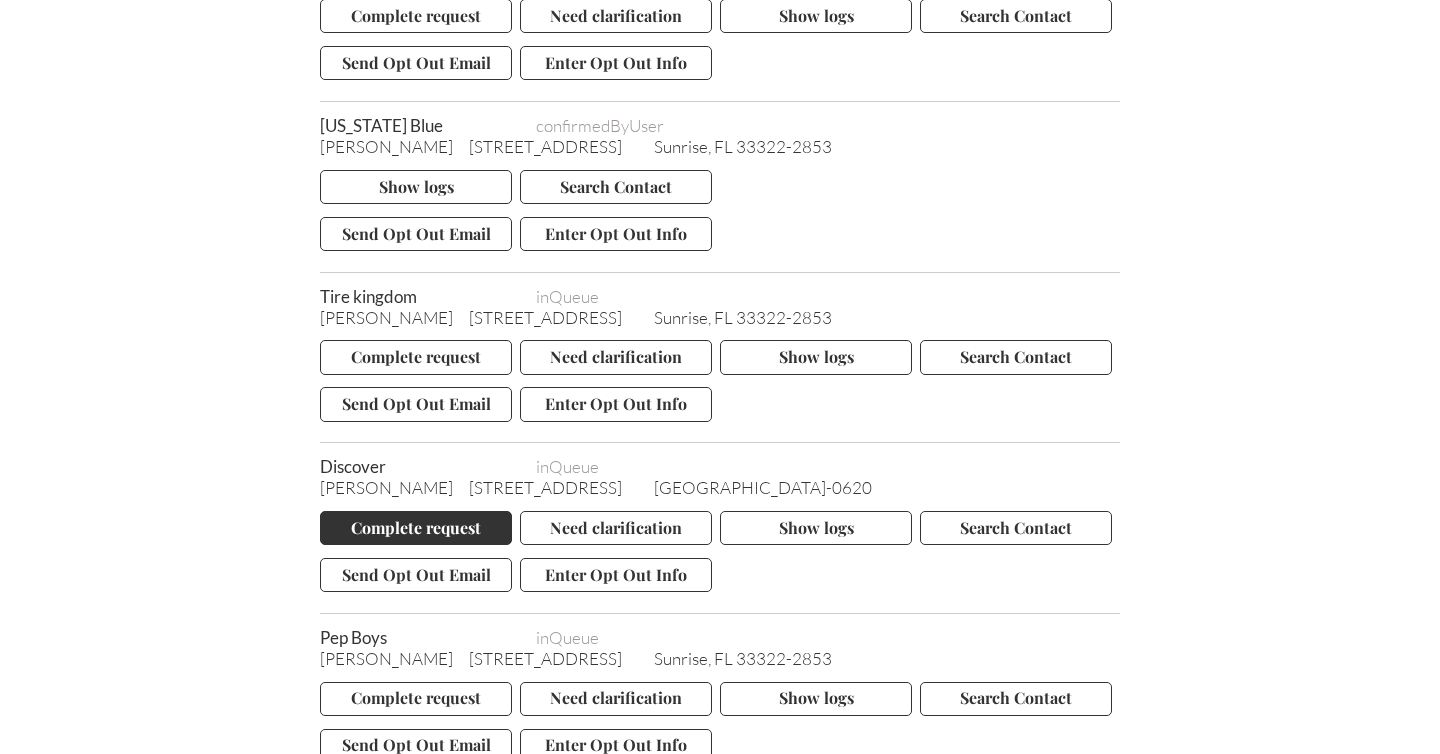click on "Complete request" at bounding box center (416, 528) 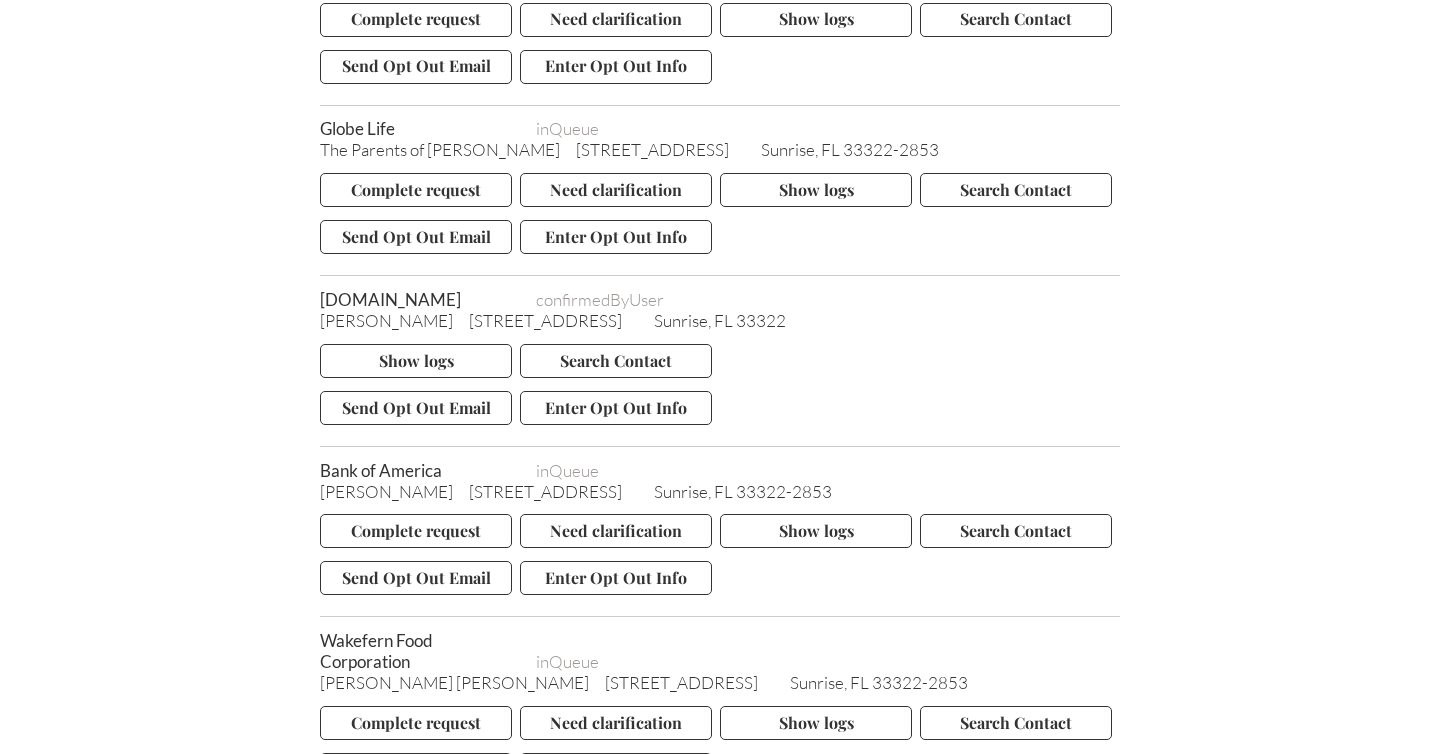 scroll, scrollTop: 13636, scrollLeft: 0, axis: vertical 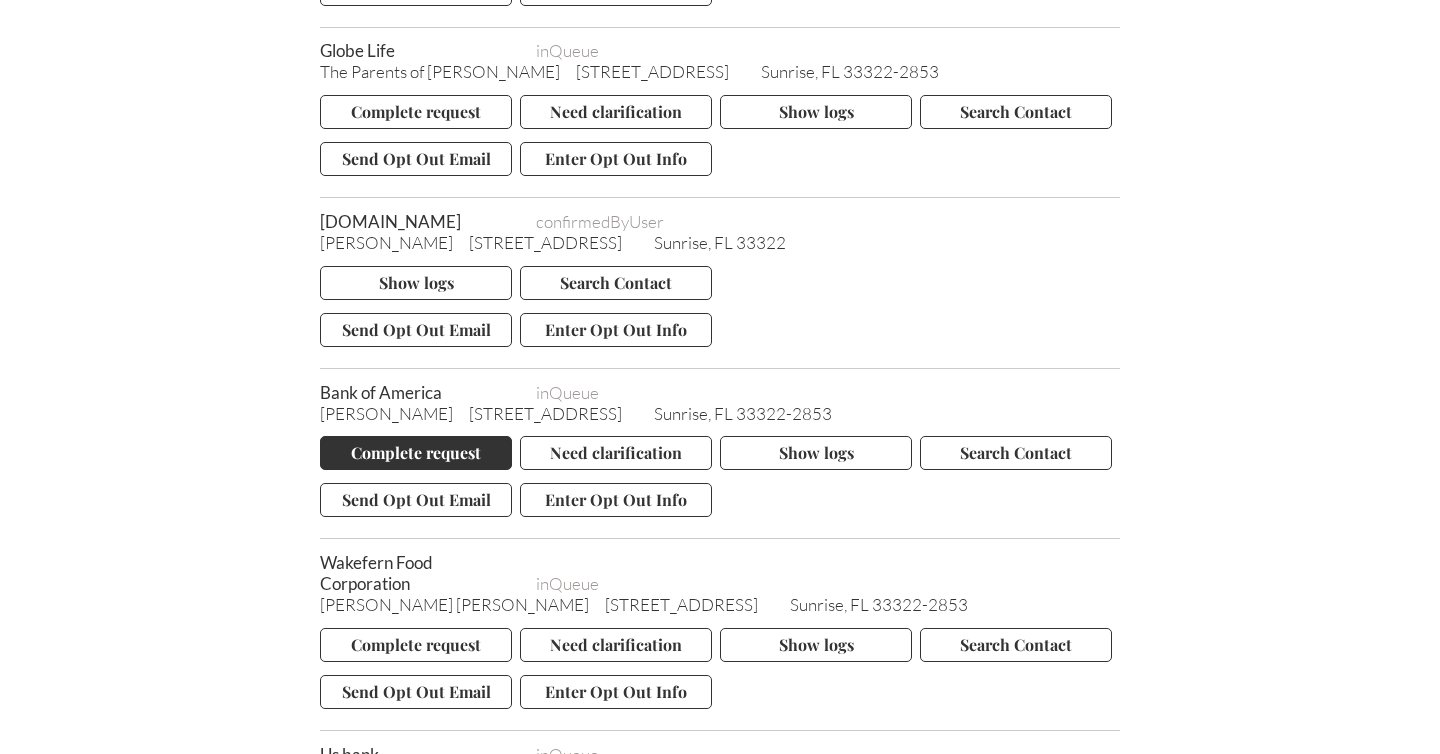 click on "Complete request" at bounding box center (416, 453) 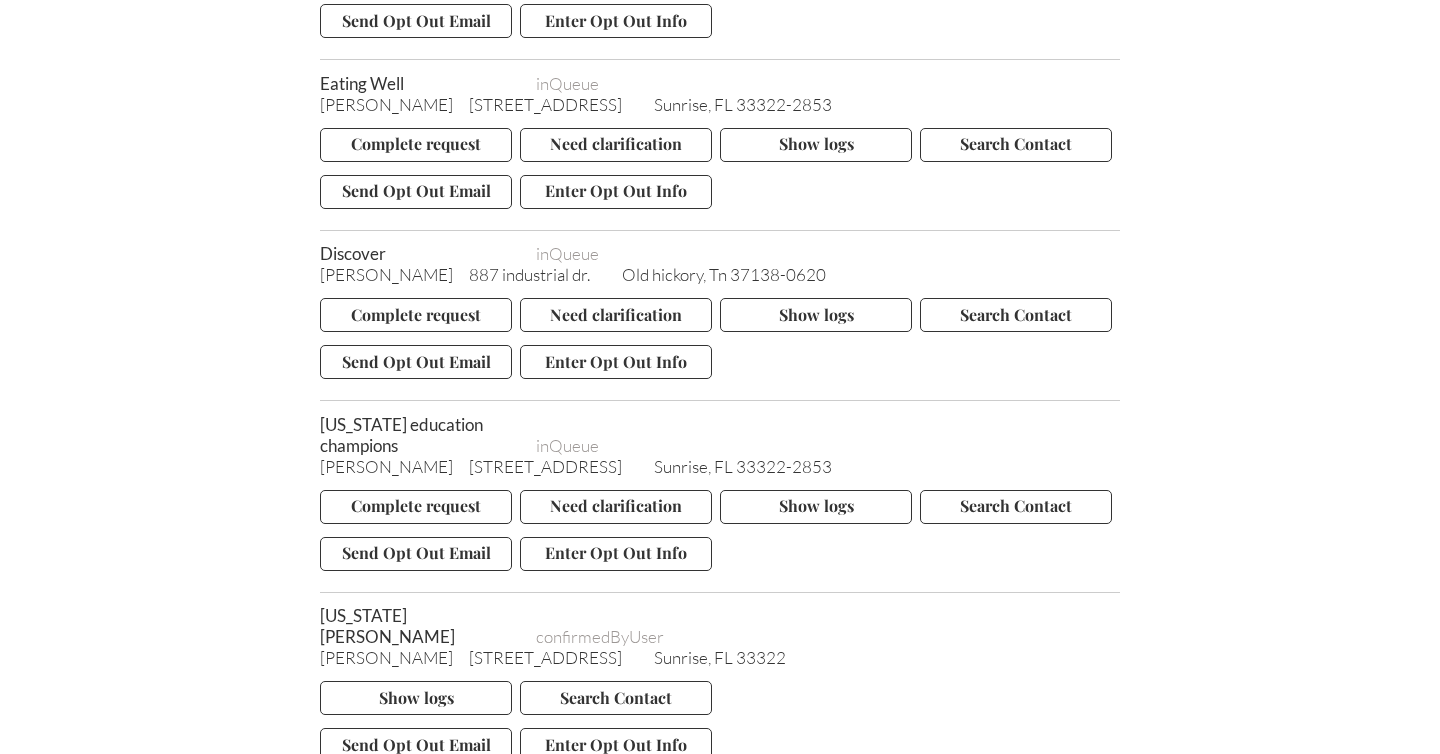 scroll, scrollTop: 6267, scrollLeft: 0, axis: vertical 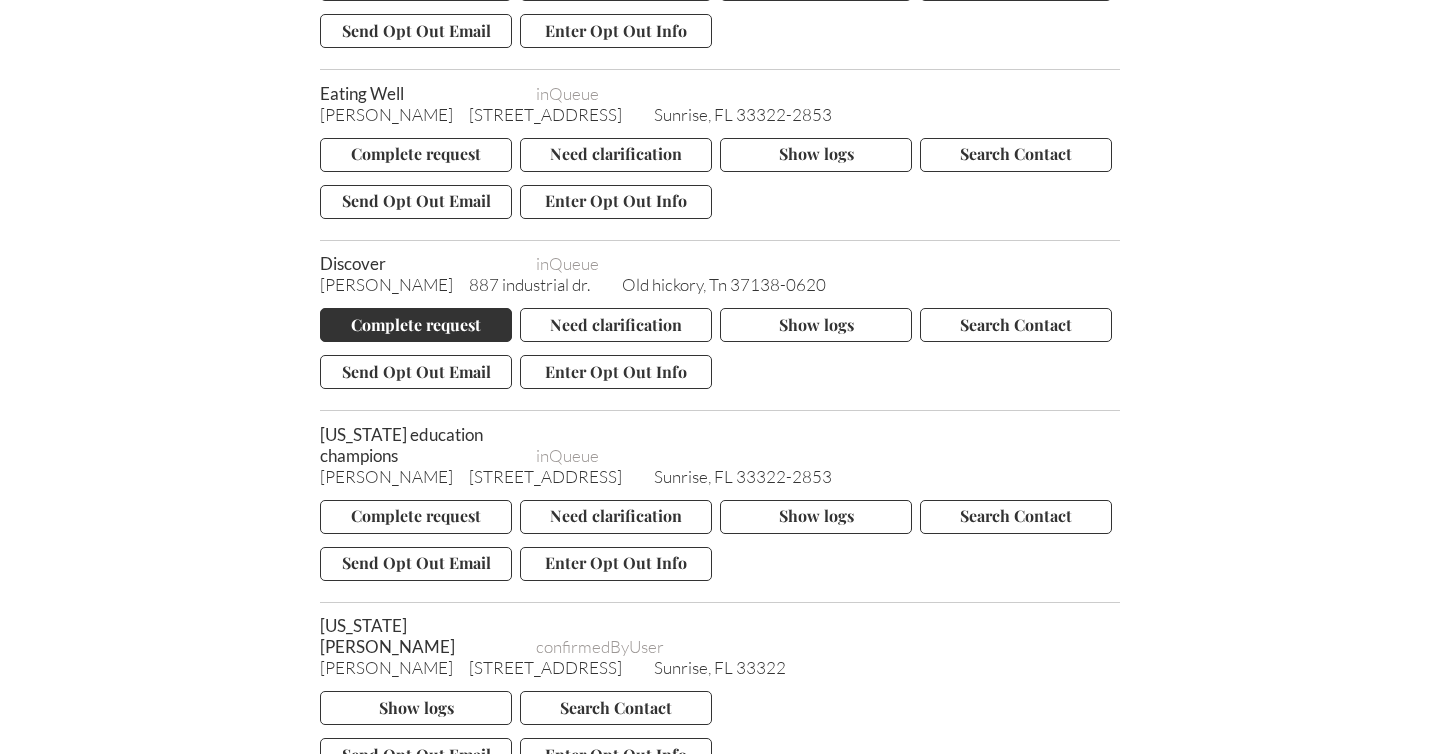 click on "Complete request" at bounding box center (416, 325) 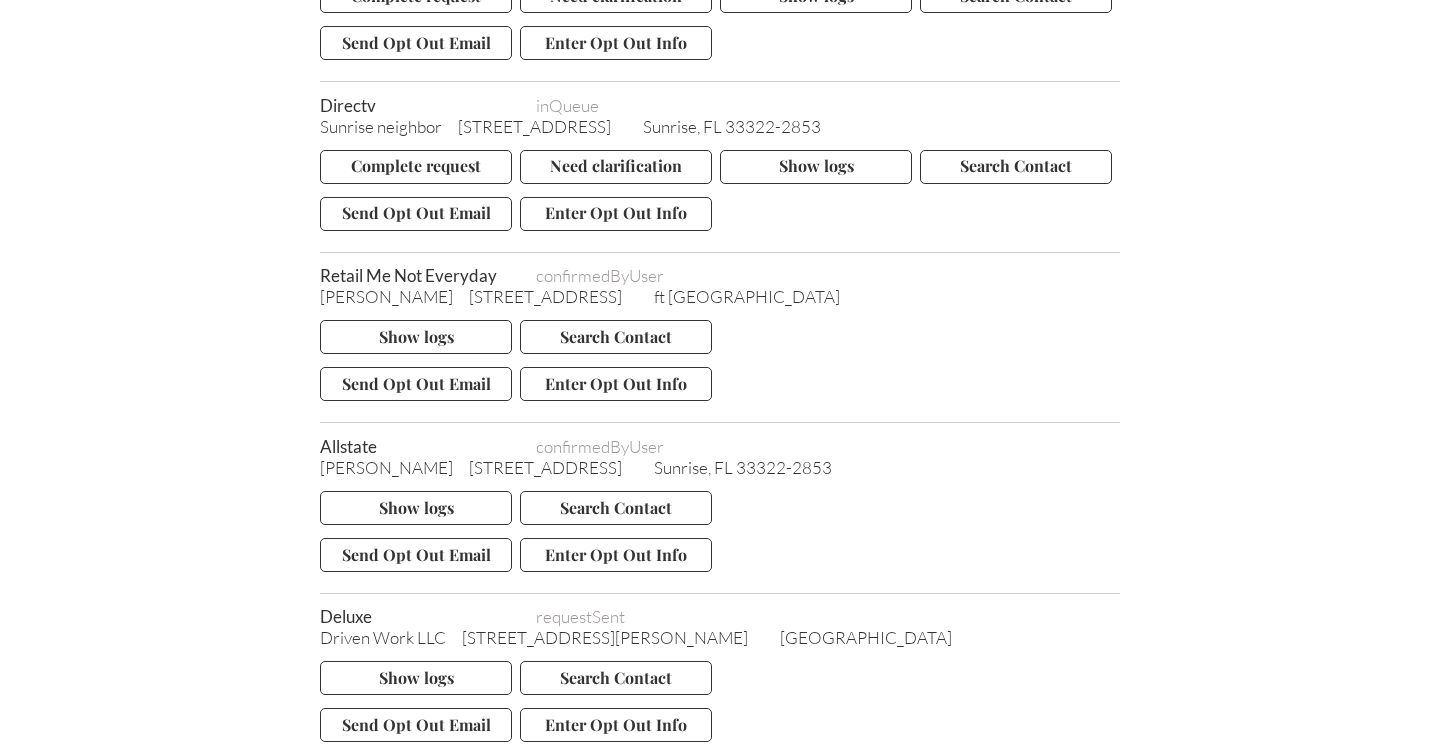 scroll, scrollTop: 2173, scrollLeft: 0, axis: vertical 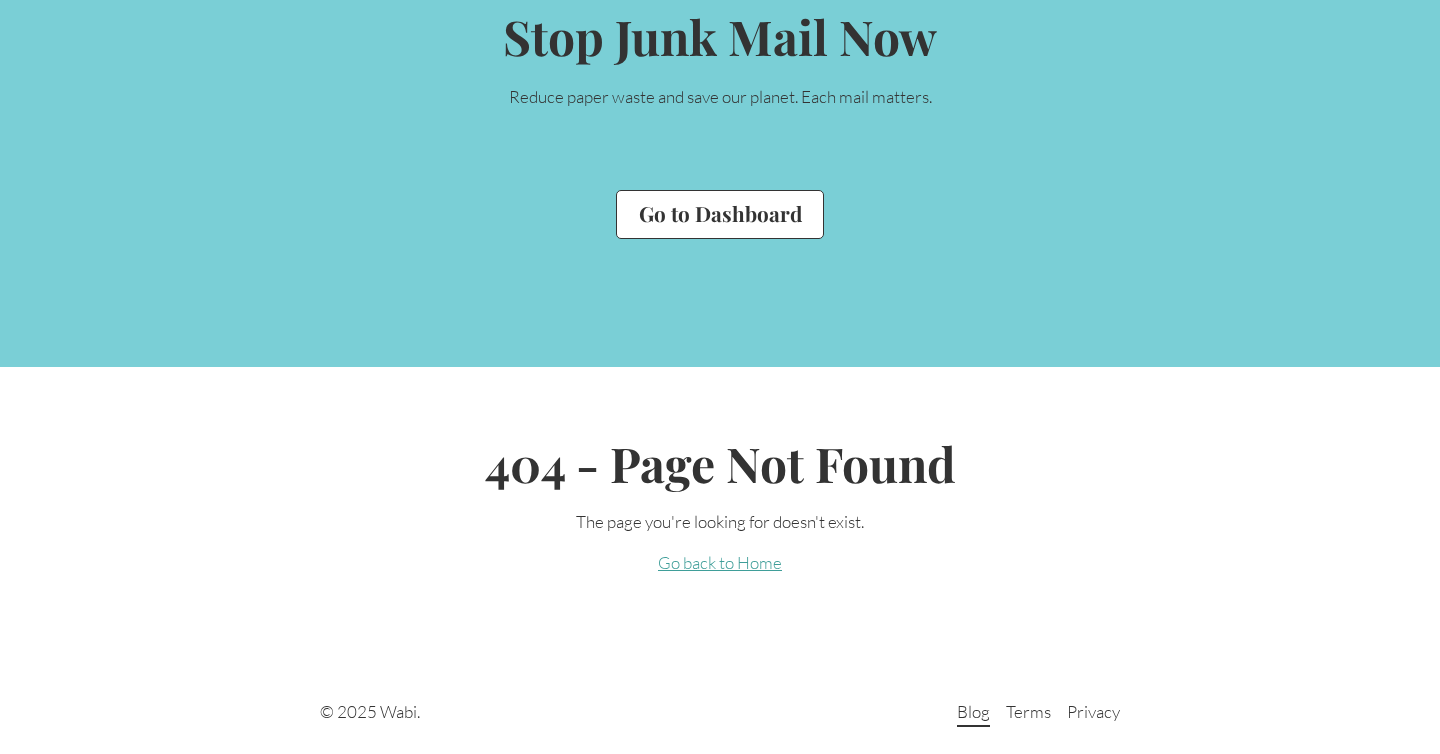 click on "Blog" at bounding box center (973, 714) 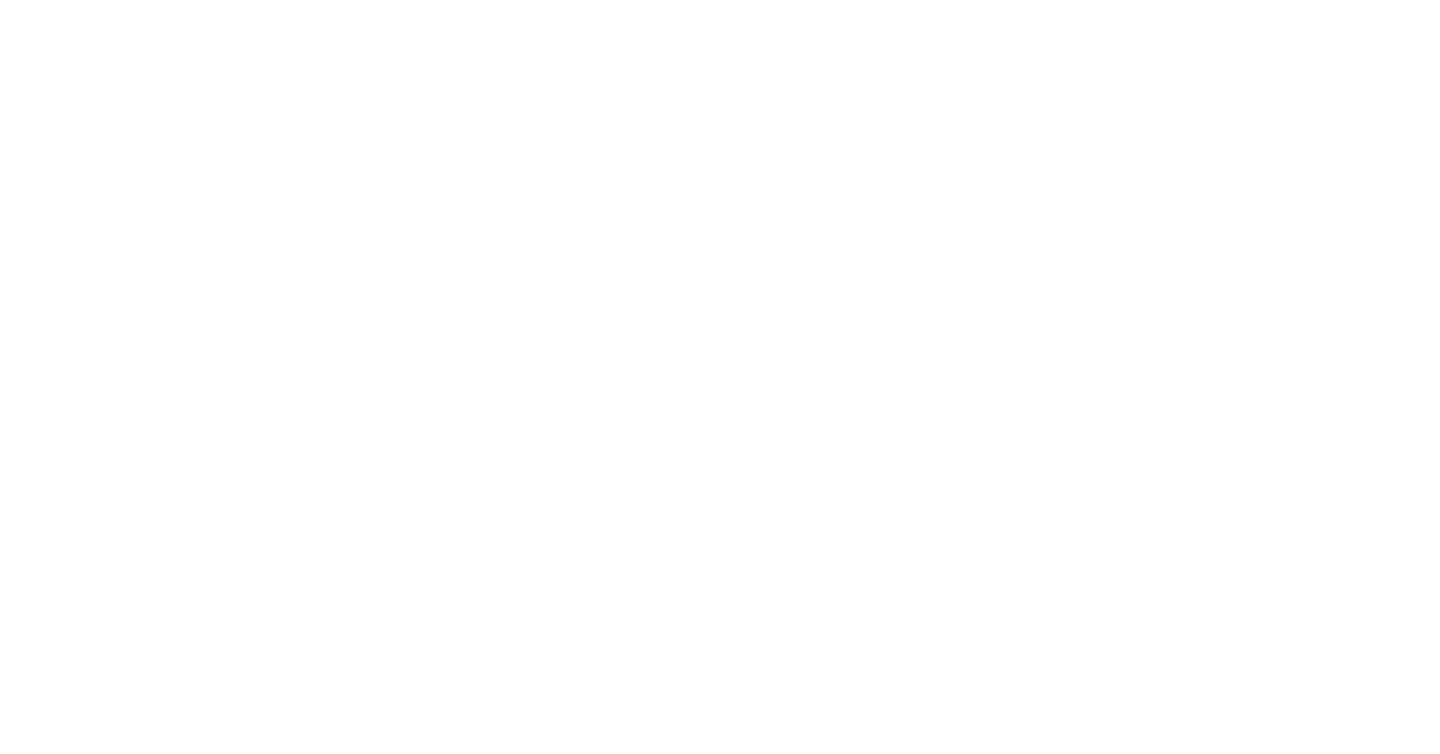 scroll, scrollTop: 0, scrollLeft: 0, axis: both 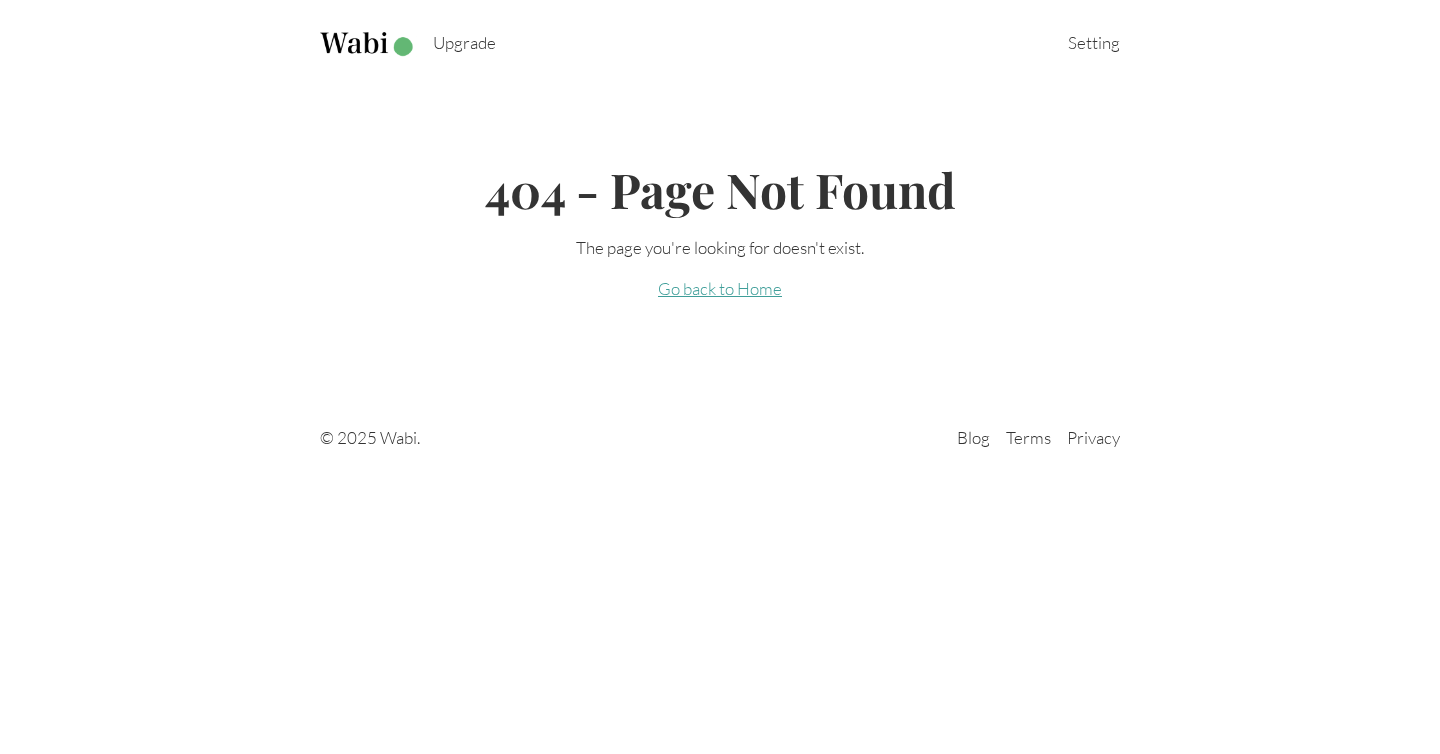 click on "Go back to Home" at bounding box center (720, 290) 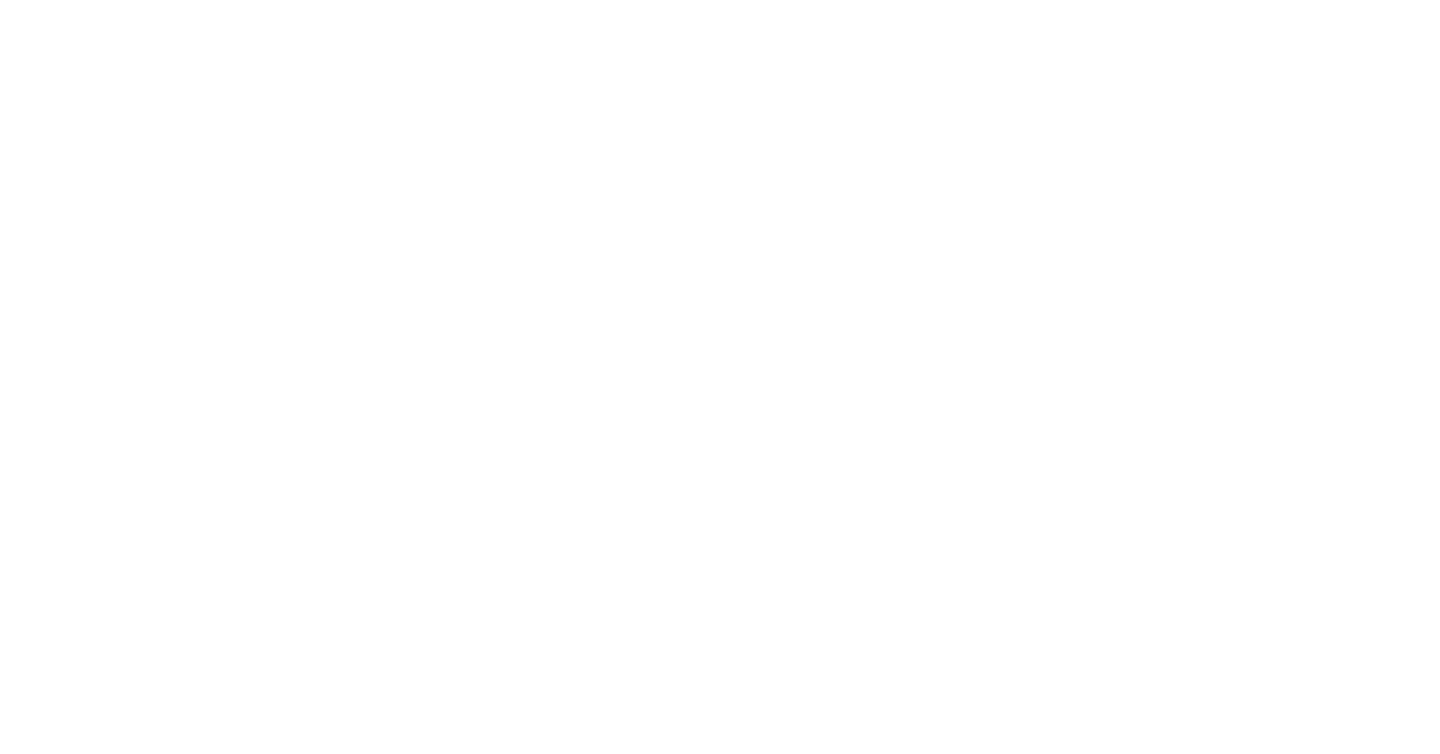 scroll, scrollTop: 0, scrollLeft: 0, axis: both 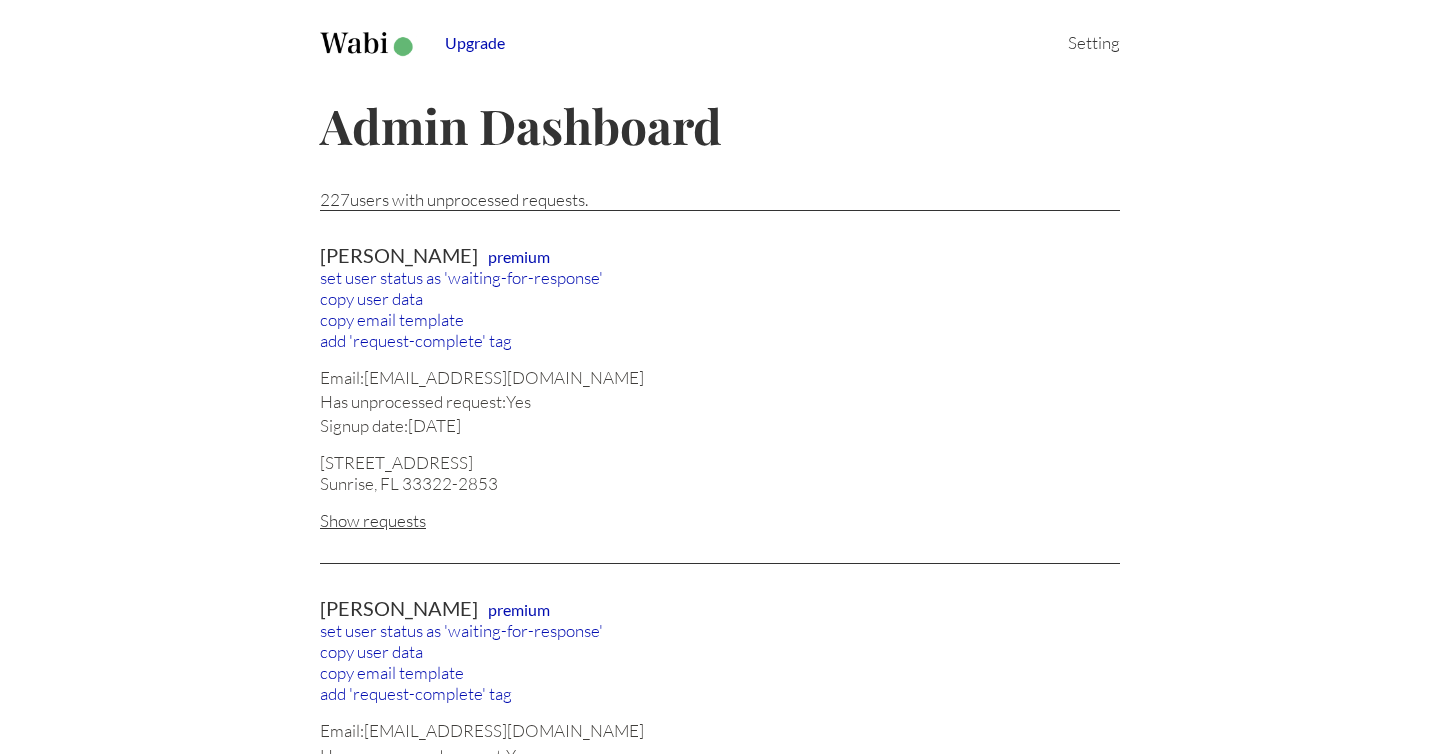click on "Upgrade" at bounding box center [475, 42] 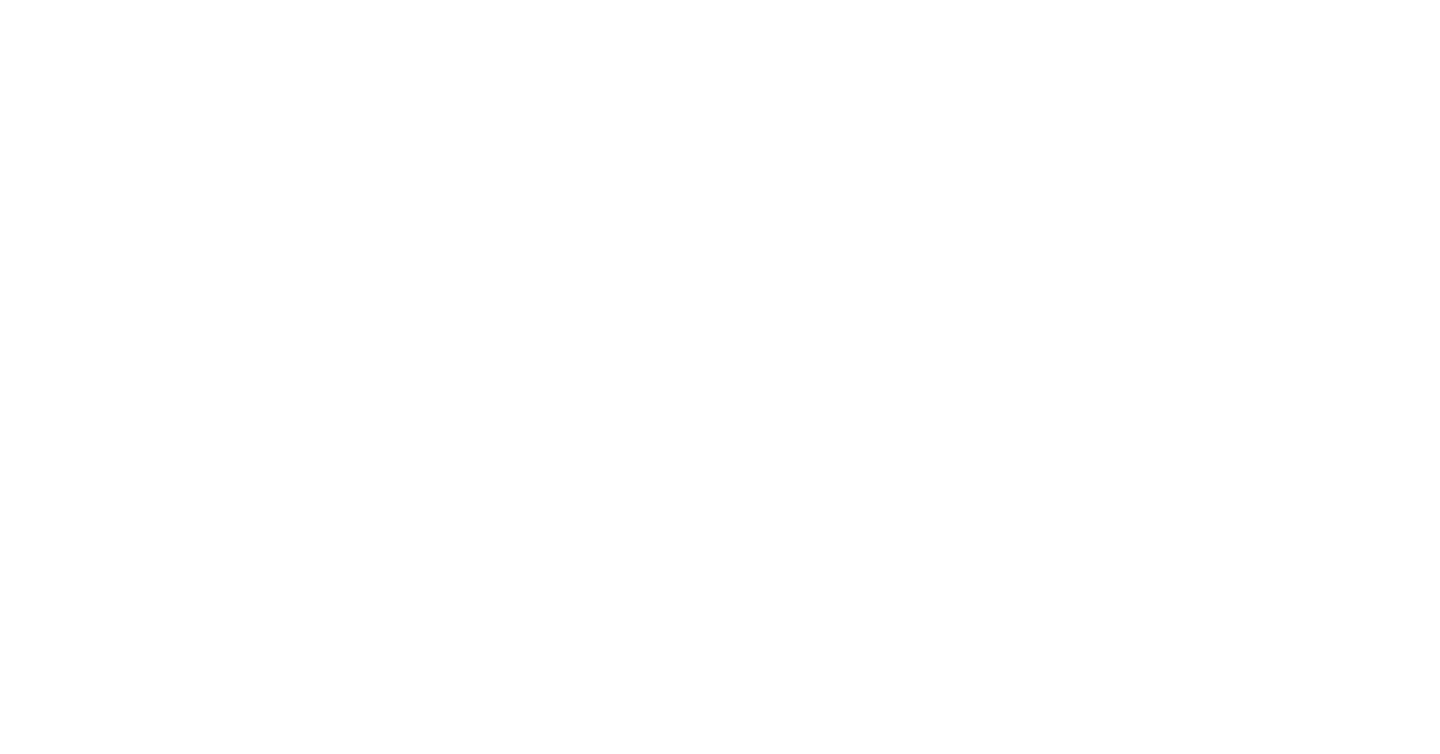 scroll, scrollTop: 0, scrollLeft: 0, axis: both 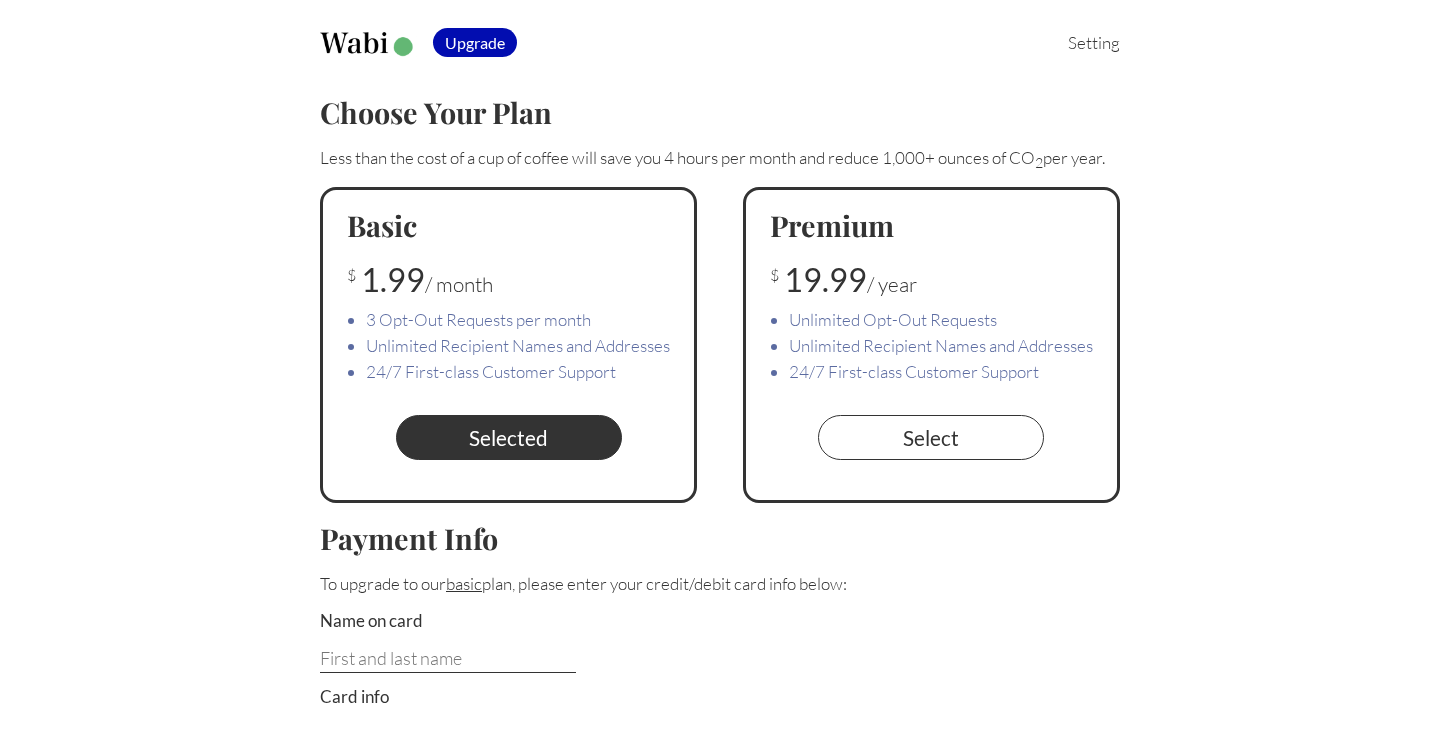 click at bounding box center [368, 44] 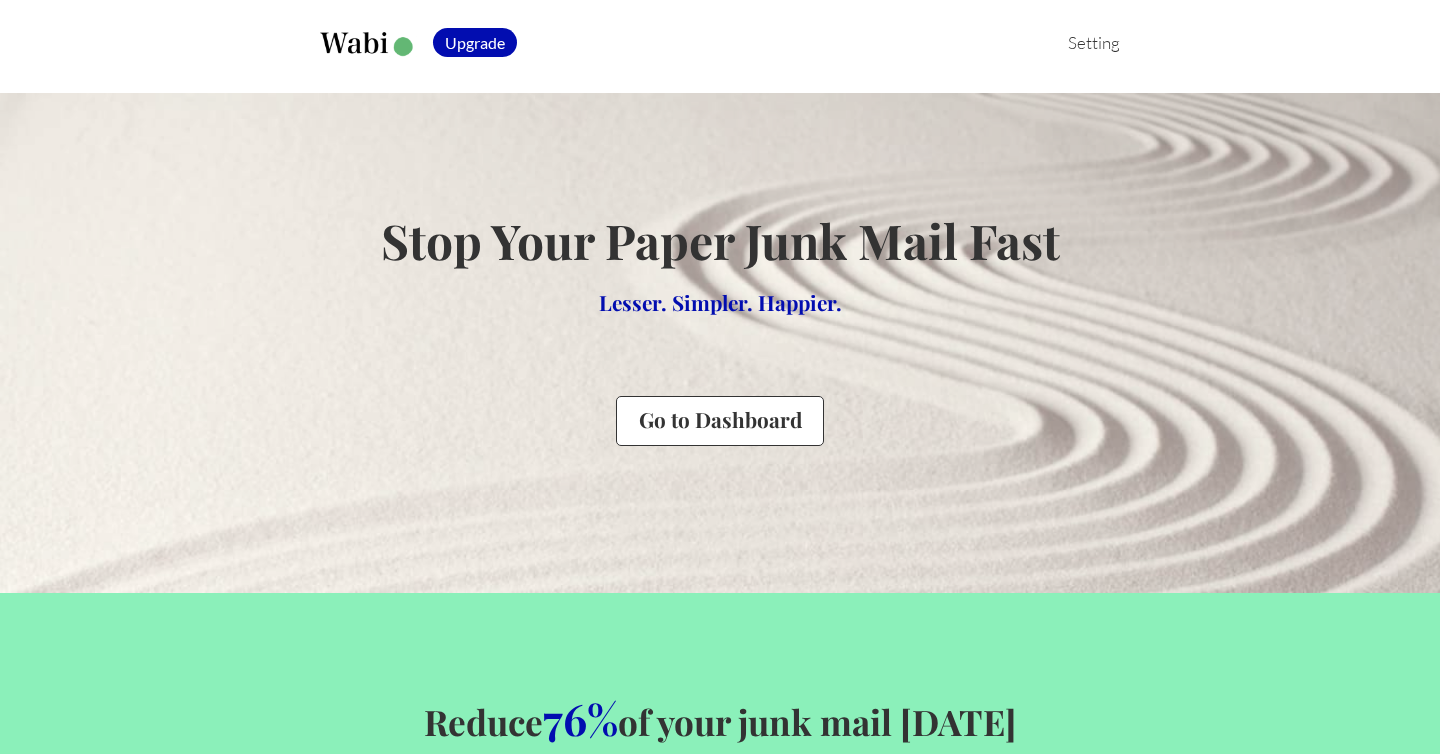 click on "Setting" at bounding box center (1080, 42) 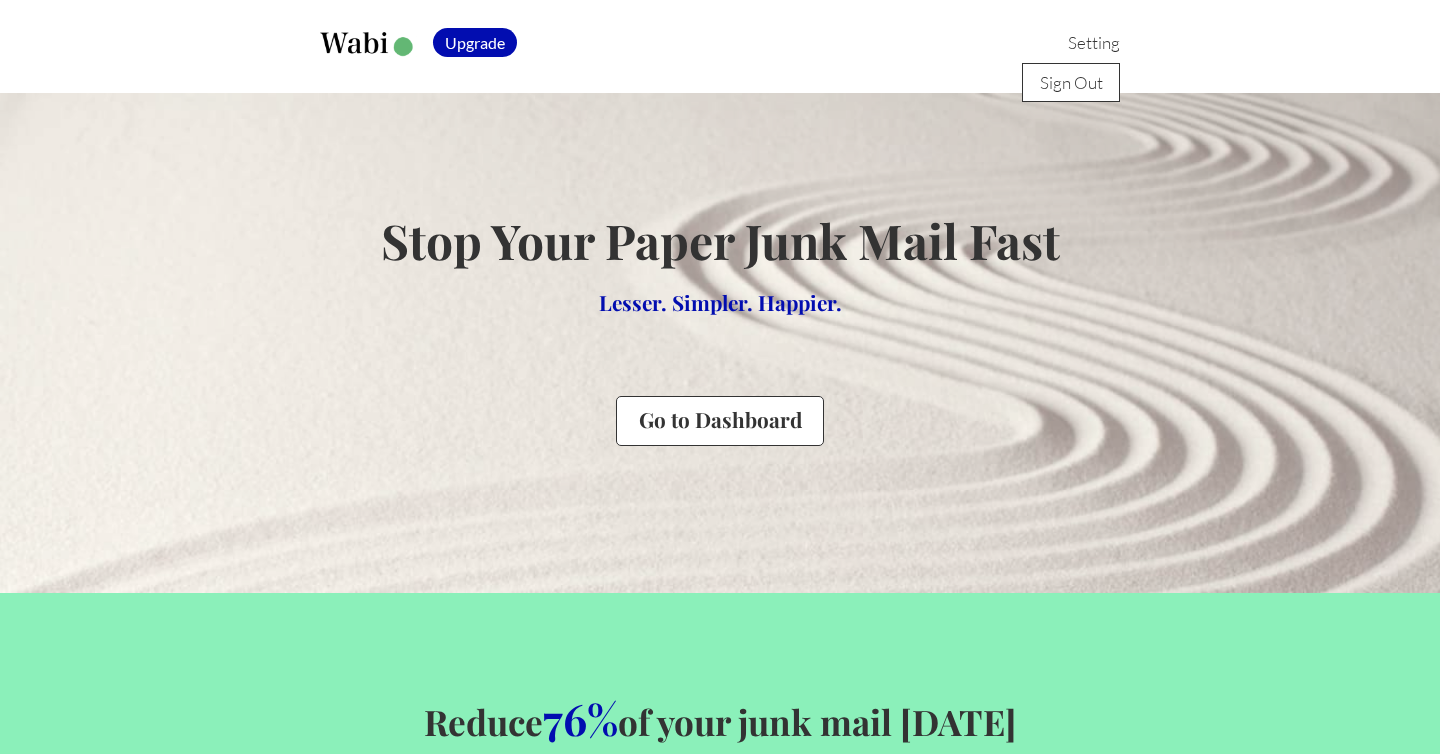 click on "Sign Out" at bounding box center [1071, 82] 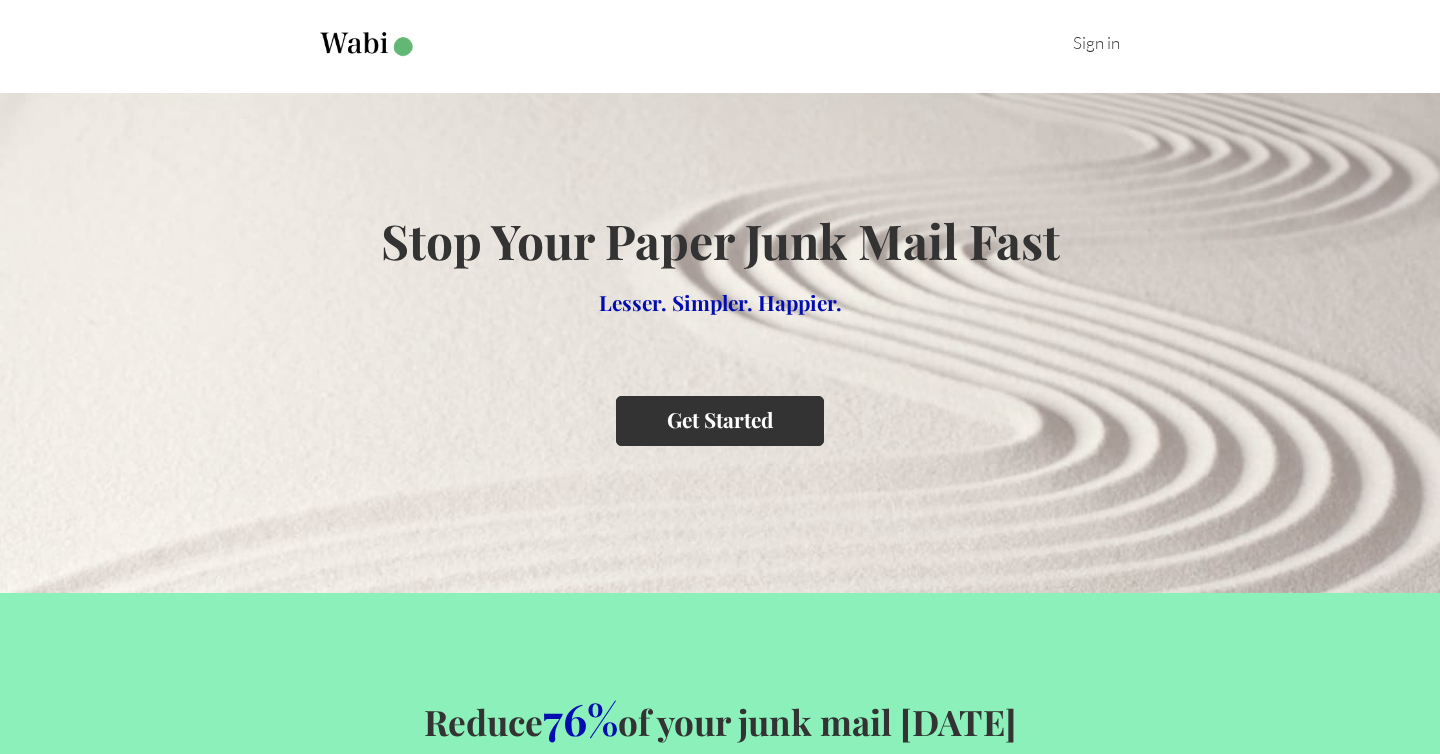 click on "Get Started" at bounding box center (720, 420) 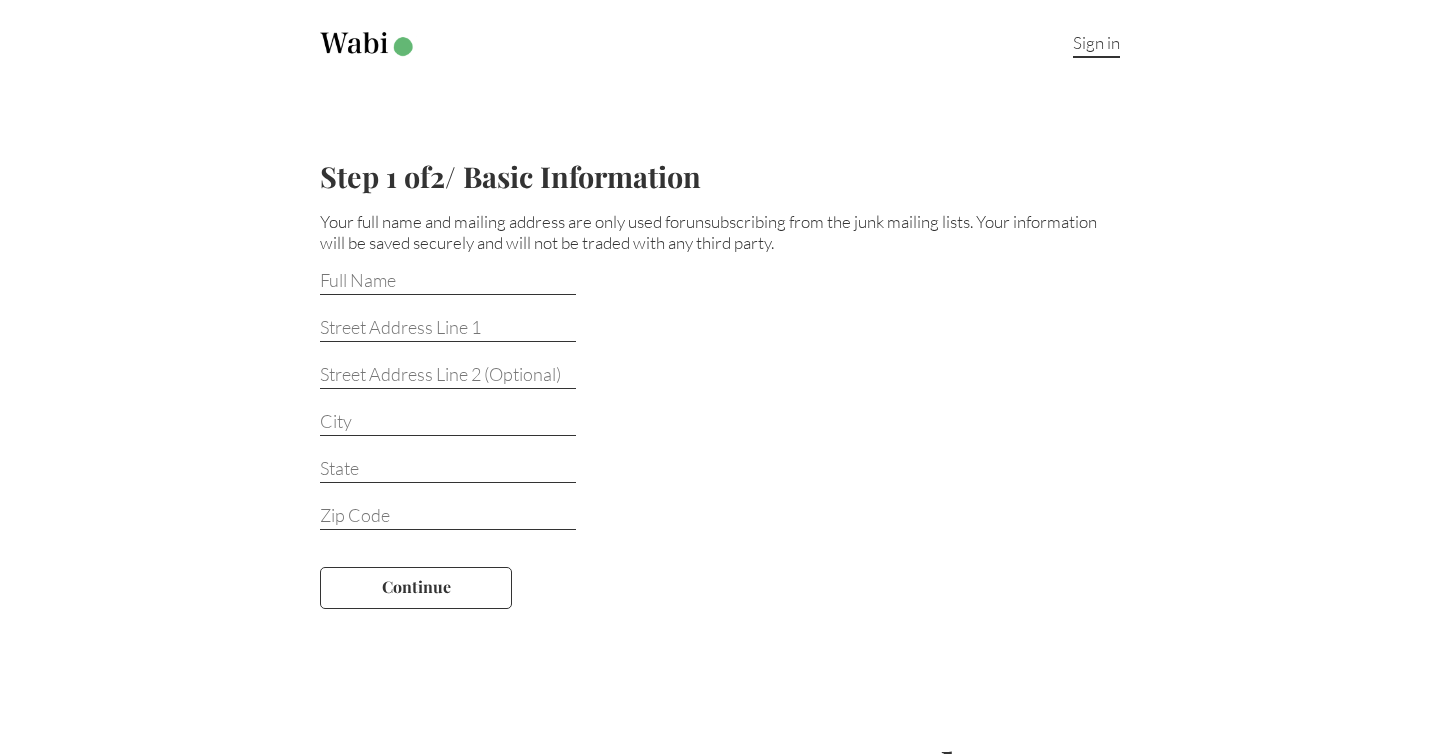 click on "Sign in" at bounding box center (1096, 45) 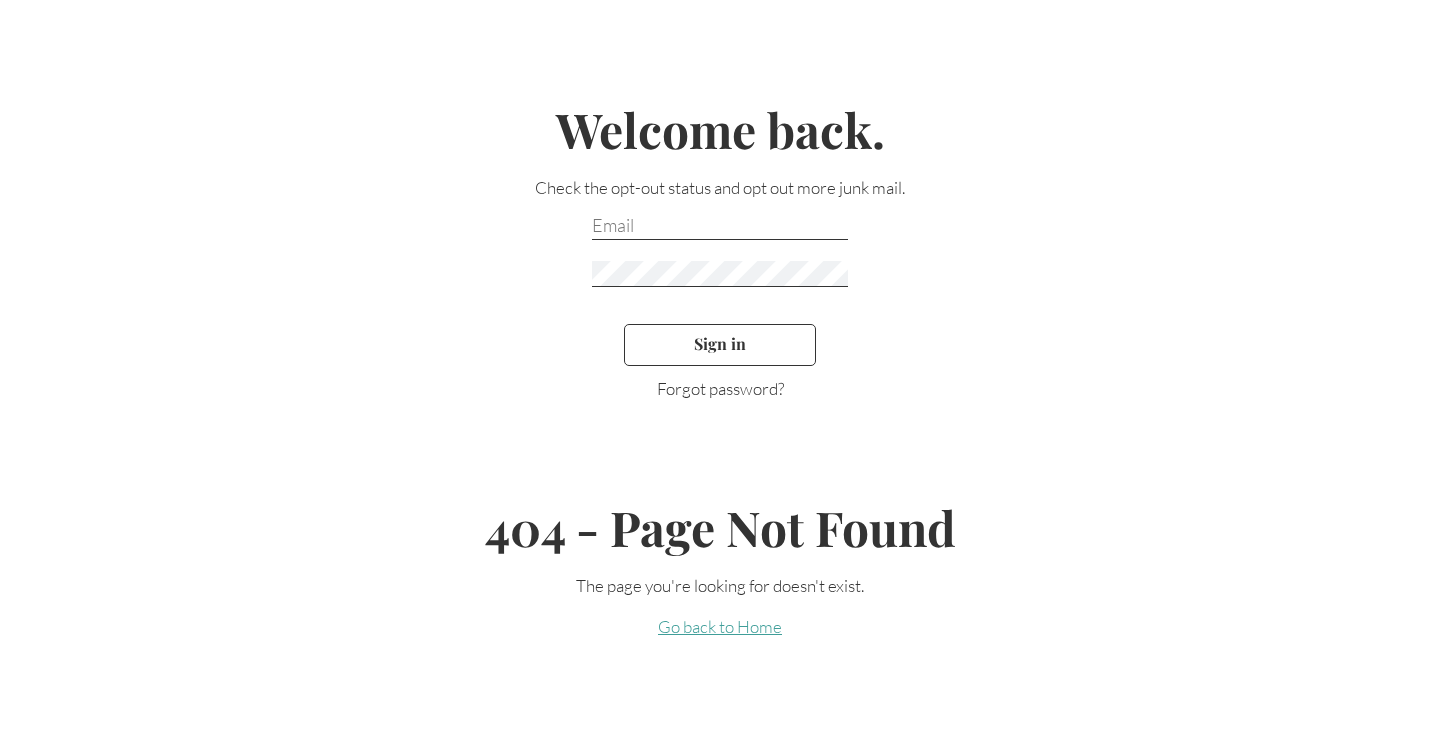scroll, scrollTop: 0, scrollLeft: 0, axis: both 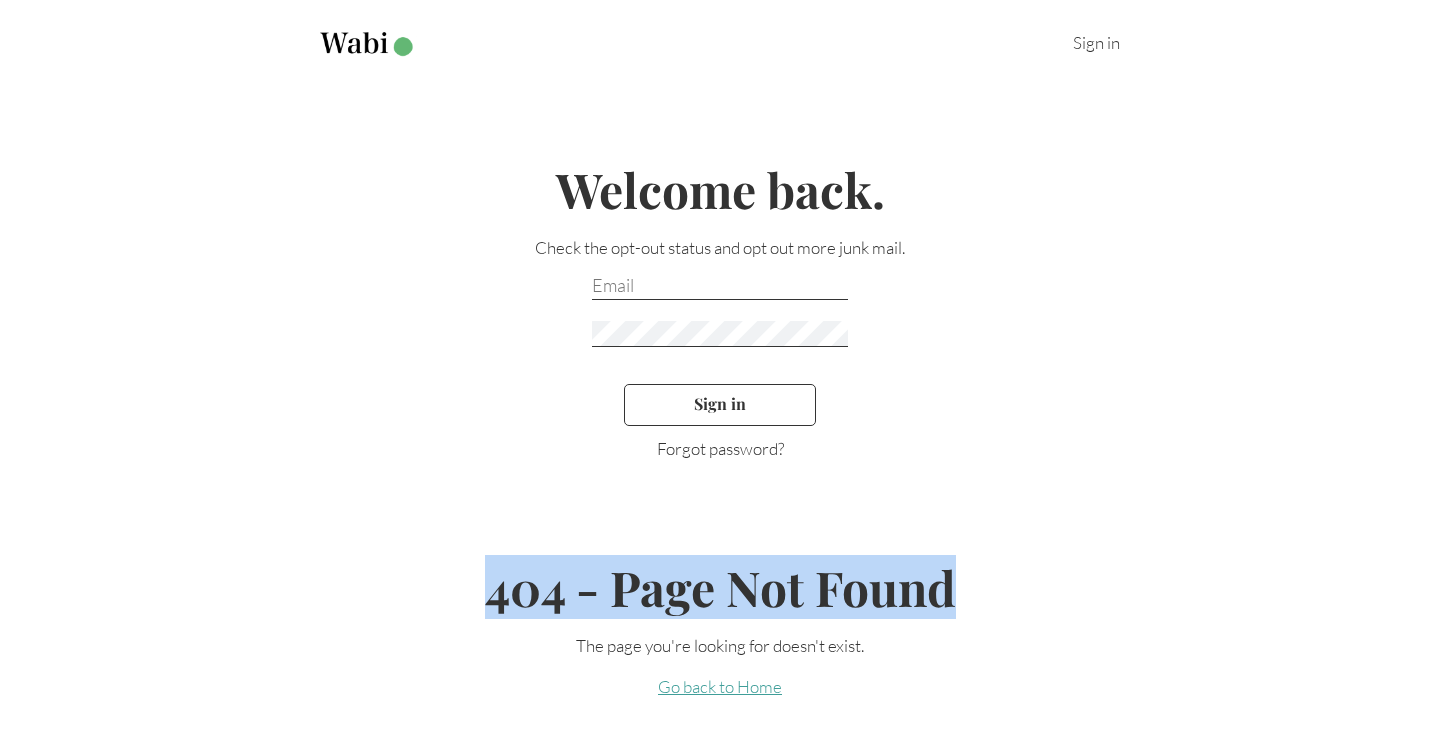 drag, startPoint x: 968, startPoint y: 601, endPoint x: 495, endPoint y: 592, distance: 473.0856 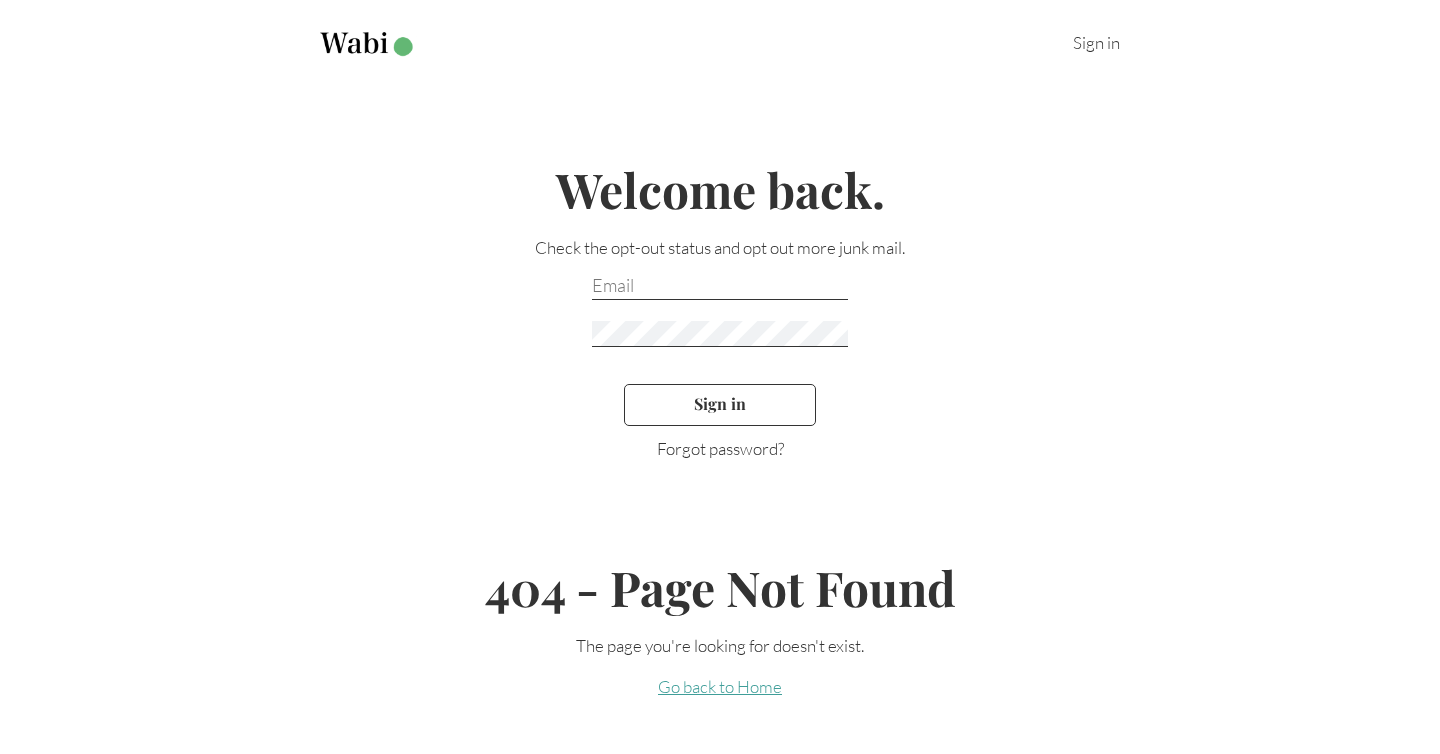 click on "Sign in" at bounding box center [720, 46] 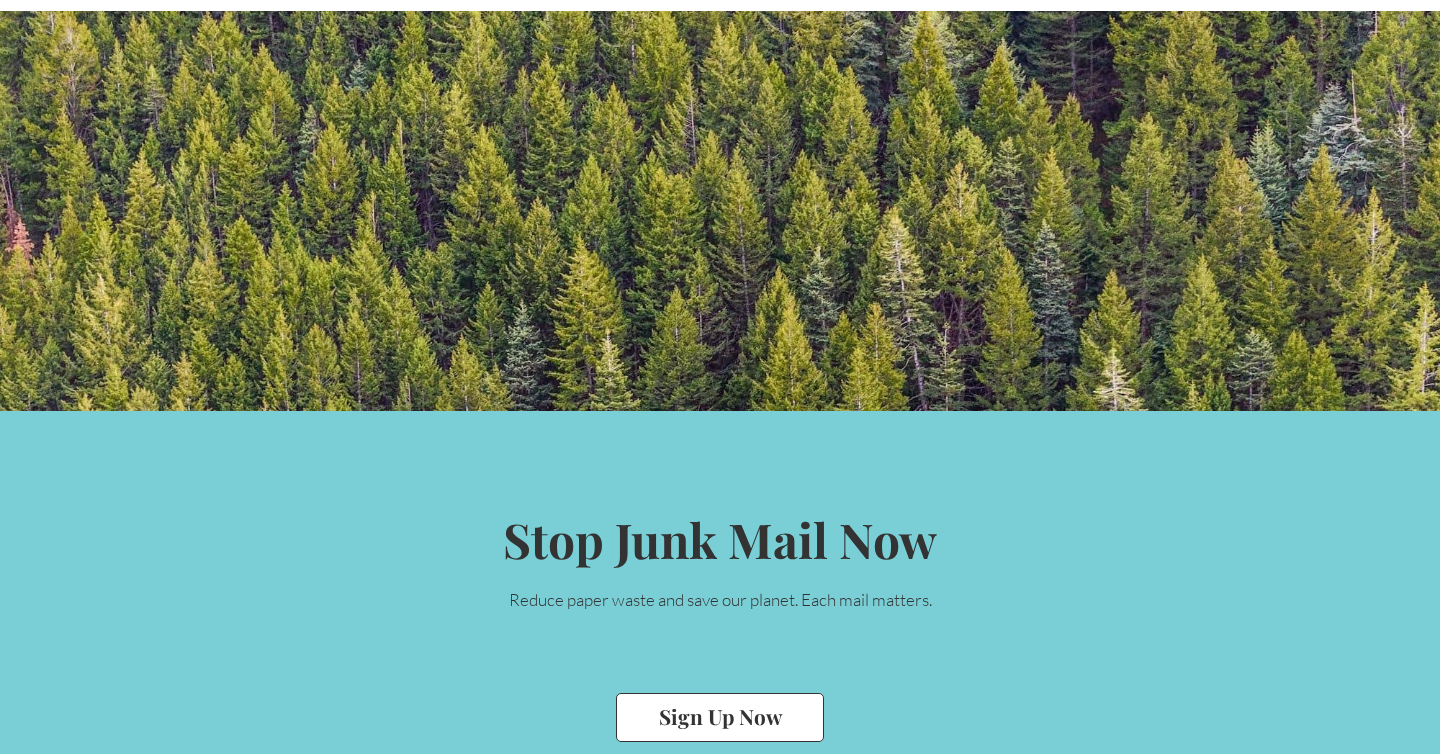 scroll, scrollTop: 4485, scrollLeft: 0, axis: vertical 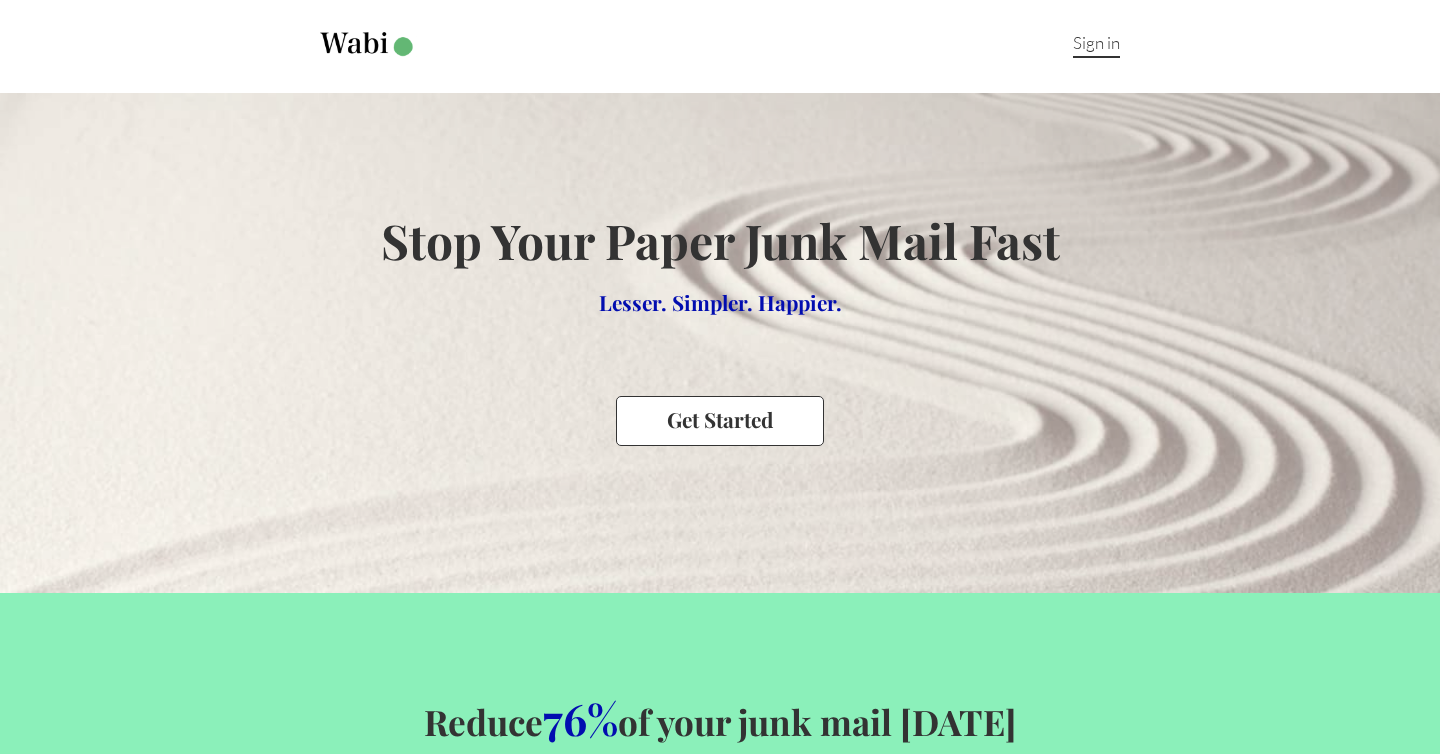 click on "Sign in" at bounding box center [1096, 45] 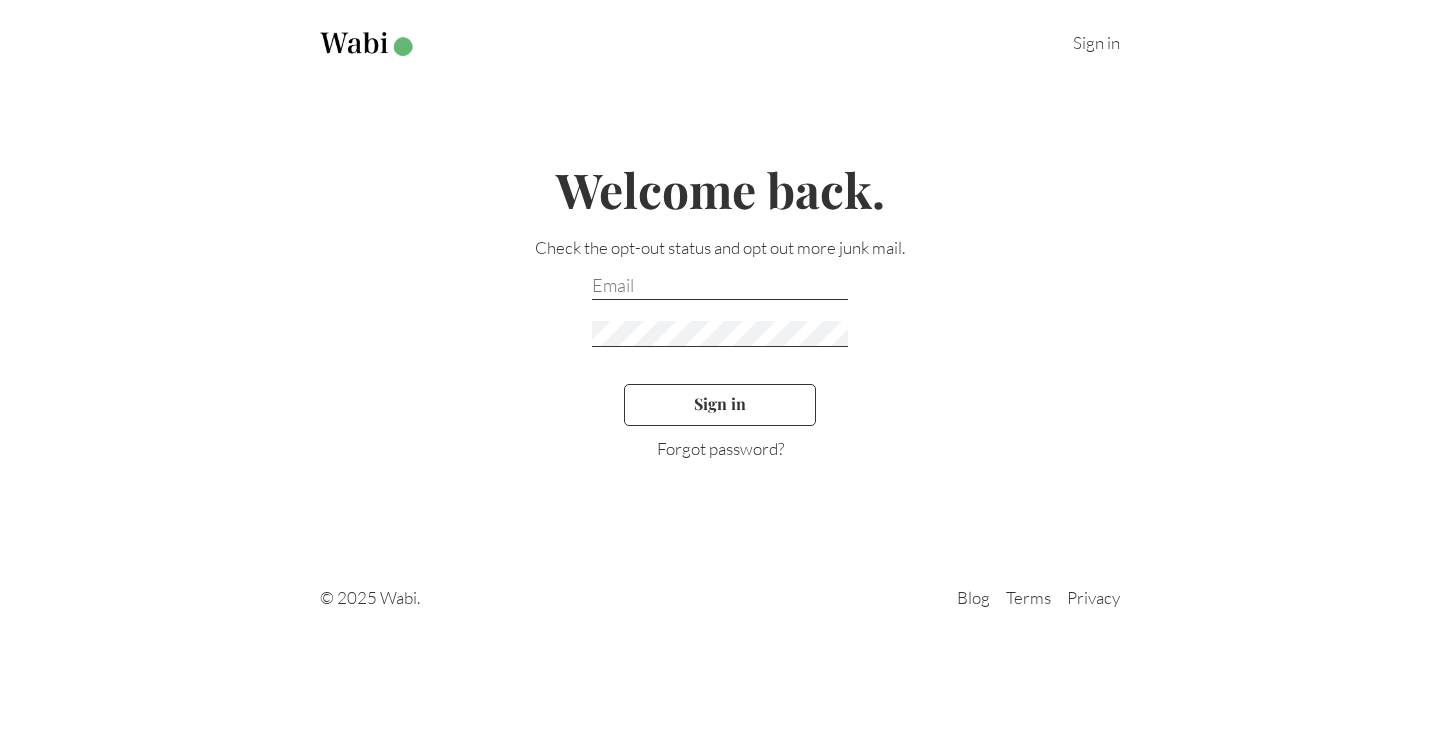 click at bounding box center [720, 287] 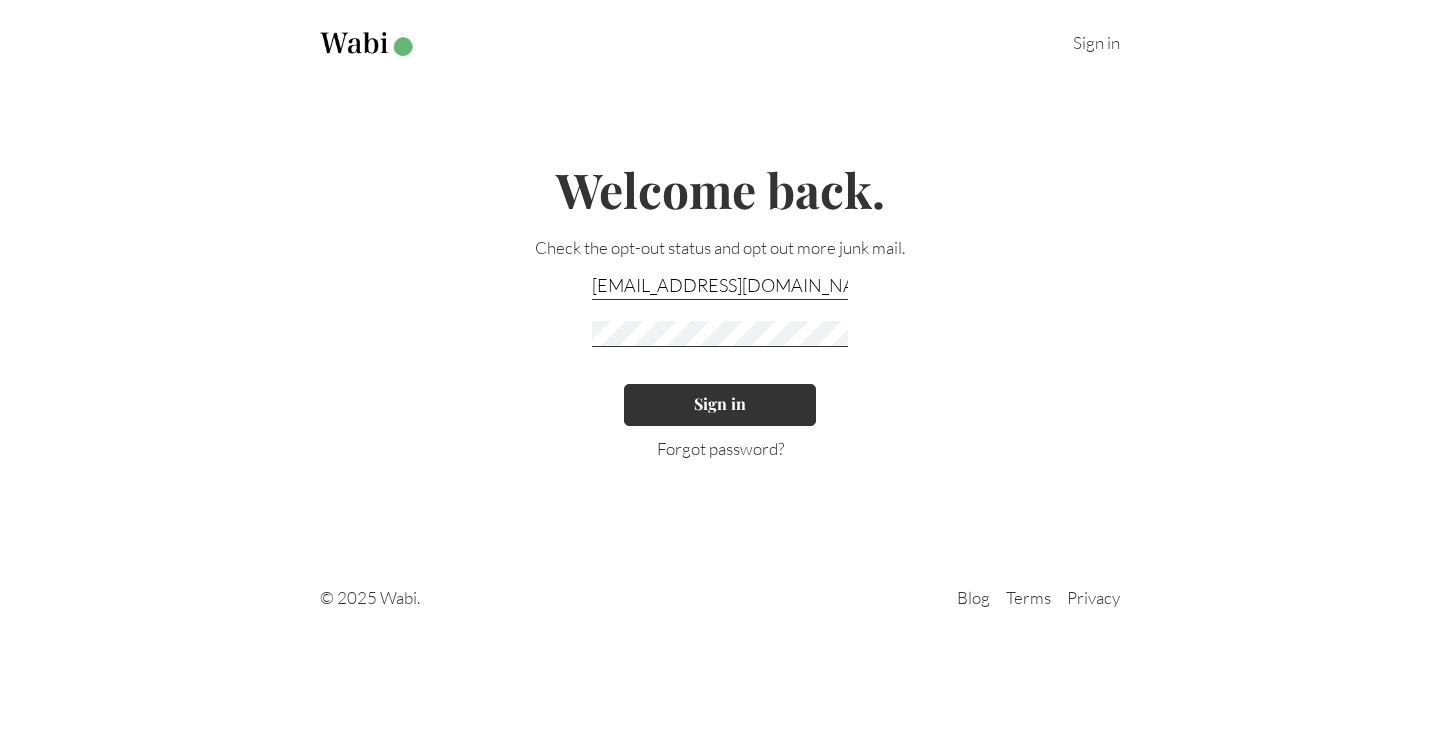 click on "Sign in" at bounding box center [720, 405] 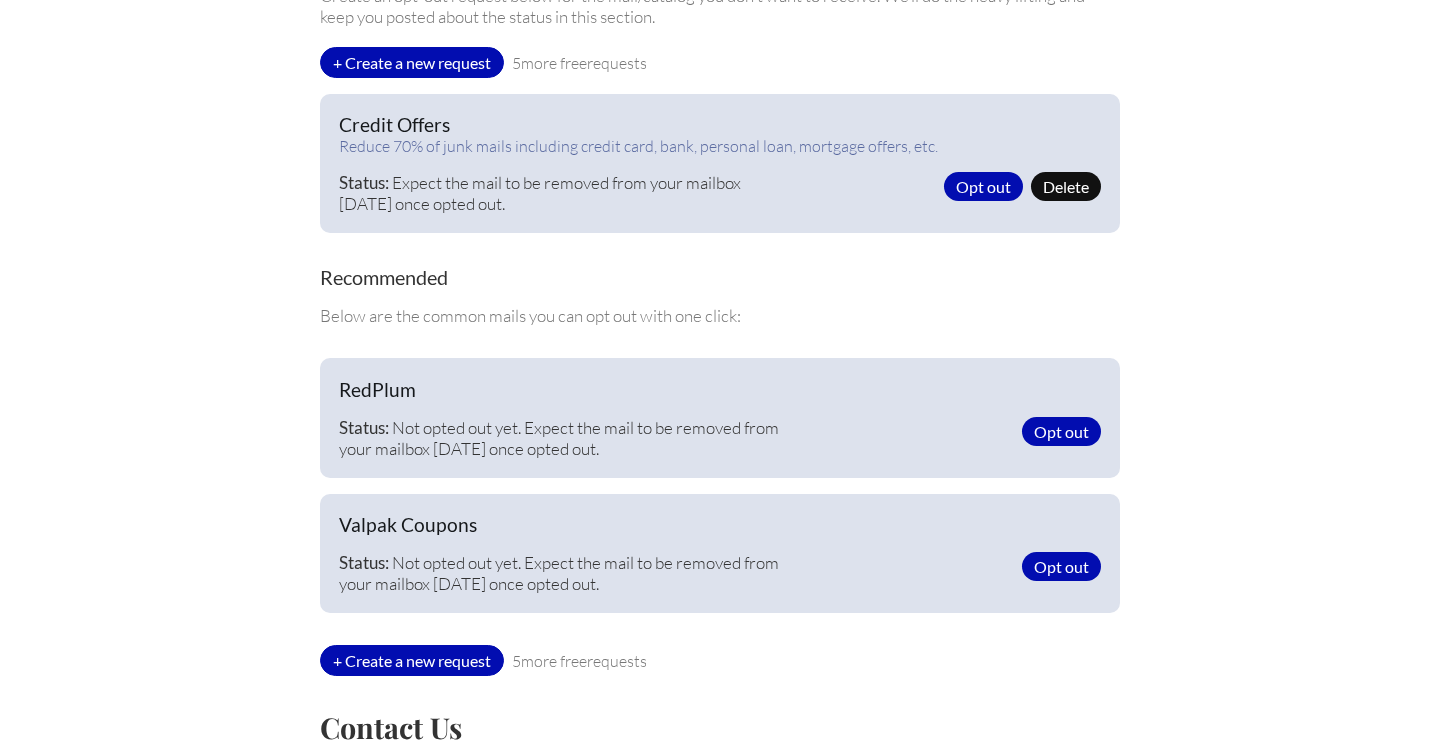 scroll, scrollTop: 0, scrollLeft: 0, axis: both 